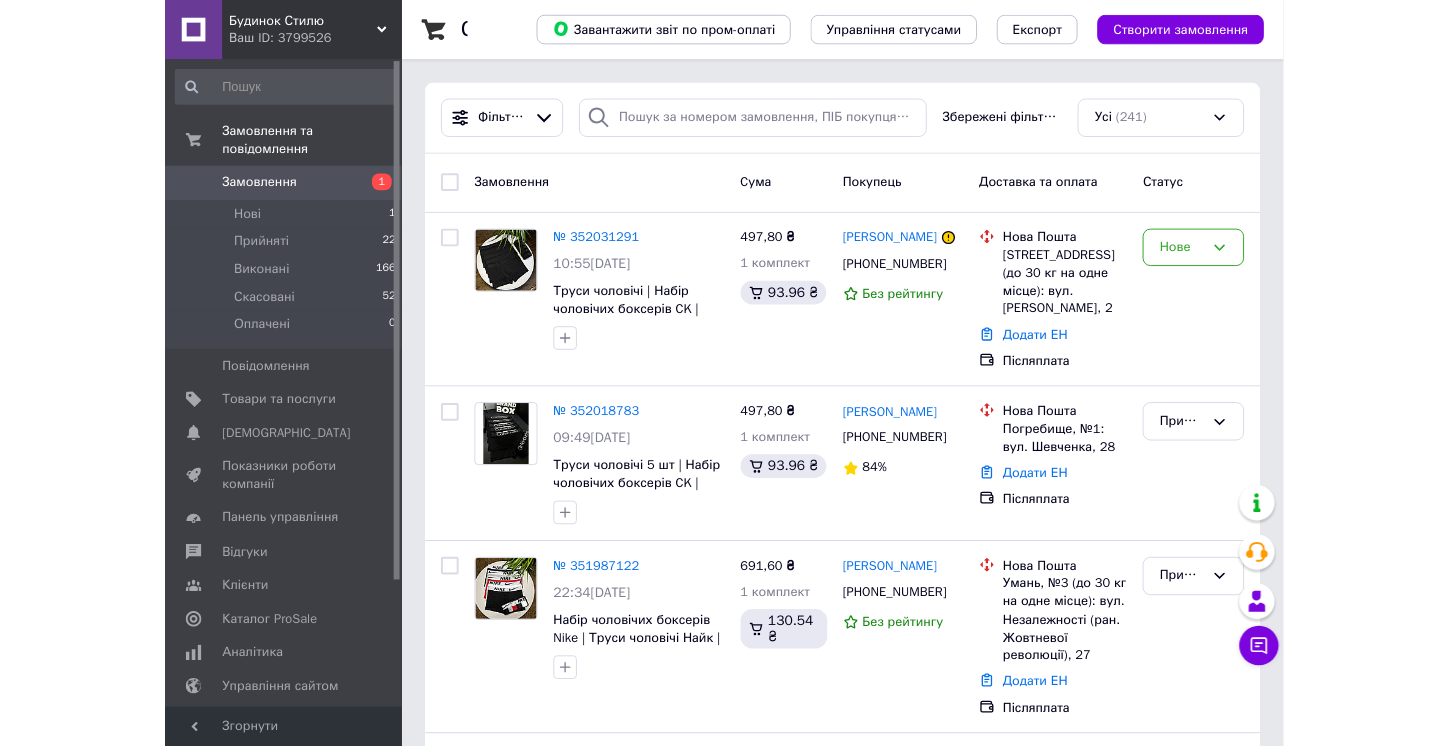 scroll, scrollTop: 0, scrollLeft: 0, axis: both 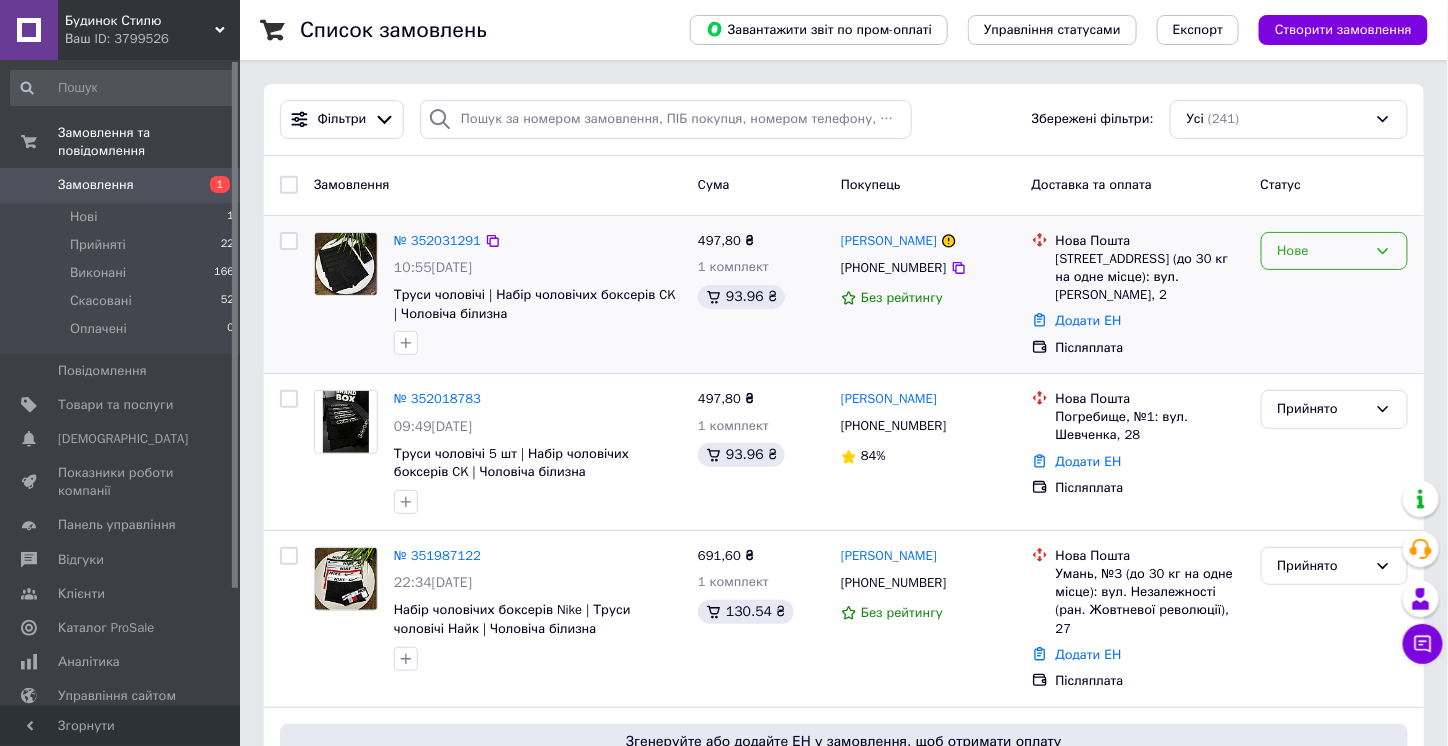 click on "Нове" at bounding box center (1322, 251) 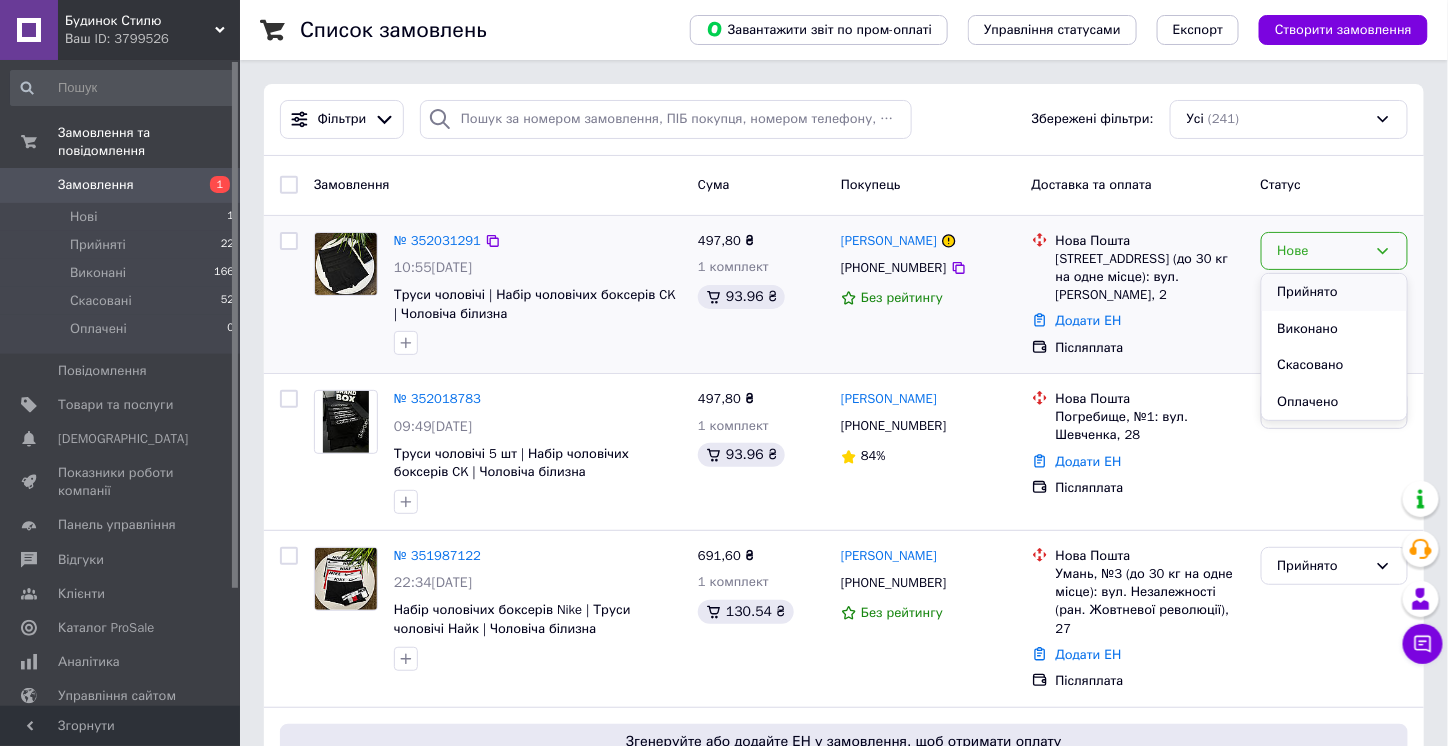 click on "Прийнято" at bounding box center [1334, 292] 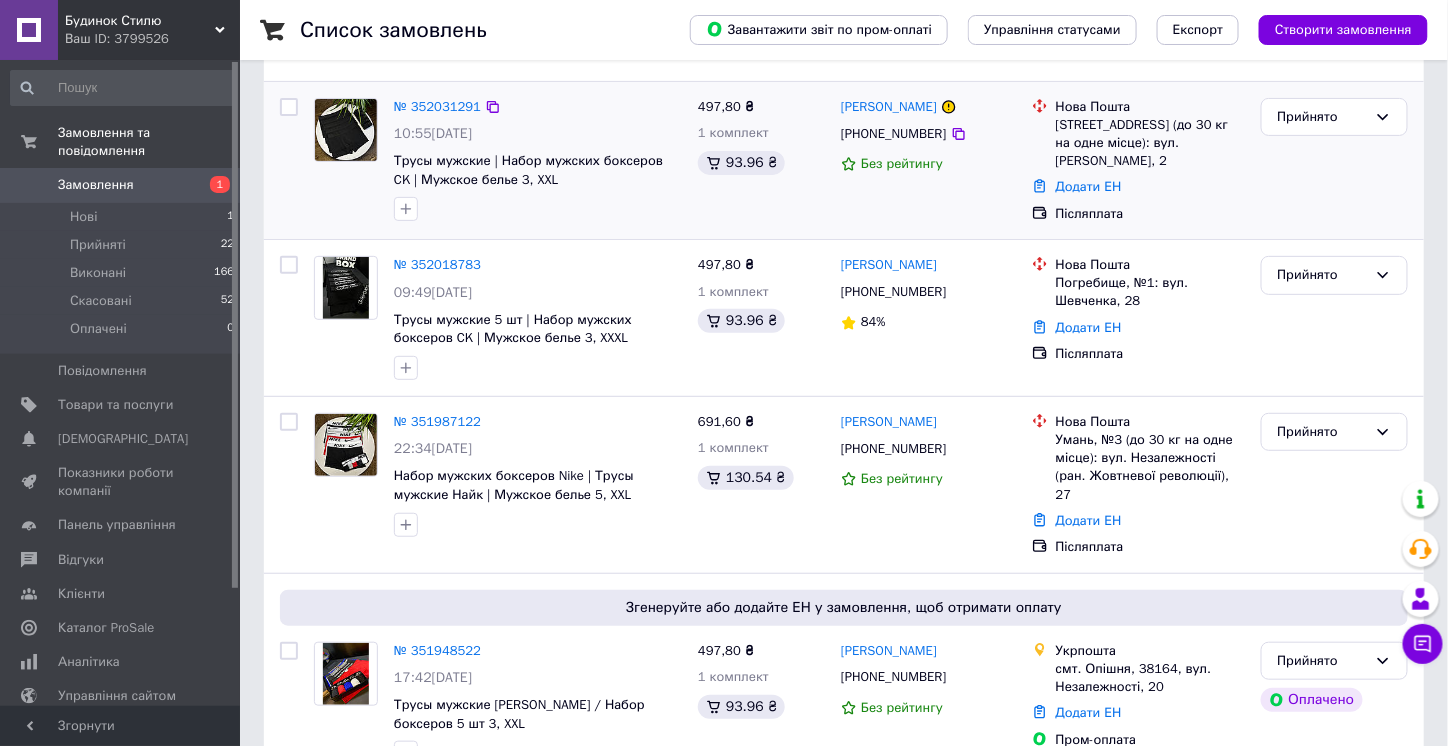 scroll, scrollTop: 400, scrollLeft: 0, axis: vertical 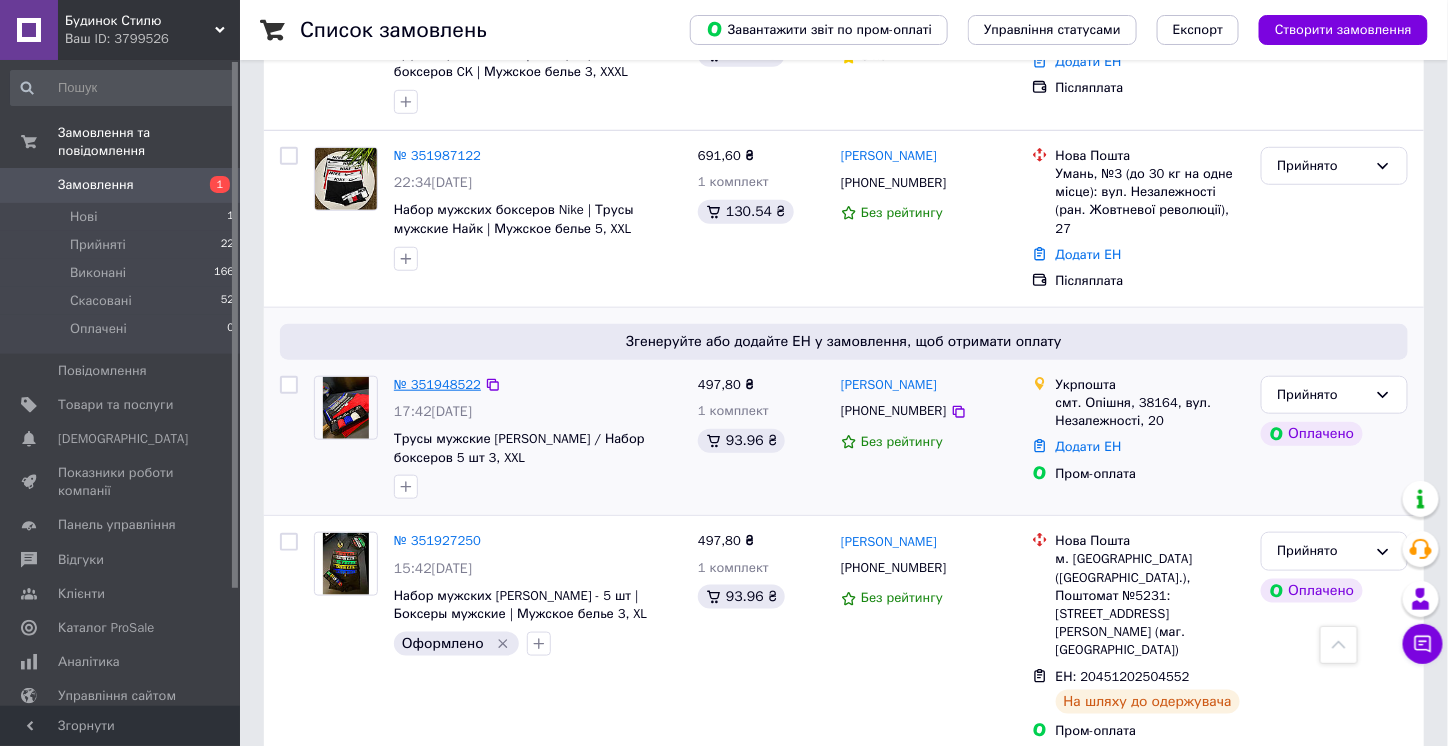 click on "№ 351948522" at bounding box center [437, 384] 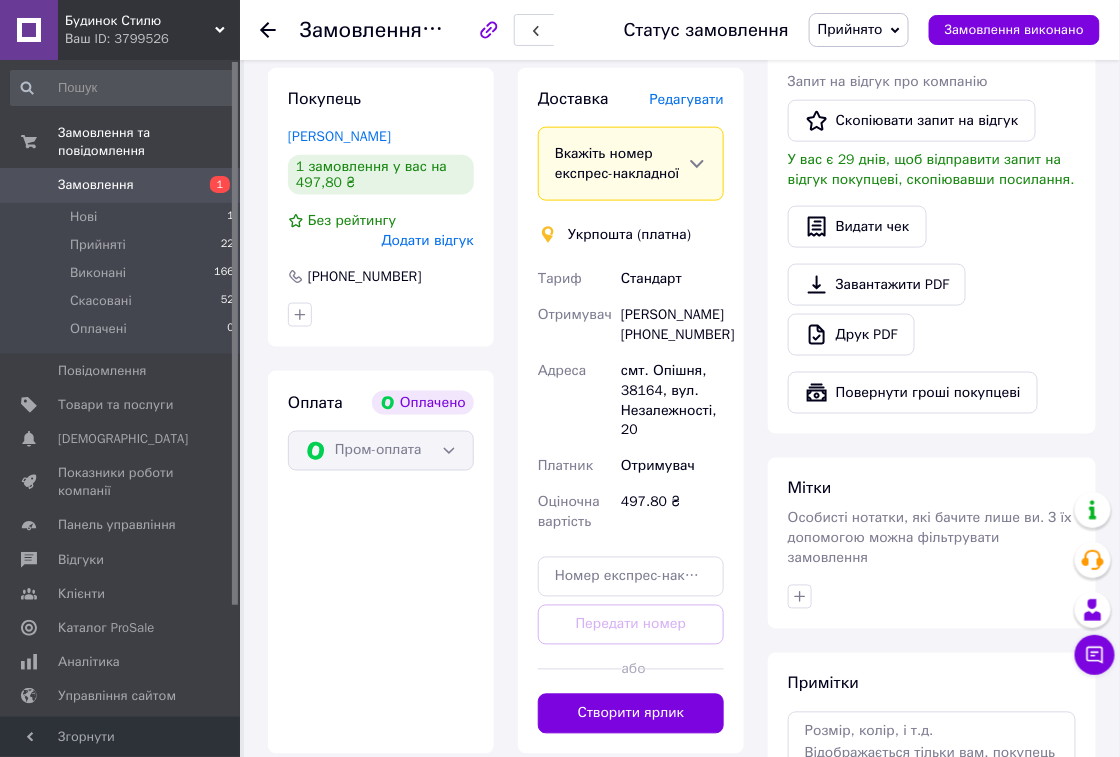 scroll, scrollTop: 600, scrollLeft: 0, axis: vertical 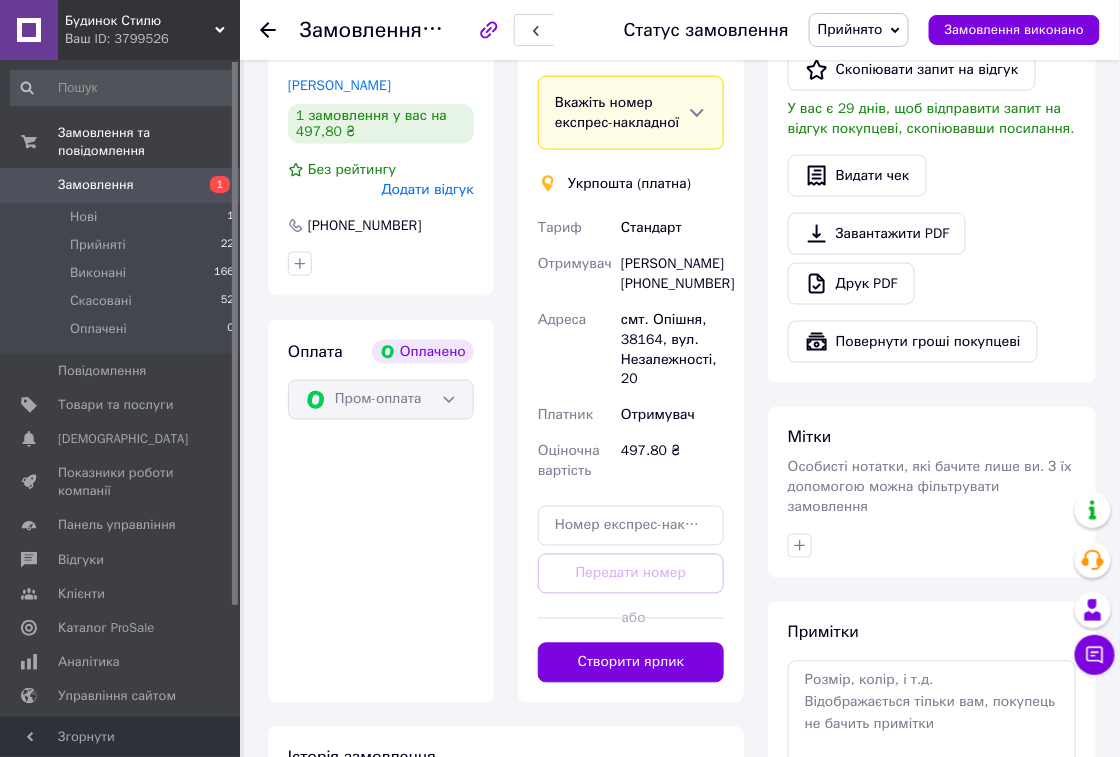 click on "Юлія Ткаченко +380507114010" at bounding box center (672, 274) 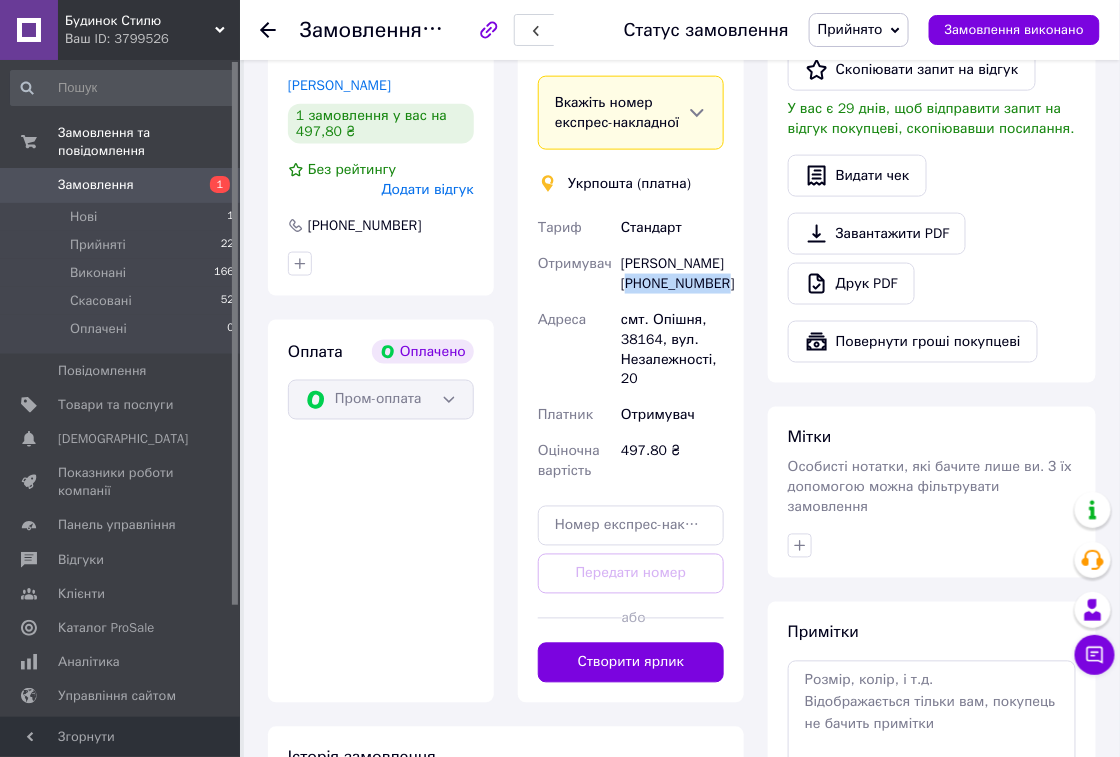 click on "Юлія Ткаченко +380507114010" at bounding box center [672, 274] 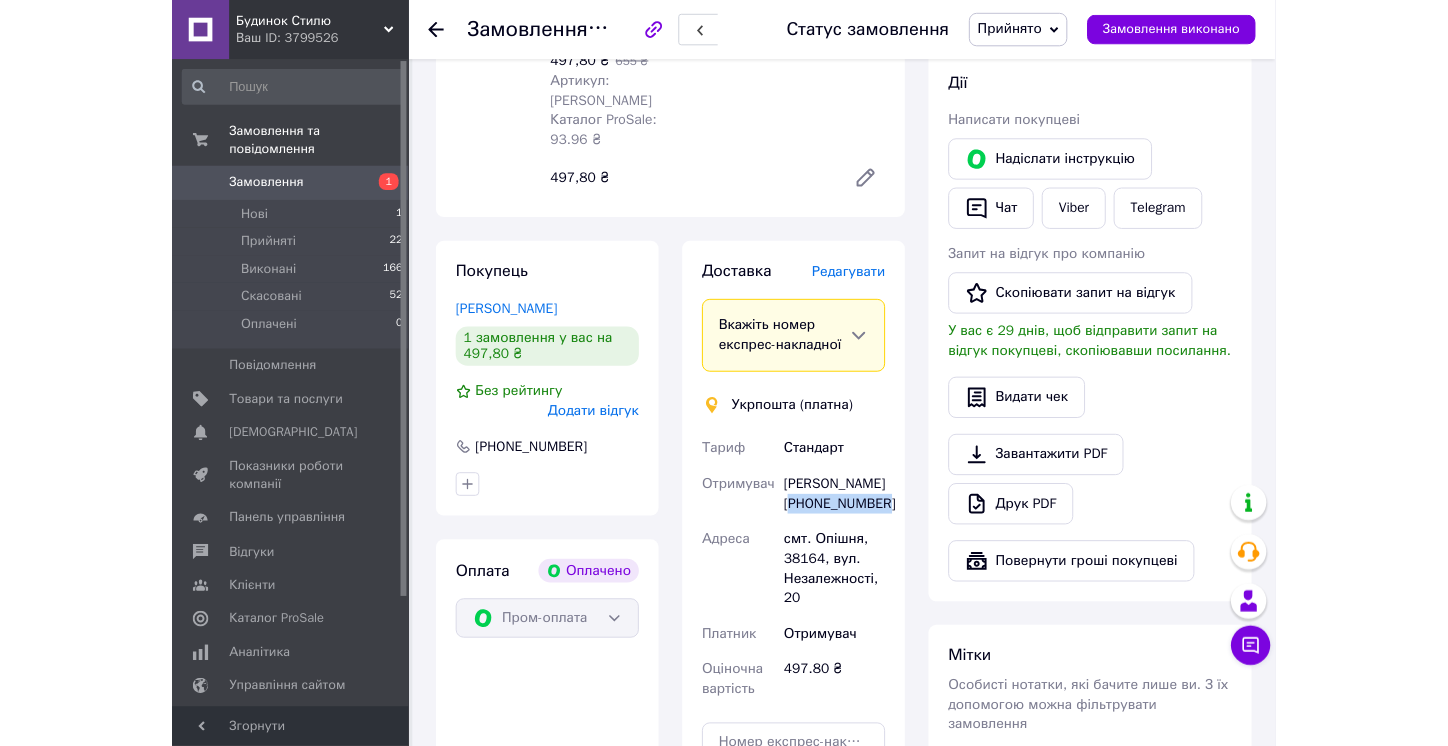 scroll, scrollTop: 100, scrollLeft: 0, axis: vertical 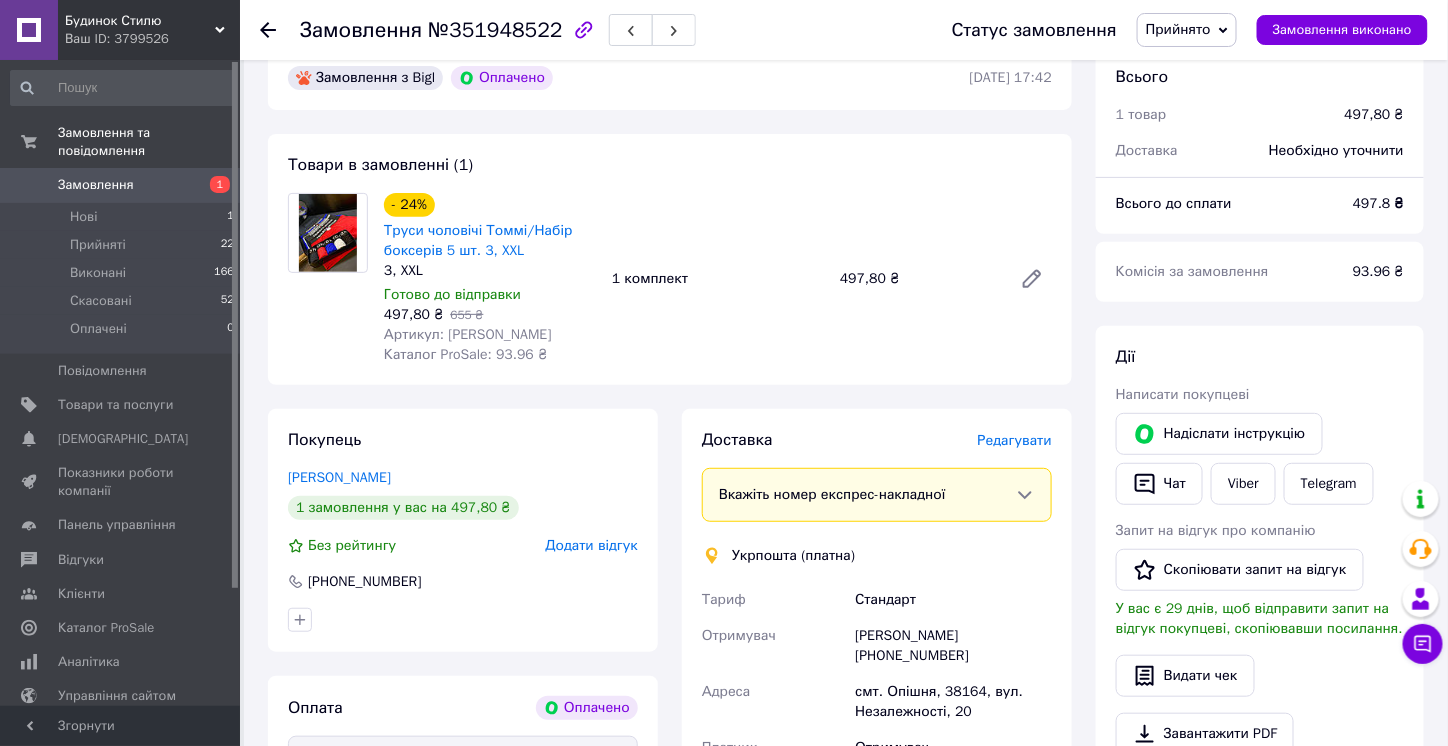 drag, startPoint x: 262, startPoint y: 28, endPoint x: 279, endPoint y: 43, distance: 22.671568 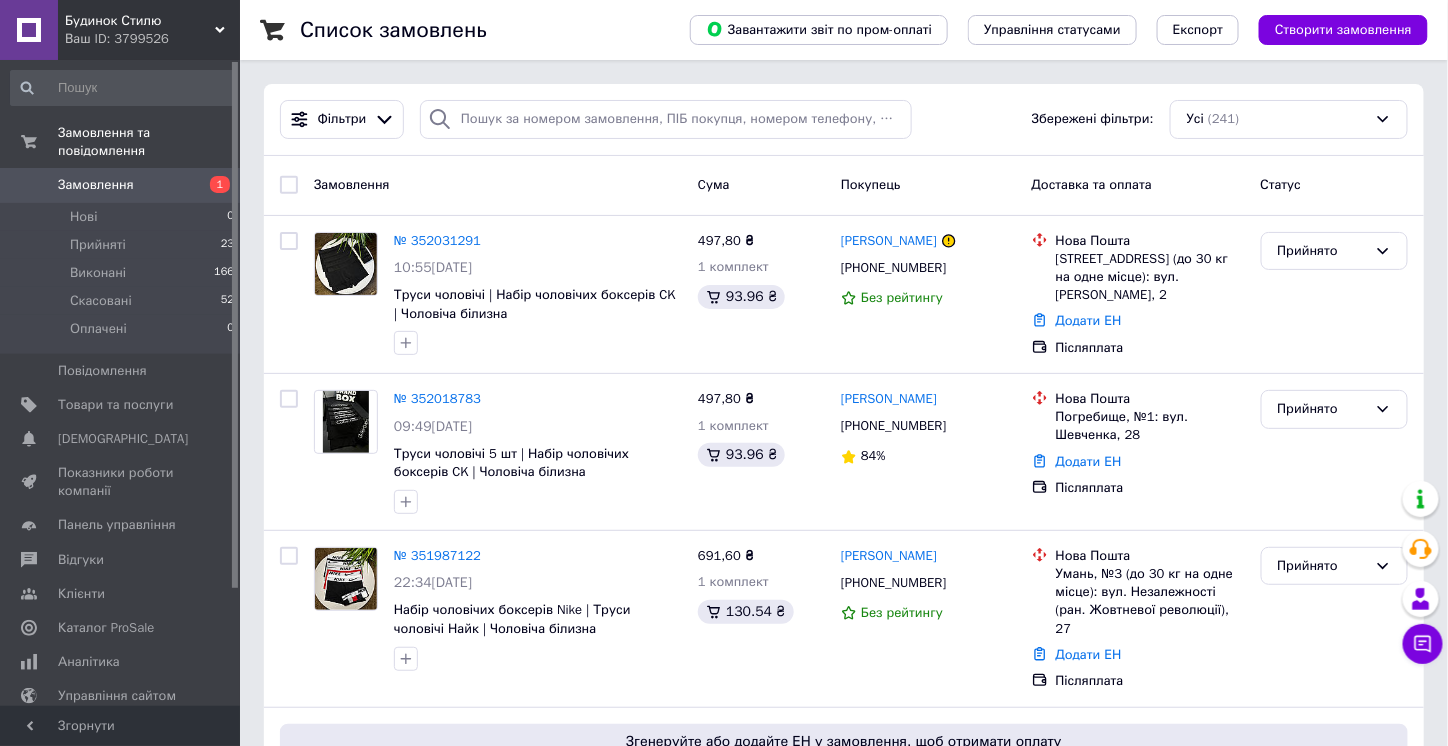 click on "Фільтри Збережені фільтри: Усі (241)" at bounding box center [844, 120] 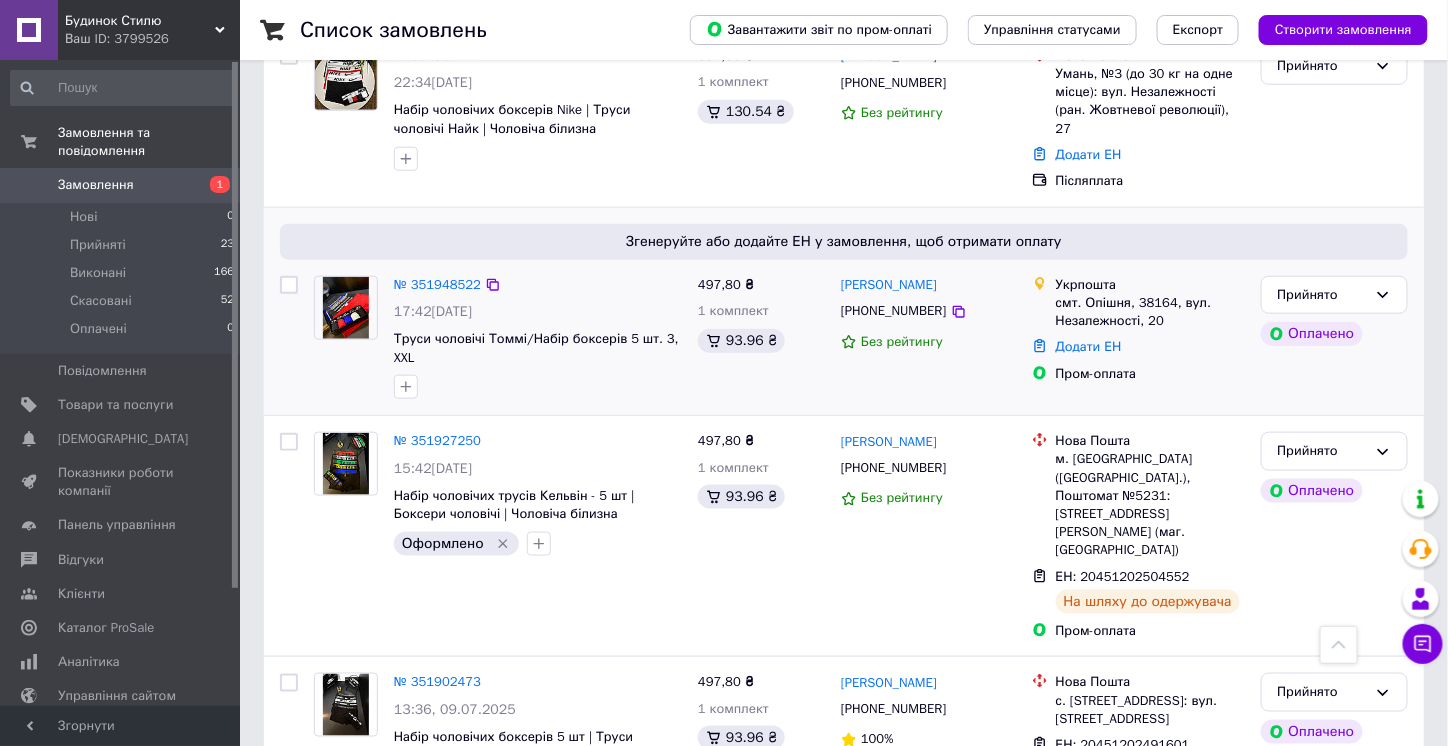 scroll, scrollTop: 200, scrollLeft: 0, axis: vertical 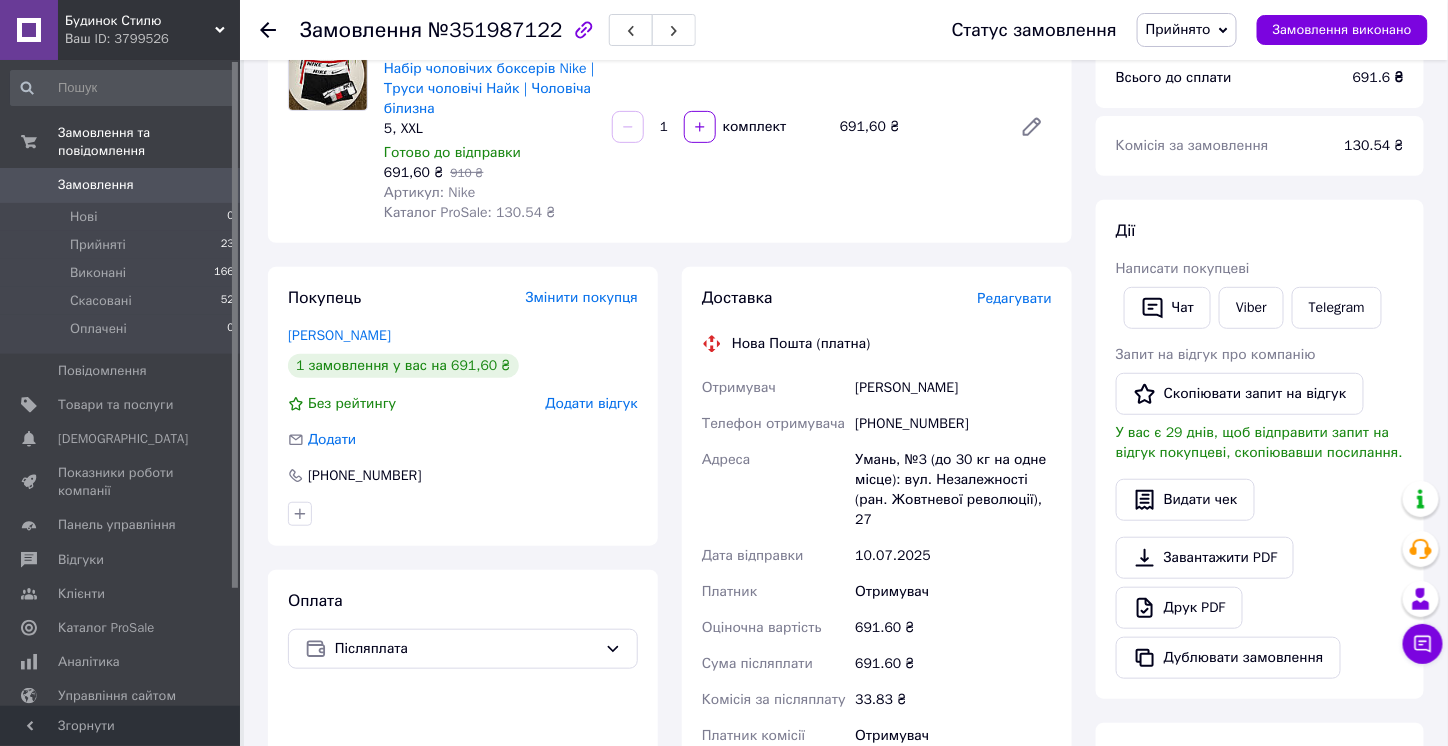 click on "[PHONE_NUMBER]" at bounding box center [953, 424] 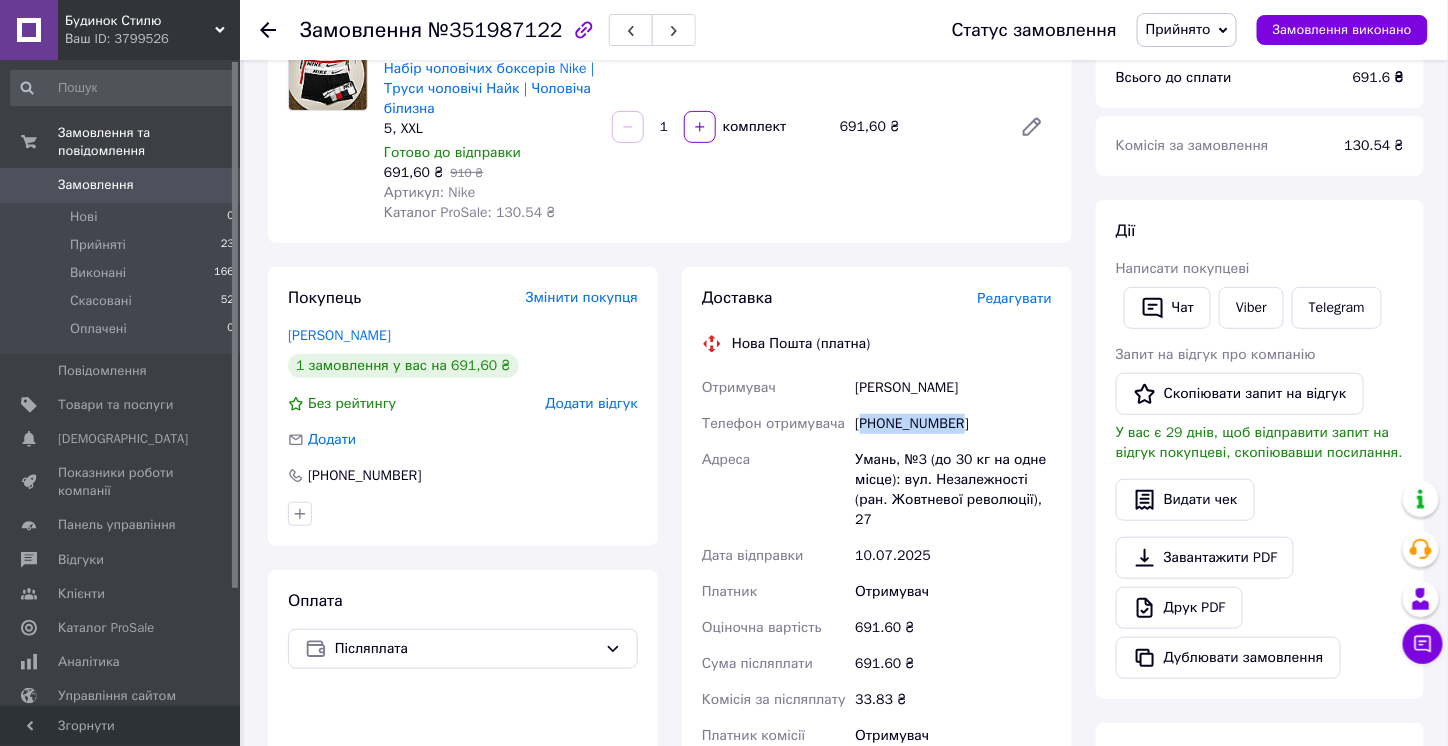 click on "[PHONE_NUMBER]" at bounding box center [953, 424] 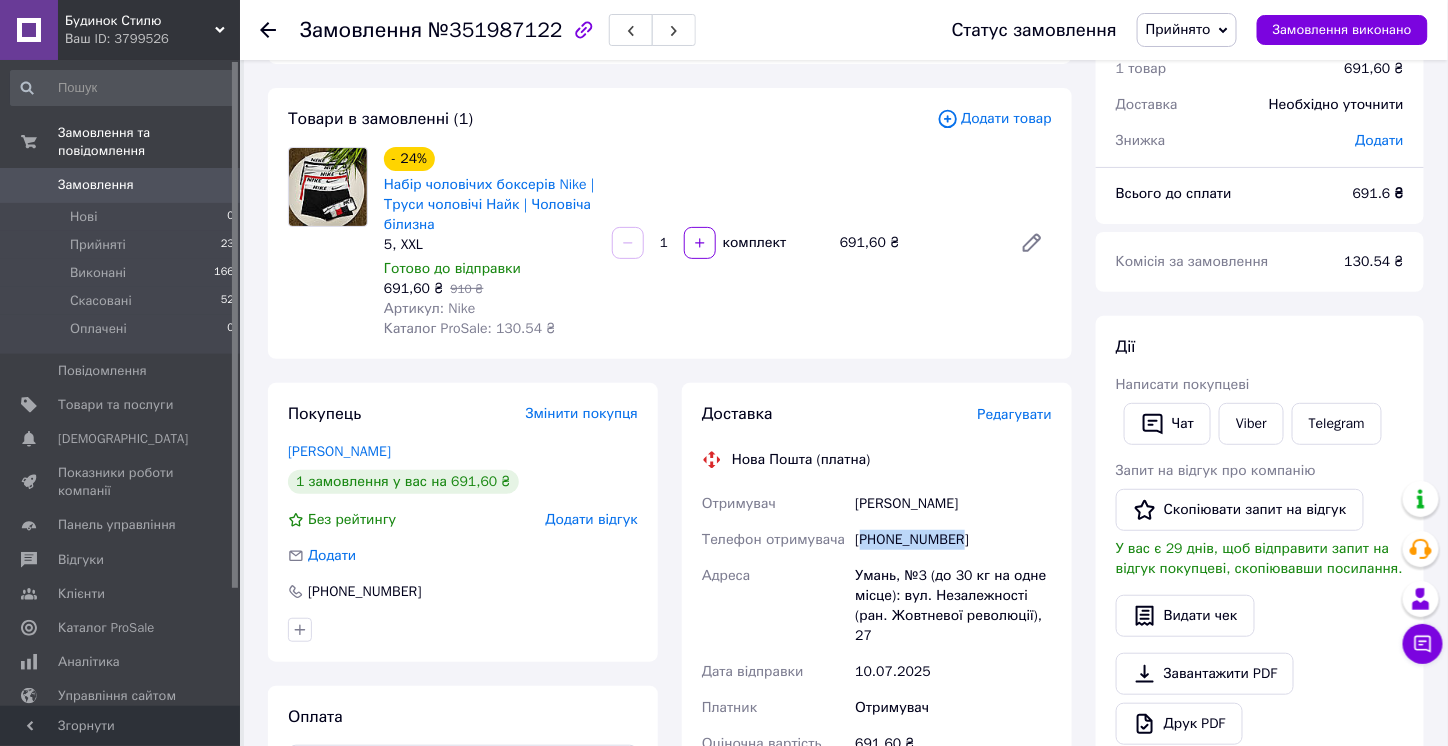 scroll, scrollTop: 0, scrollLeft: 0, axis: both 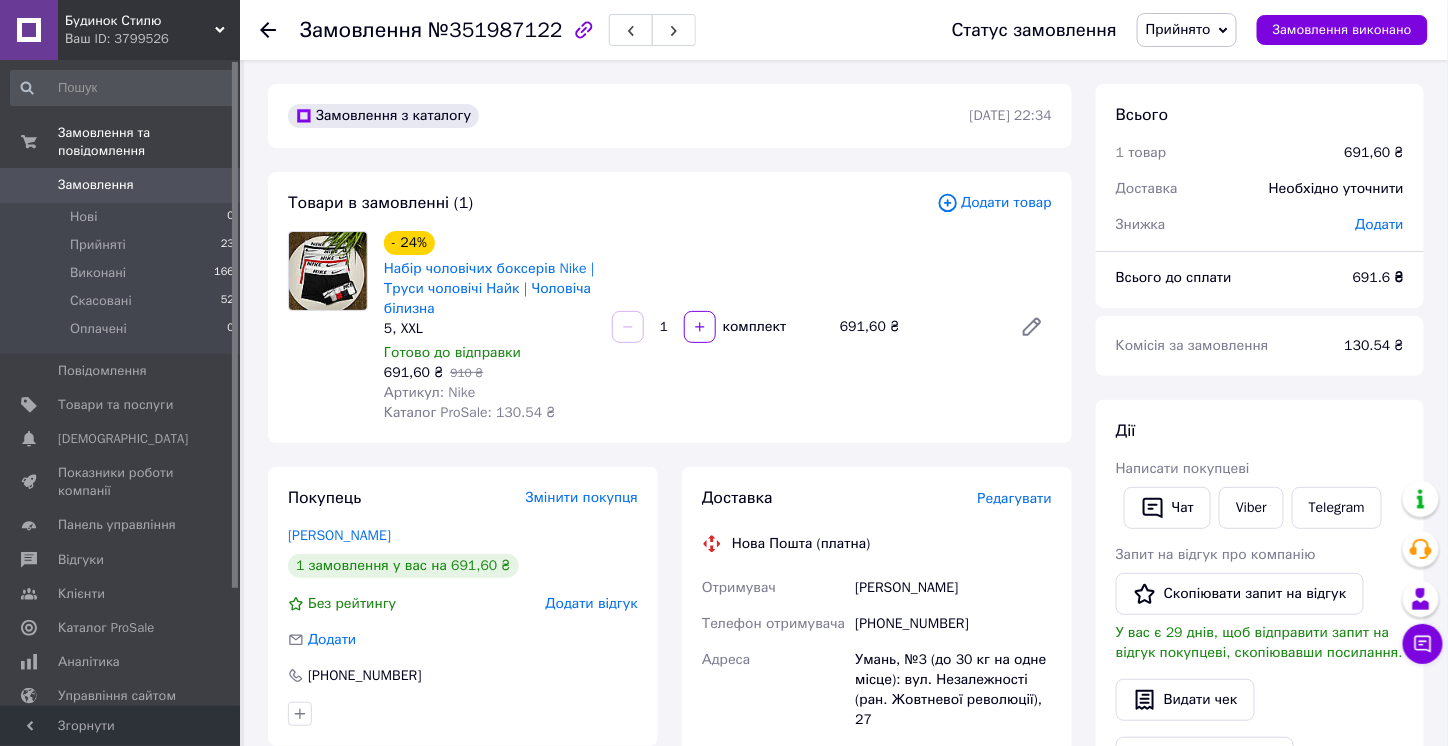 click 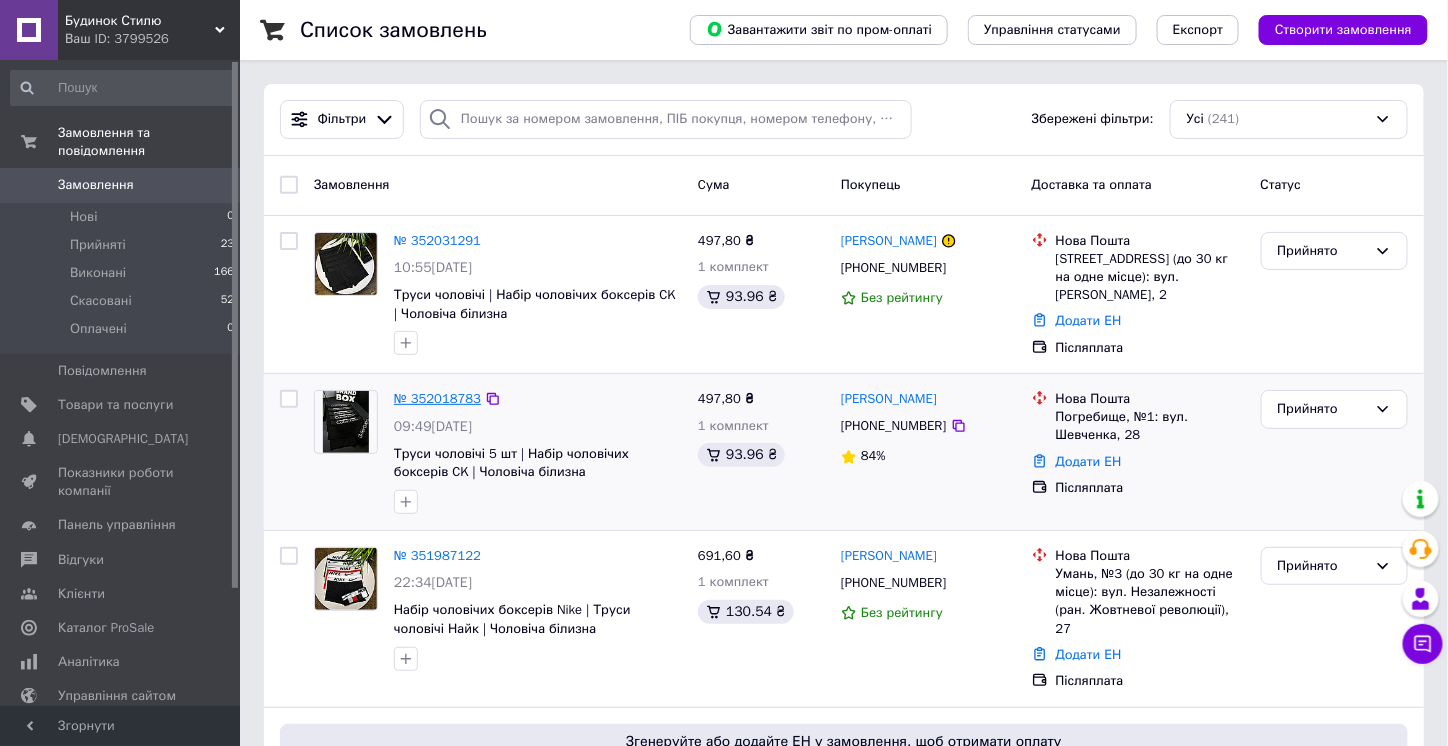 click on "№ 352018783" at bounding box center (437, 398) 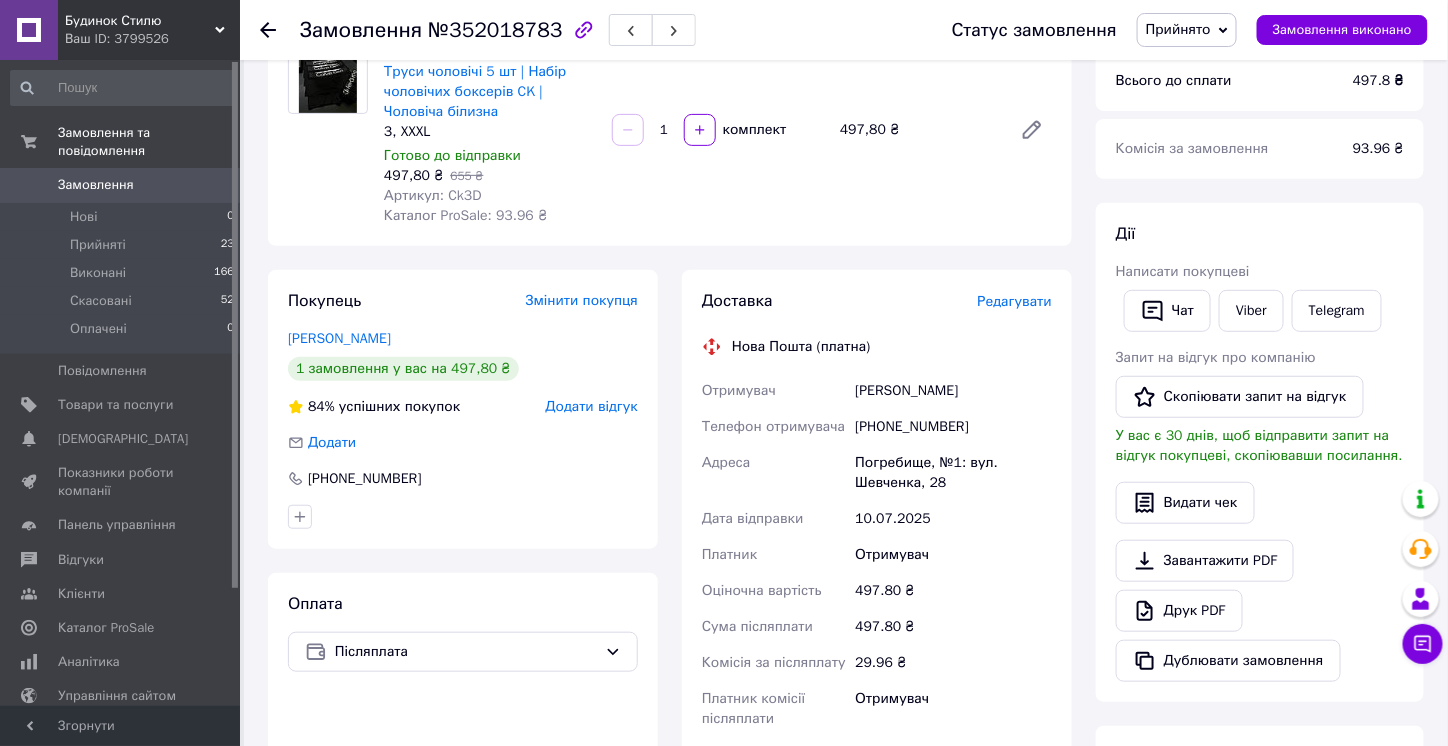 scroll, scrollTop: 200, scrollLeft: 0, axis: vertical 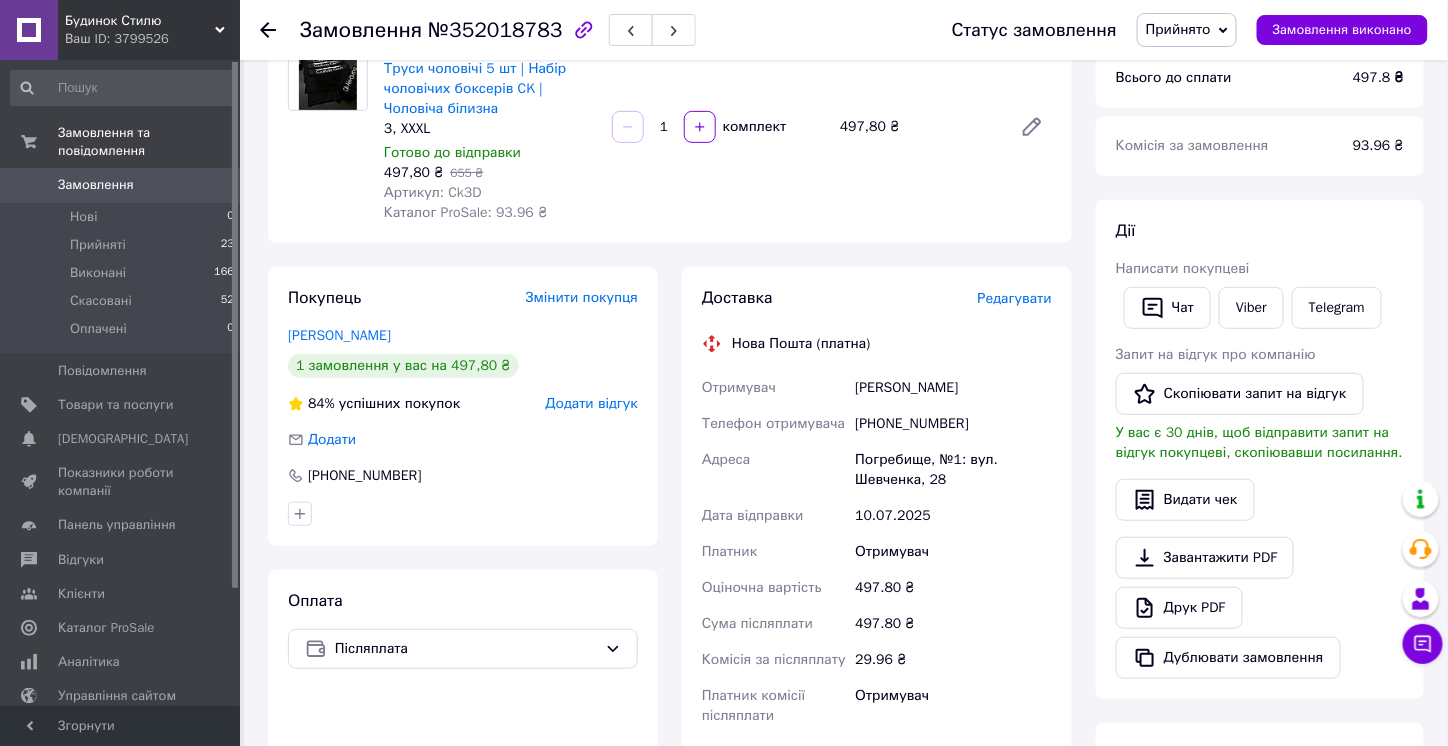 click on "[PHONE_NUMBER]" at bounding box center [953, 424] 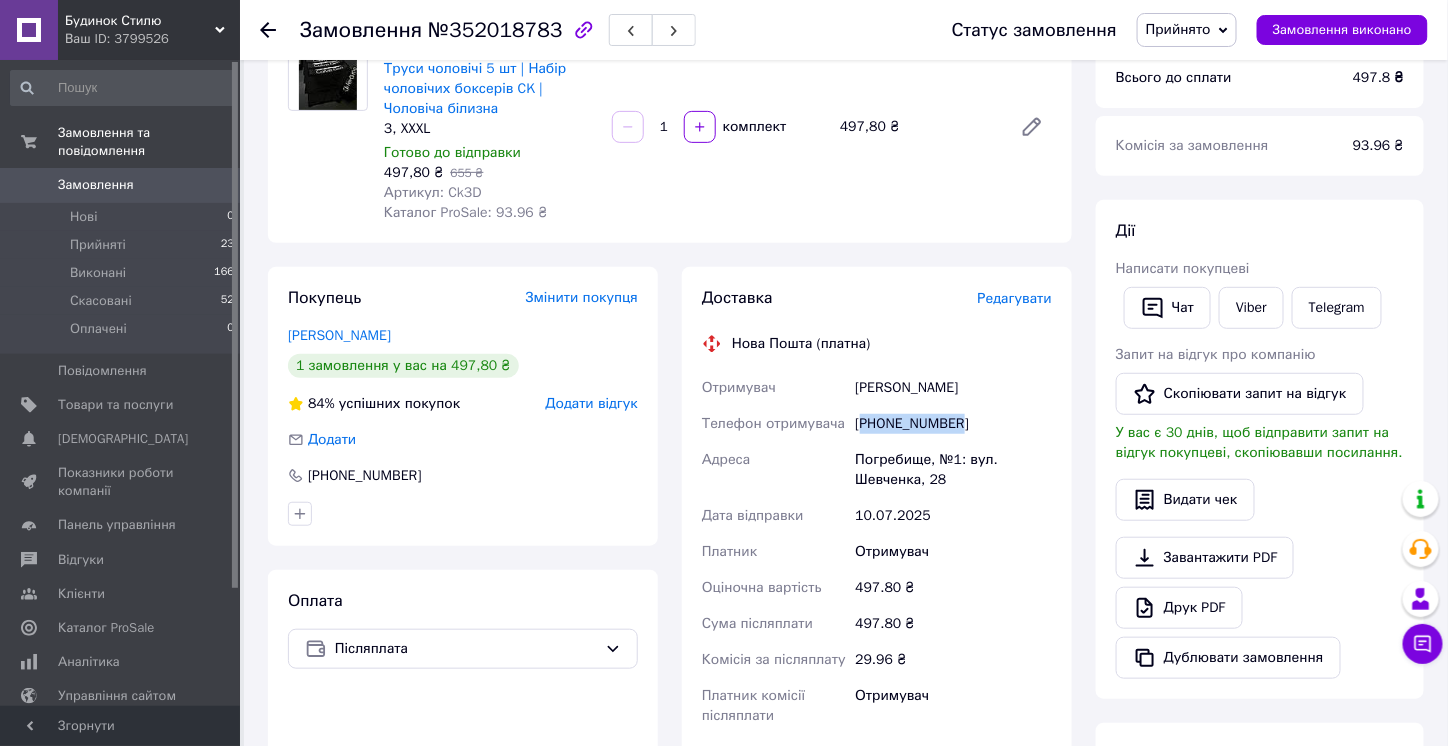 click on "[PHONE_NUMBER]" at bounding box center (953, 424) 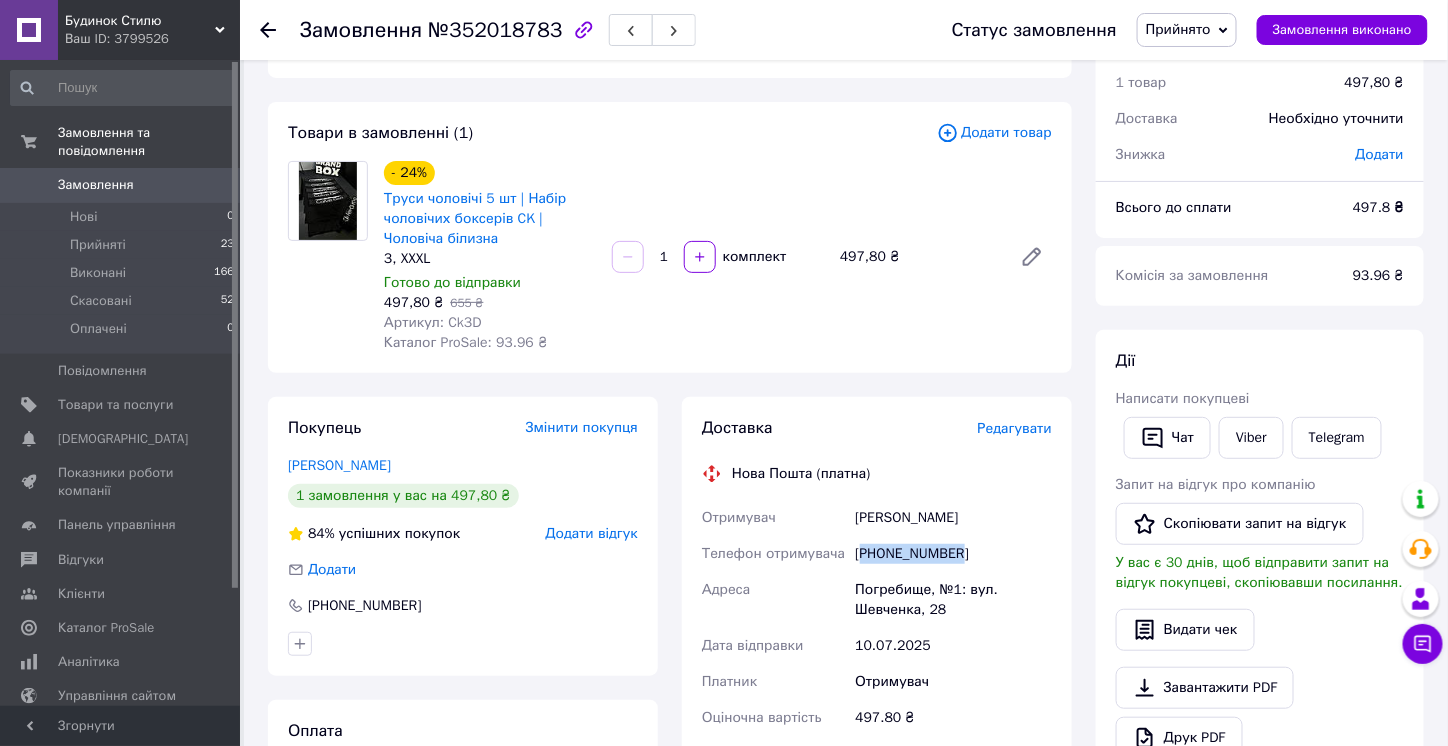 scroll, scrollTop: 0, scrollLeft: 0, axis: both 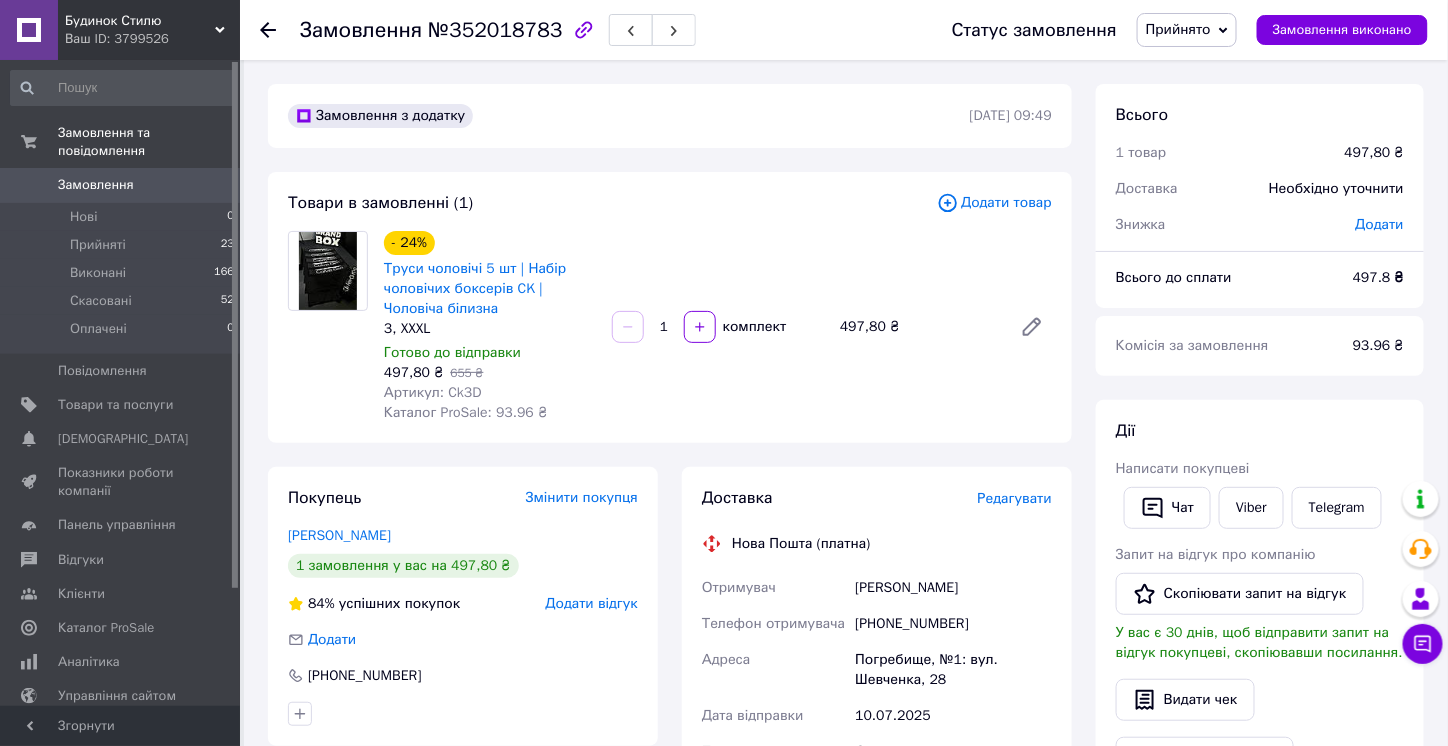 click on "- 24% Труси чоловічі 5 шт | Набір чоловічих боксерів CK | Чоловіча білизна 3, XXXL Готово до відправки 497,80 ₴   655 ₴ Артикул: Ck3D Каталог ProSale: 93.96 ₴  1   комплект 497,80 ₴" at bounding box center [718, 327] 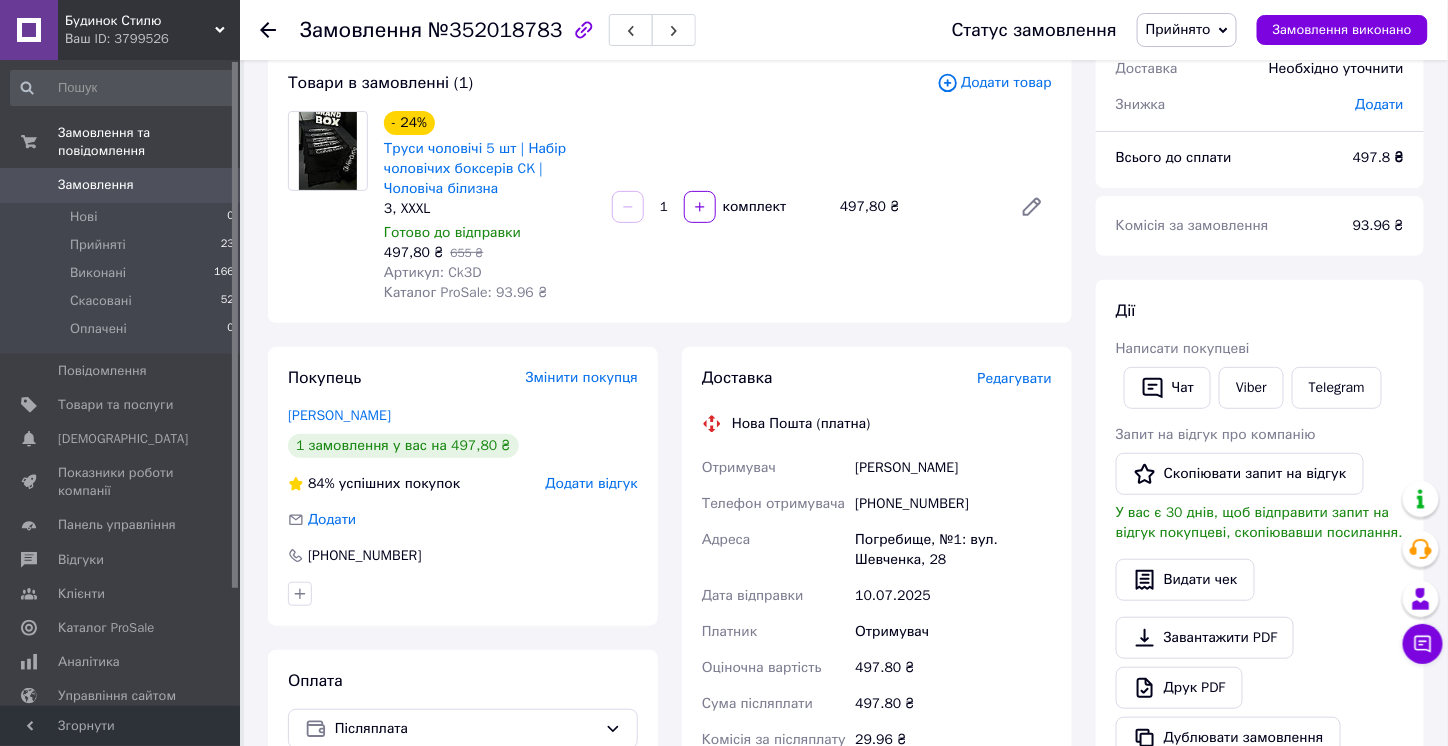scroll, scrollTop: 200, scrollLeft: 0, axis: vertical 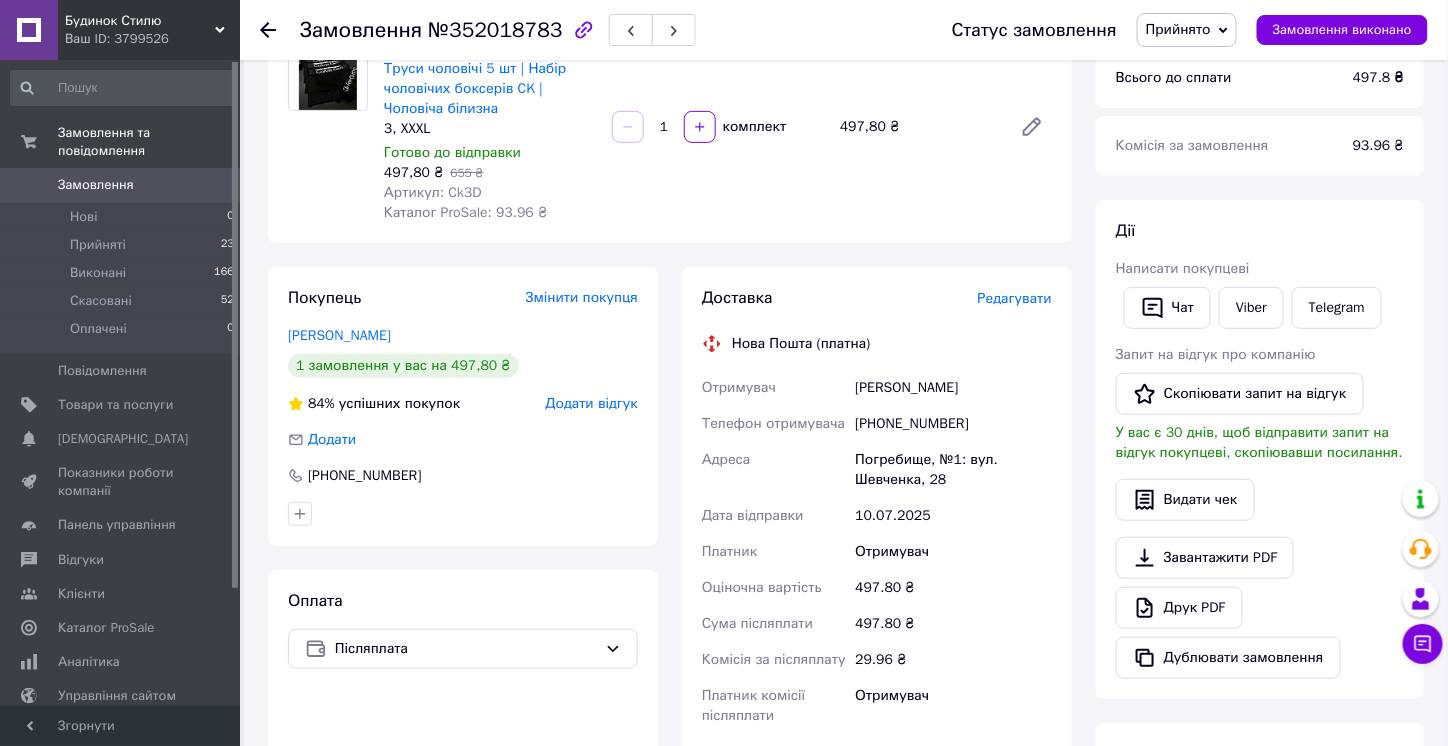 click on "Отримувач" at bounding box center [739, 387] 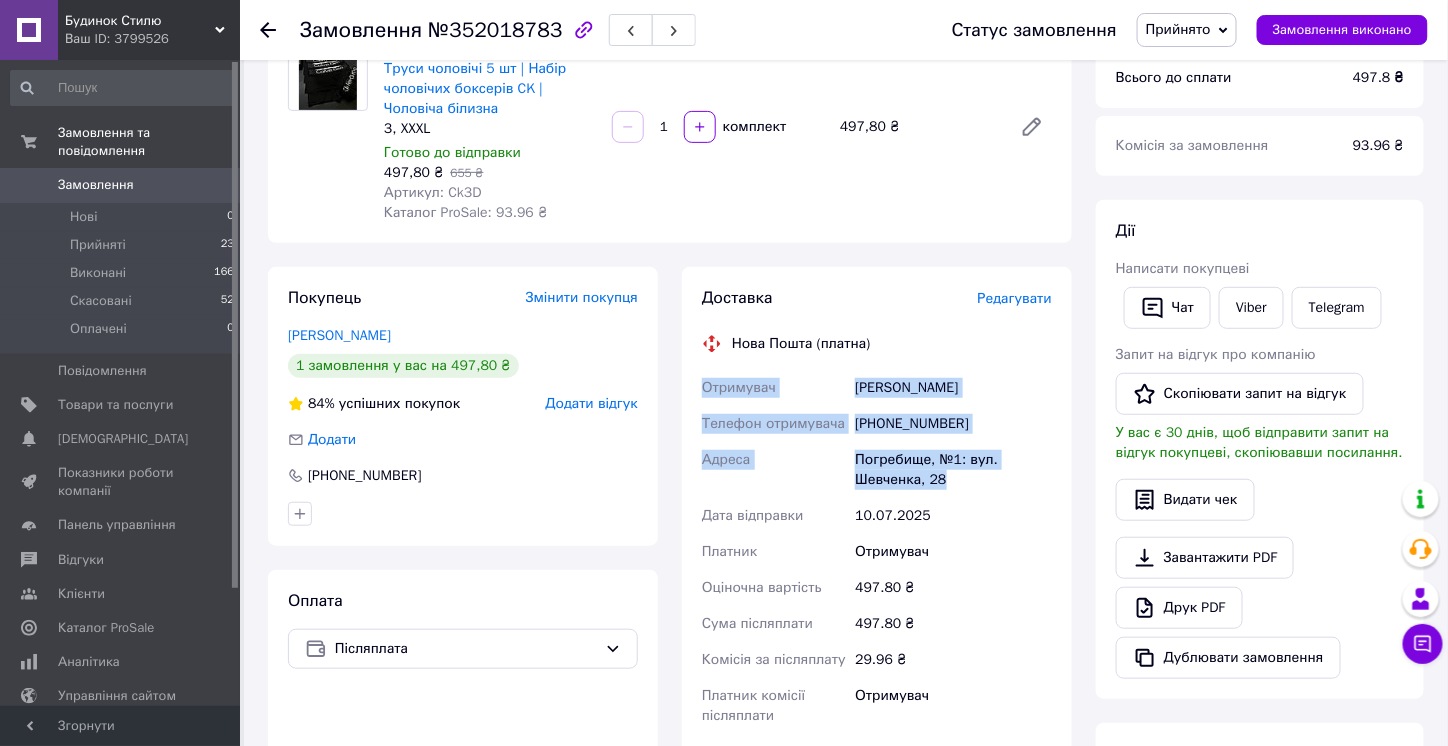 drag, startPoint x: 733, startPoint y: 392, endPoint x: 971, endPoint y: 477, distance: 252.72318 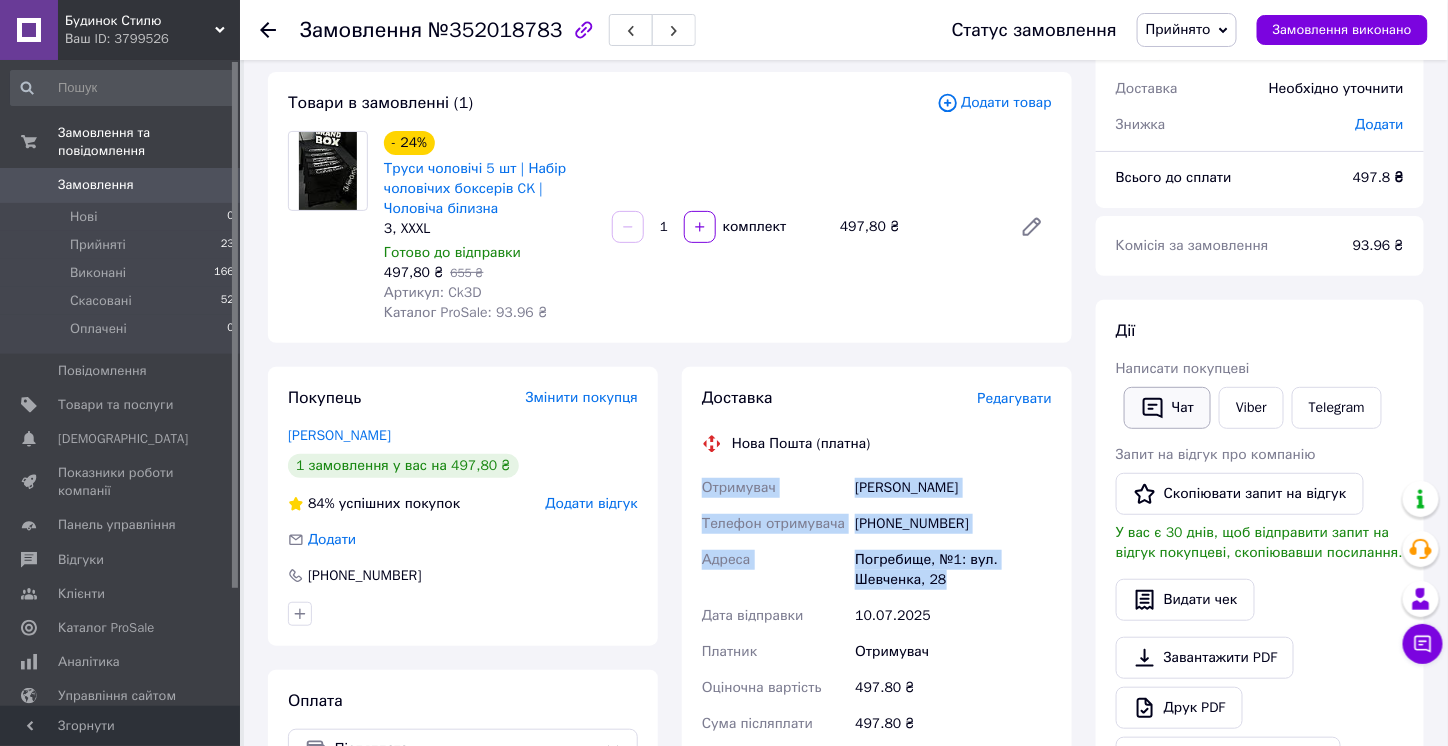 click on "Чат" at bounding box center [1167, 408] 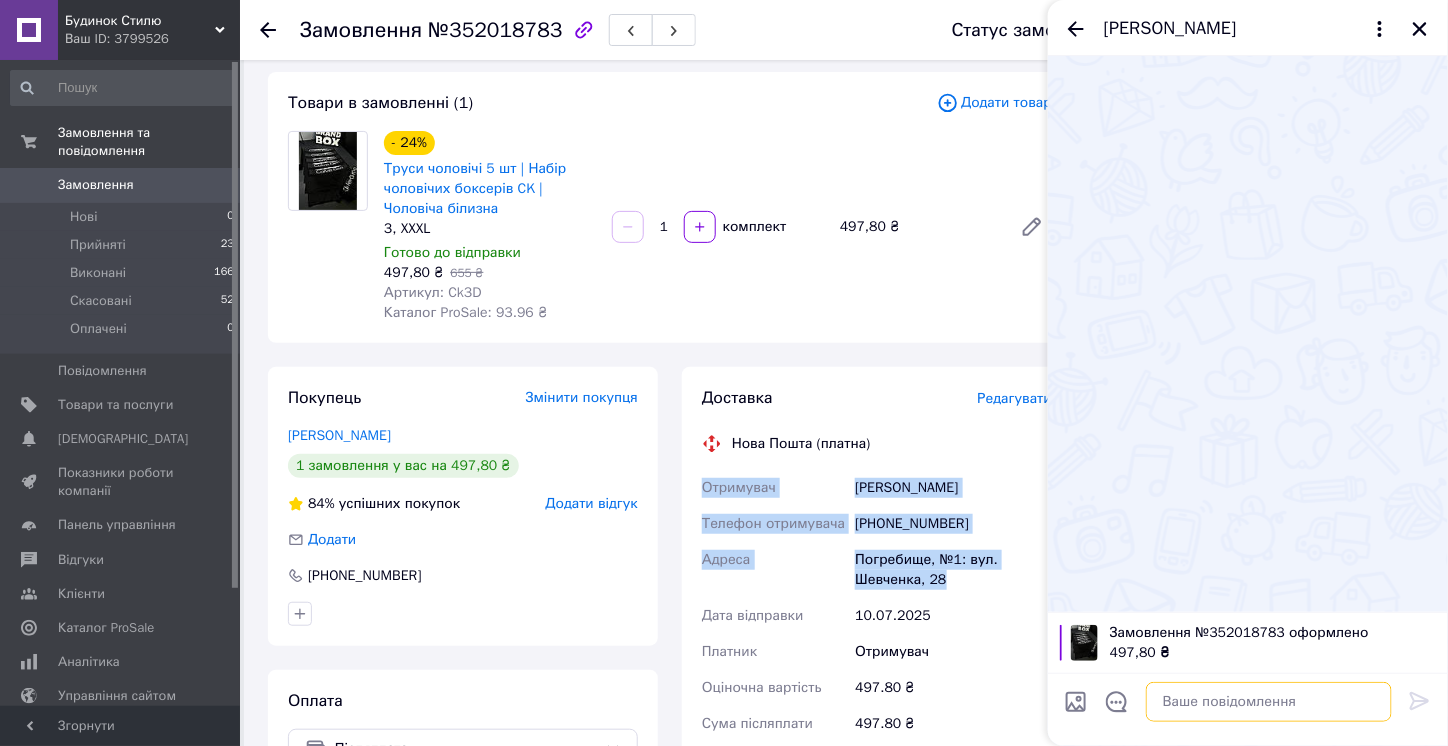 click at bounding box center [1269, 702] 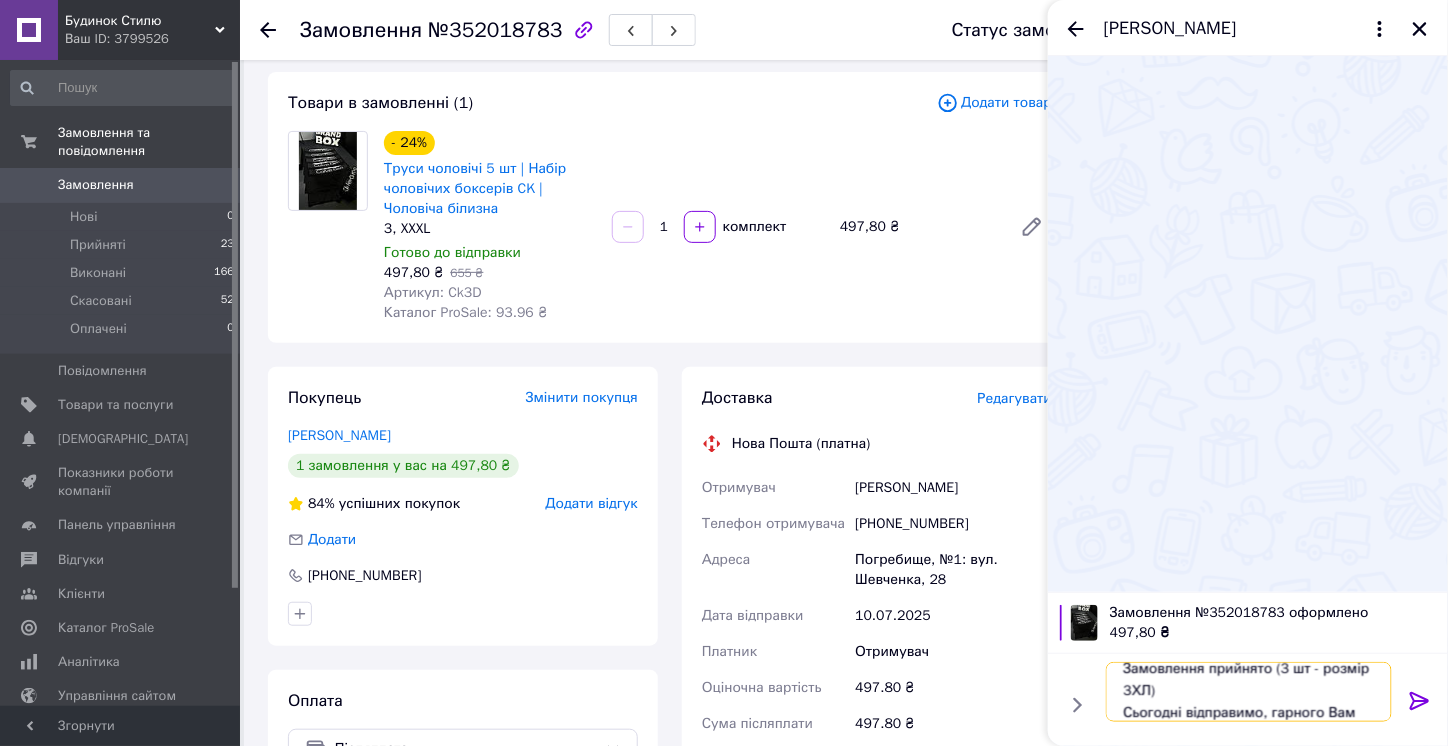 scroll, scrollTop: 1, scrollLeft: 0, axis: vertical 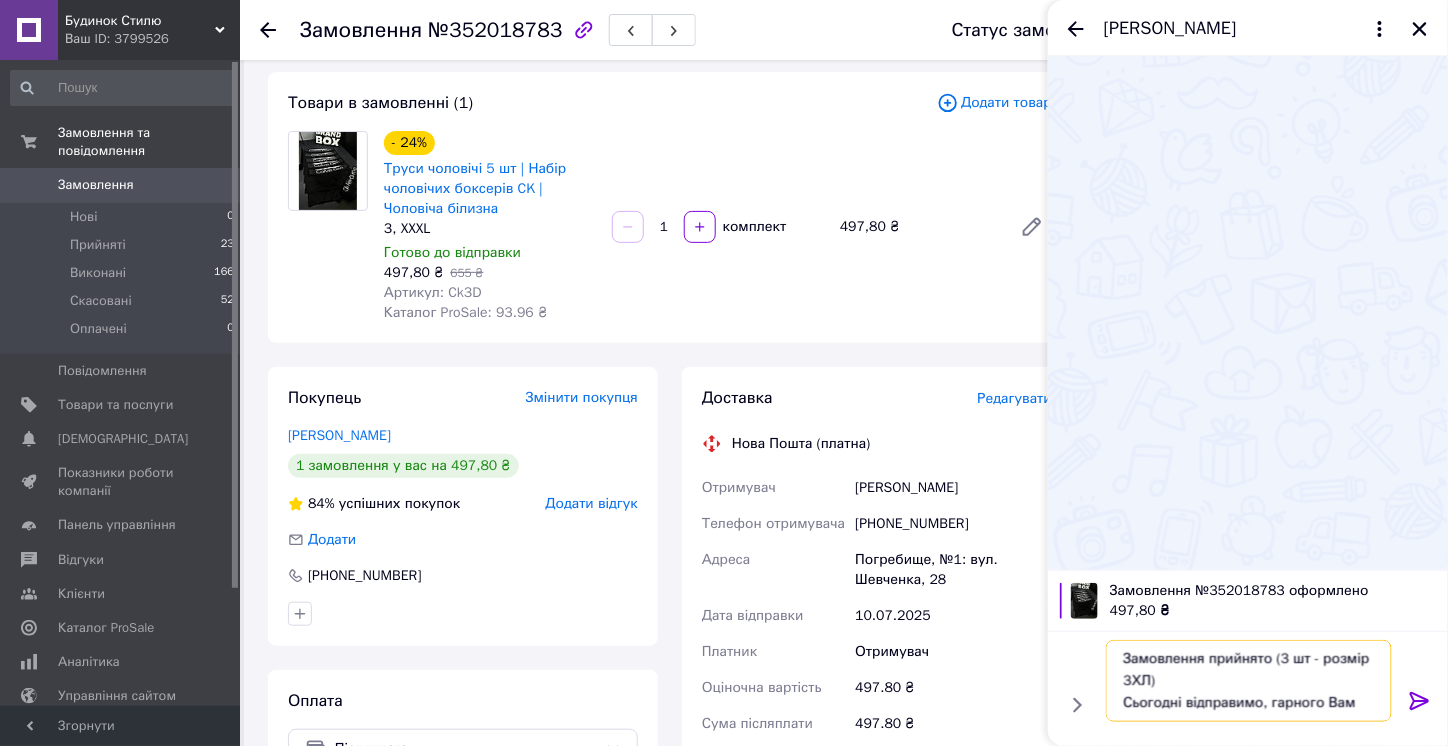 type on "Замовлення прийнято (3 шт - розмір 3ХЛ)
Сьогодні відправимо, гарного Вам дня" 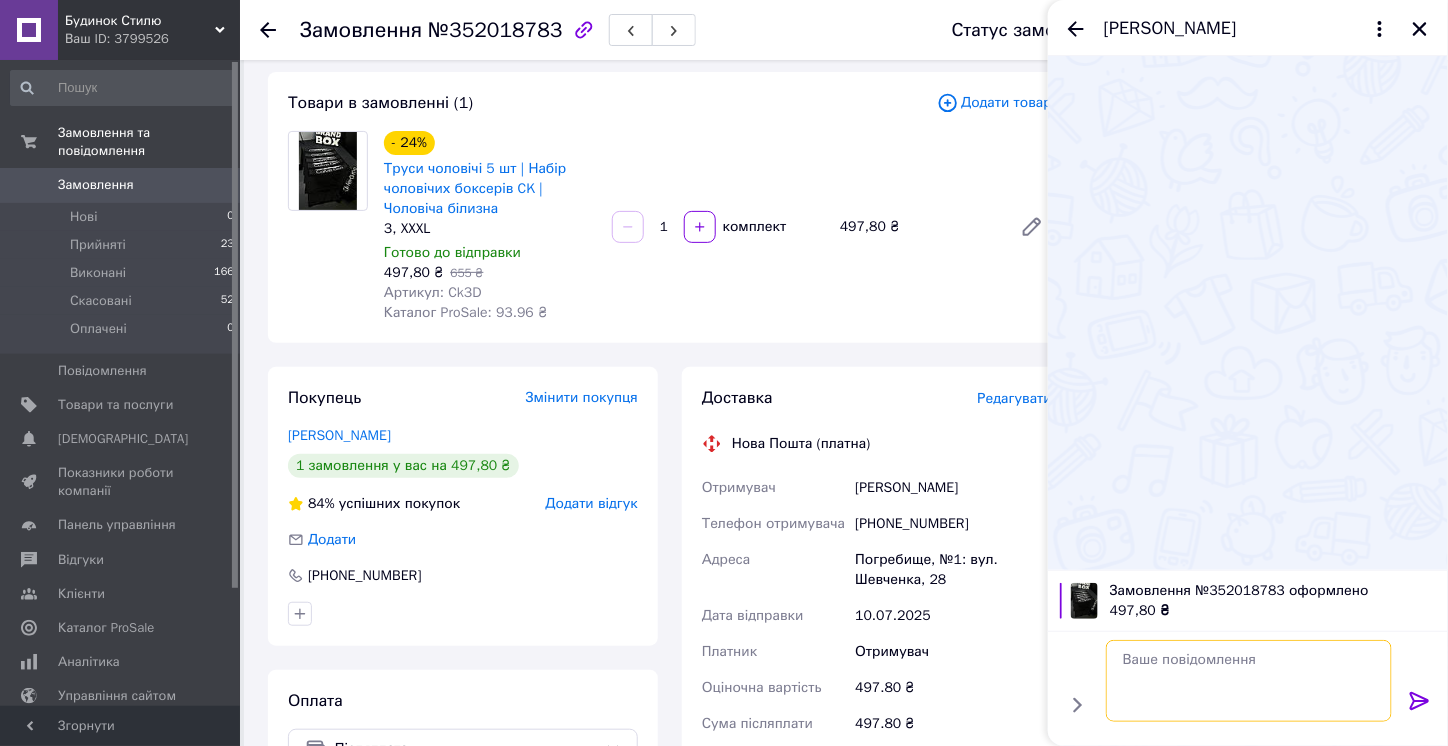 scroll, scrollTop: 0, scrollLeft: 0, axis: both 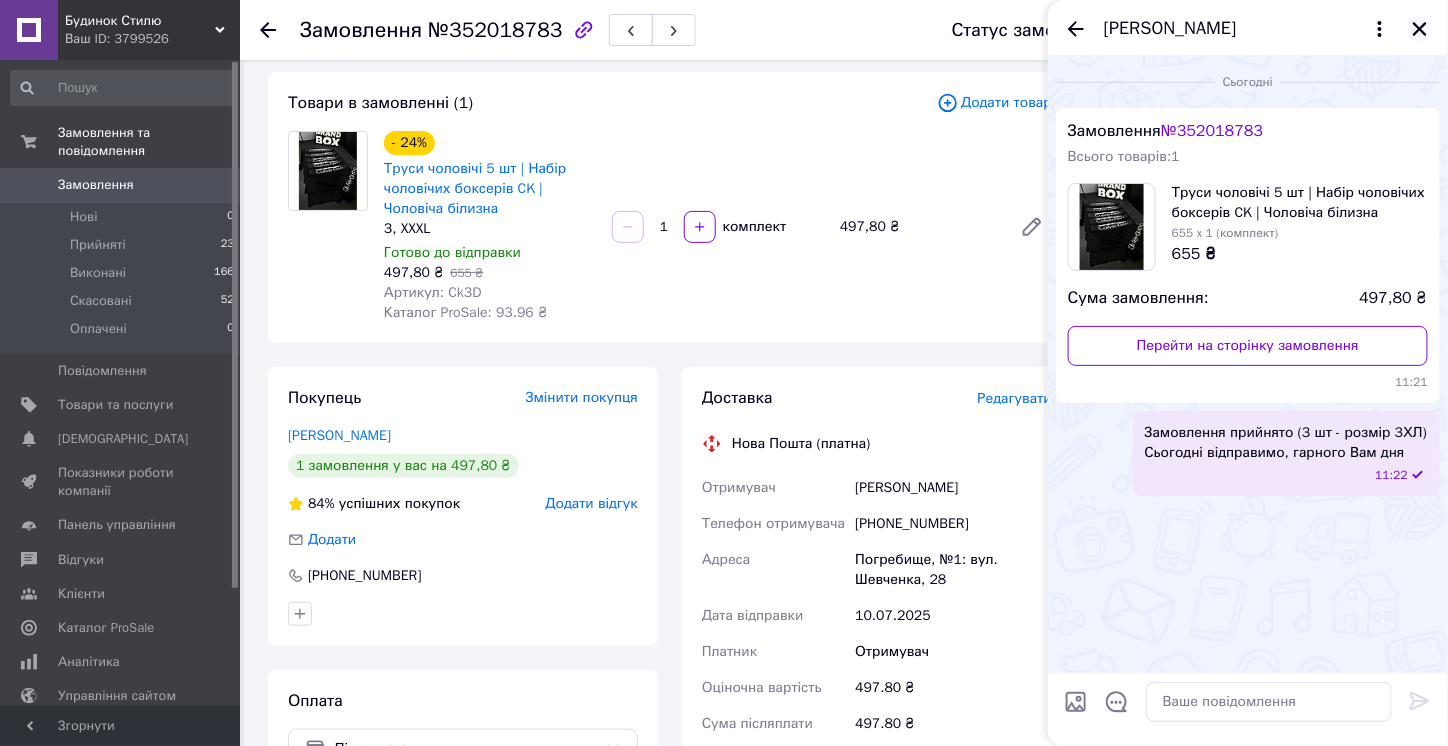 click at bounding box center (1420, 29) 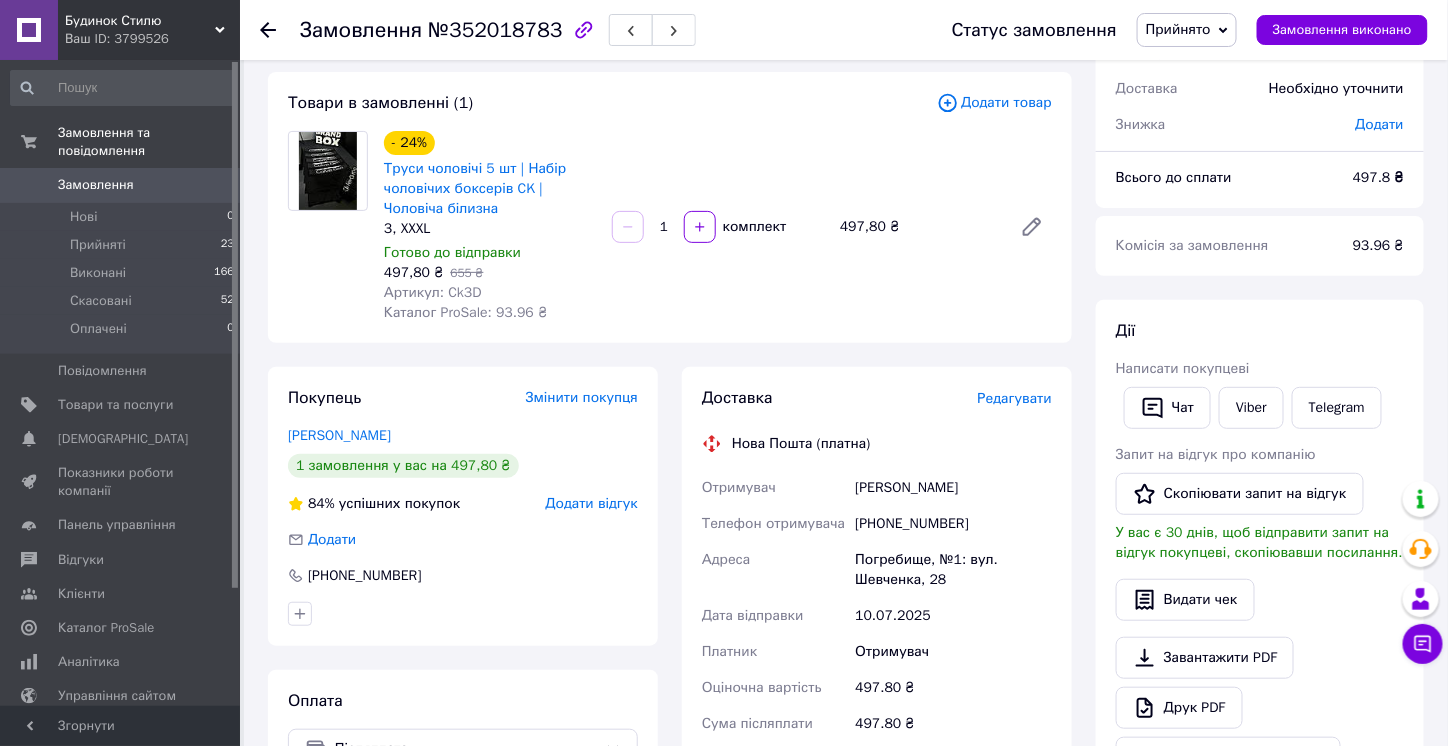 click on "Замовлення з додатку 10.07.2025 | 09:49 Товари в замовленні (1) Додати товар - 24% Труси чоловічі 5 шт | Набір чоловічих боксерів CK | Чоловіча білизна 3, XXXL Готово до відправки 497,80 ₴   655 ₴ Артикул: Ck3D Каталог ProSale: 93.96 ₴  1   комплект 497,80 ₴ Покупець Змінити покупця Мамчур Ярослав 1 замовлення у вас на 497,80 ₴ 84%   успішних покупок Додати відгук Додати +380985975229 Оплата Післяплата Доставка Редагувати Нова Пошта (платна) Отримувач Мамчур Ярослав Телефон отримувача +380985975229 Адреса Погребище, №1: вул. Шевченка, 28 Дата відправки 10.07.2025 Платник Отримувач Оціночна вартість 497.80 ₴ або <" at bounding box center [670, 633] 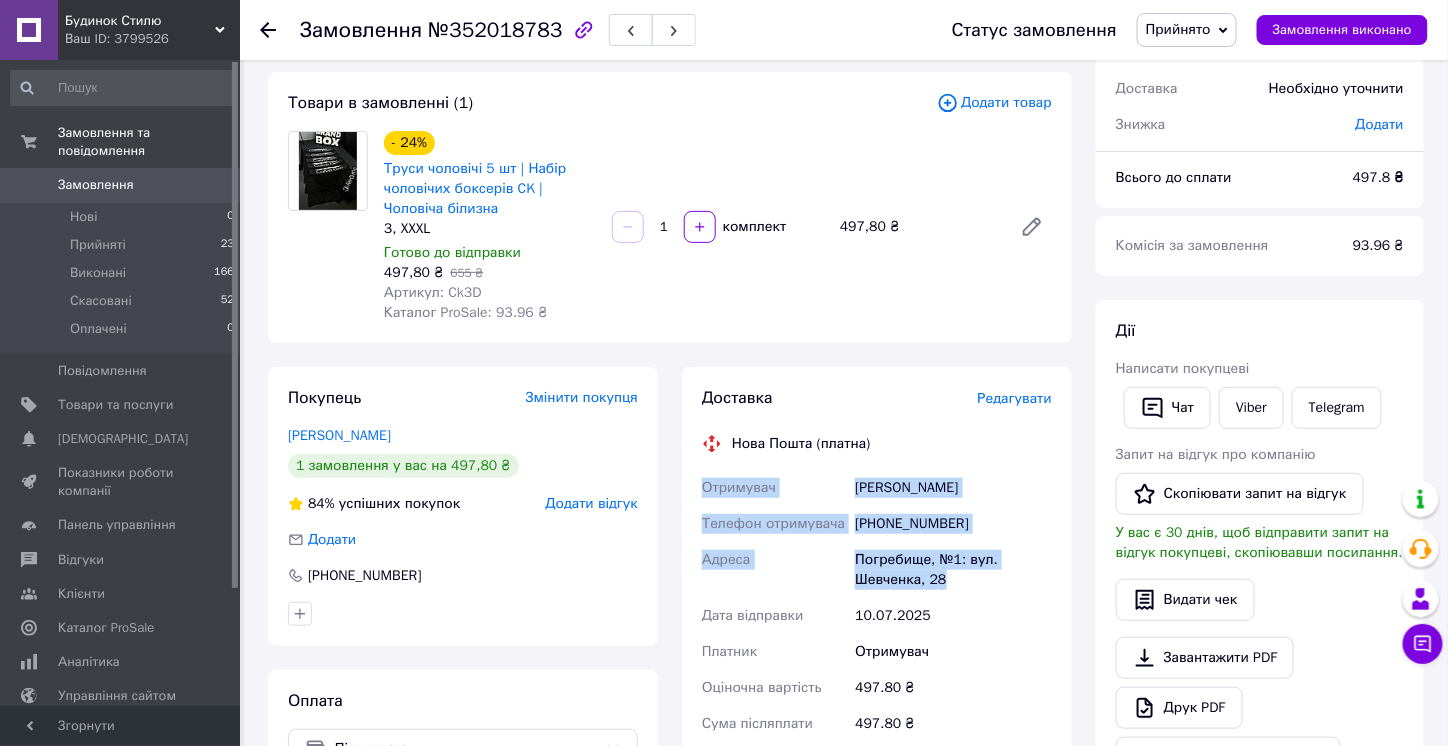 drag, startPoint x: 697, startPoint y: 480, endPoint x: 950, endPoint y: 581, distance: 272.41513 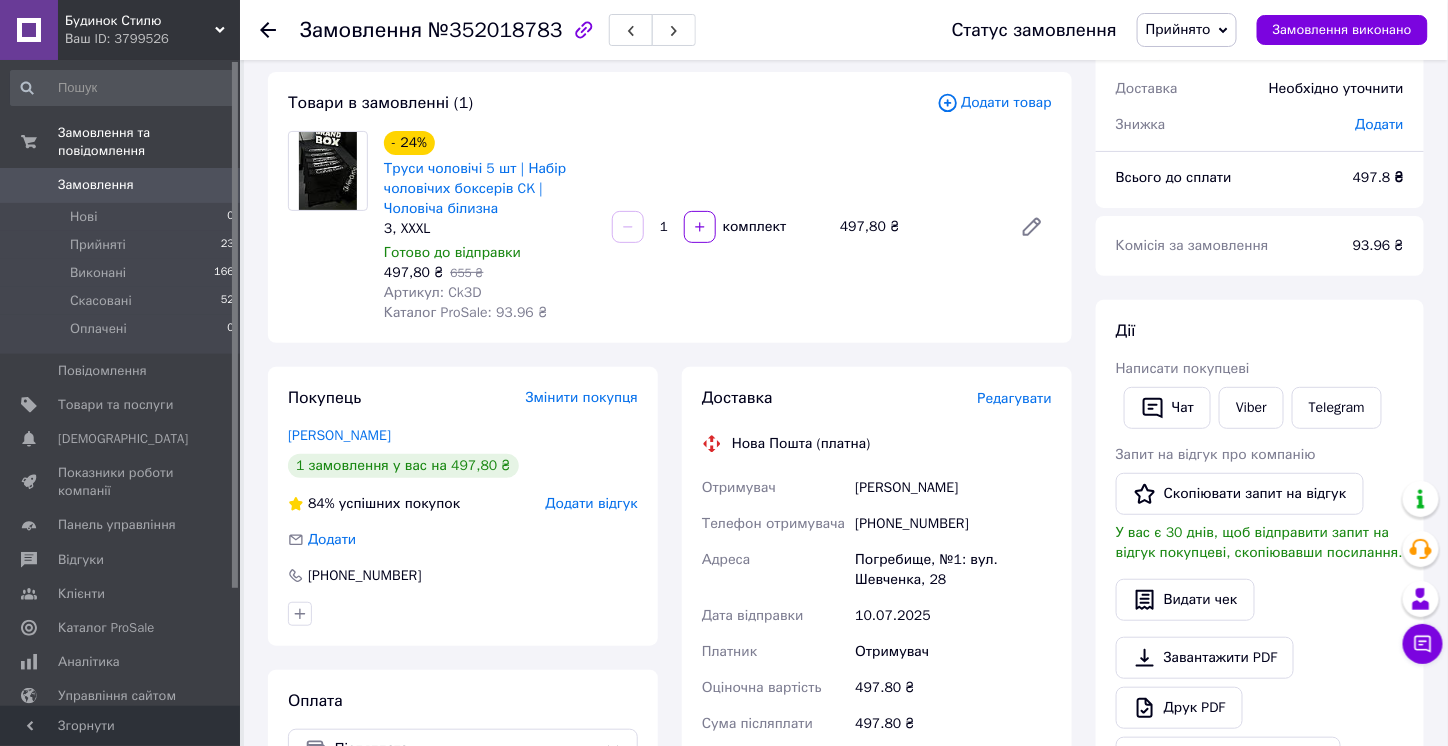 click on "Доставка Редагувати Нова Пошта (платна) Отримувач Мамчур Ярослав Телефон отримувача +380985975229 Адреса Погребище, №1: вул. Шевченка, 28 Дата відправки 10.07.2025 Платник Отримувач Оціночна вартість 497.80 ₴ Сума післяплати 497.80 ₴ Комісія за післяплату 29.96 ₴ Платник комісії післяплати Отримувач Передати номер або Згенерувати ЕН Платник Отримувач Відправник Прізвище отримувача Мамчур Ім'я отримувача Ярослав По батькові отримувача Телефон отримувача +380985975229 Тип доставки У відділенні Кур'єром В поштоматі Місто Погребище Відділення №1: вул. Шевченка, 28 Тип посилки < >" at bounding box center (877, 707) 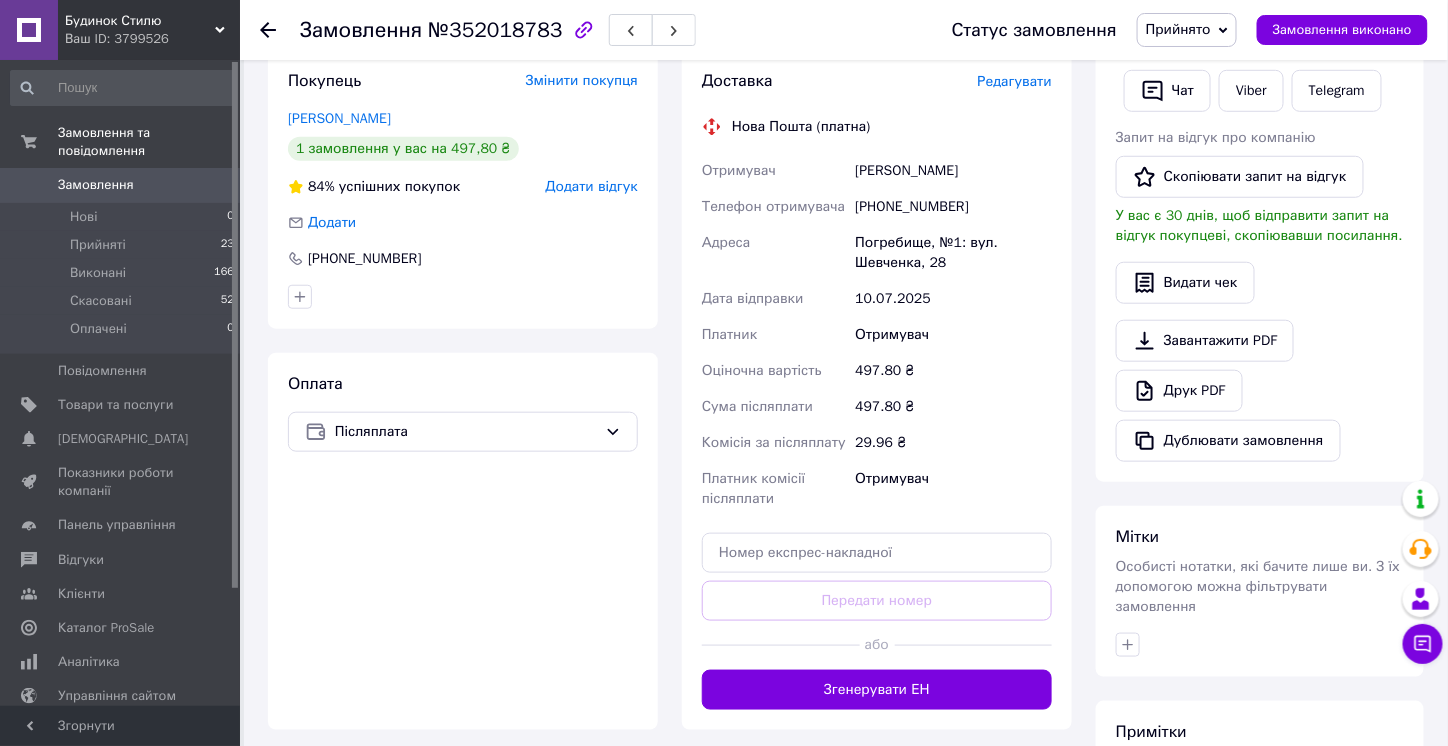 scroll, scrollTop: 634, scrollLeft: 0, axis: vertical 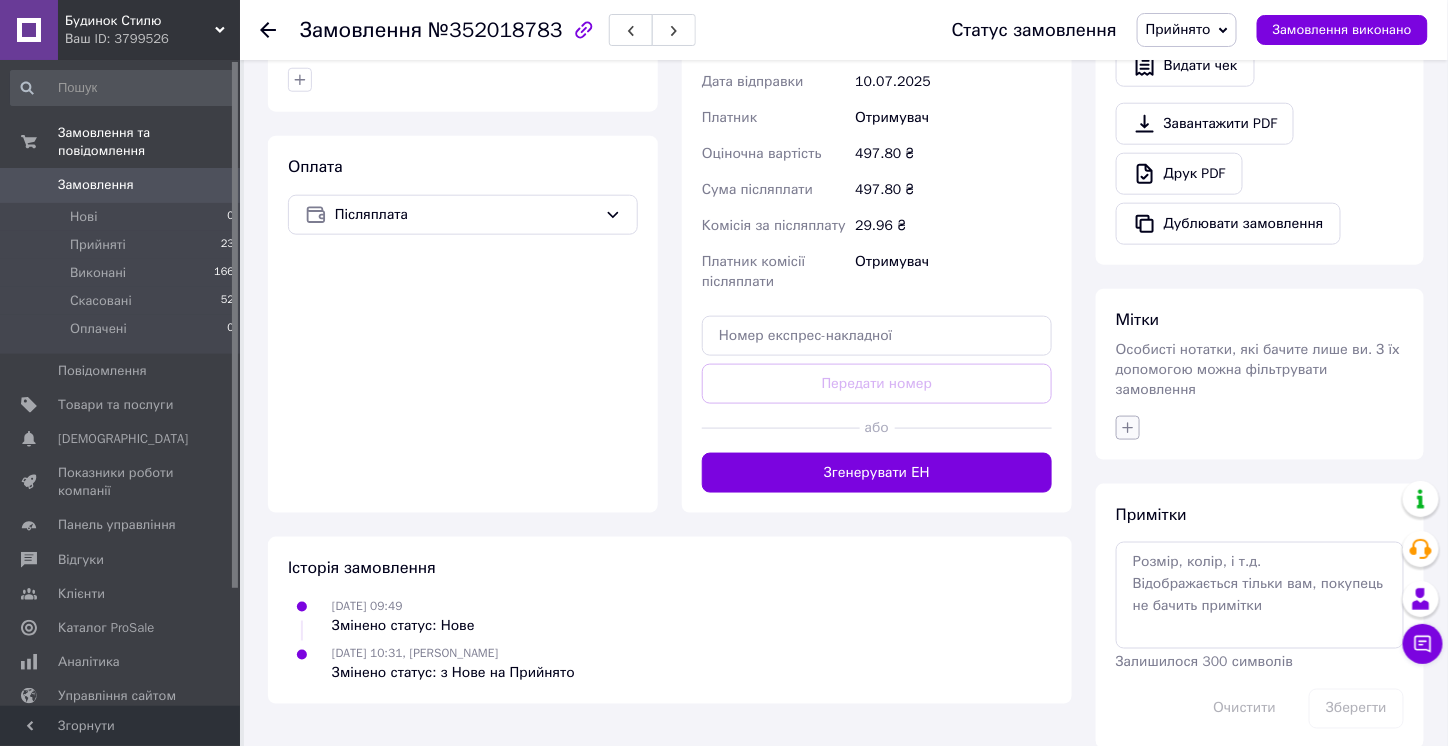 click at bounding box center (1128, 428) 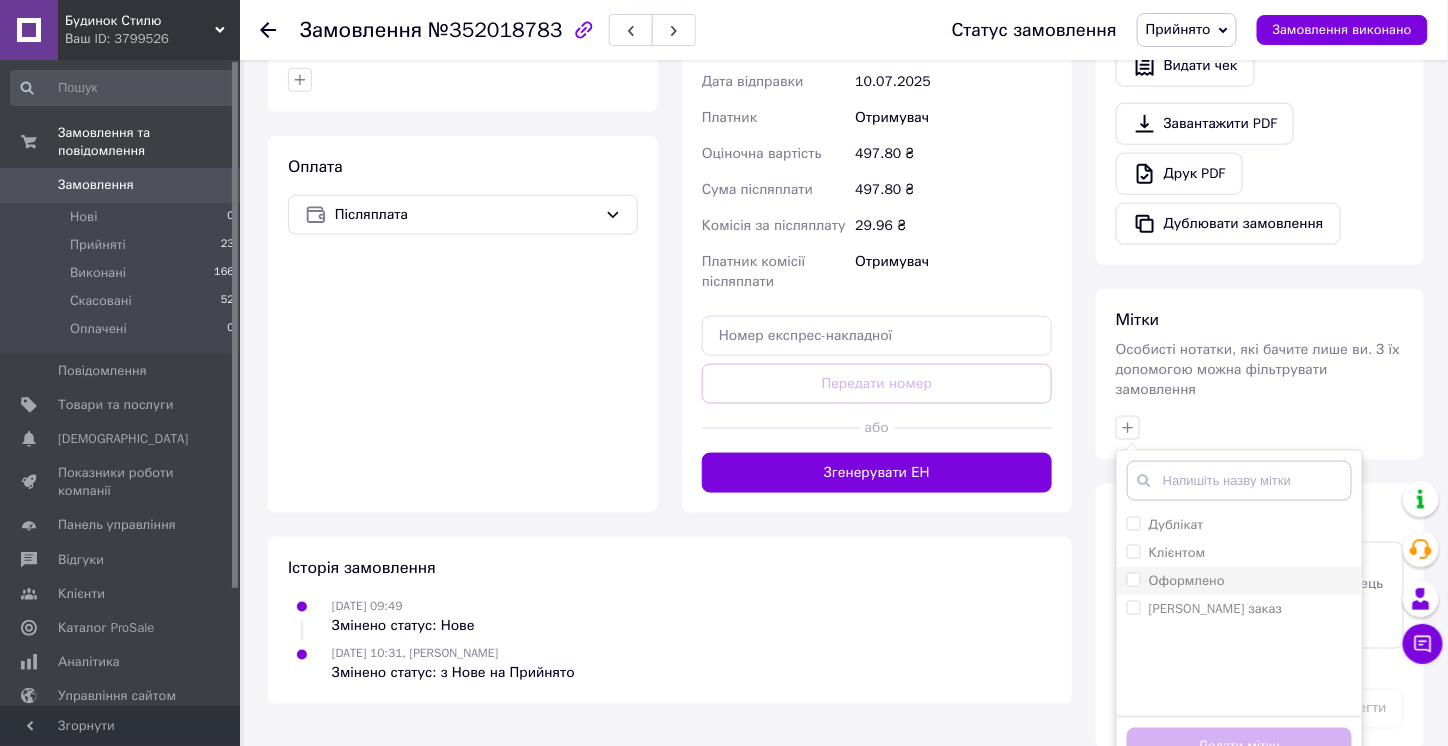 click on "Оформлено" at bounding box center [1133, 579] 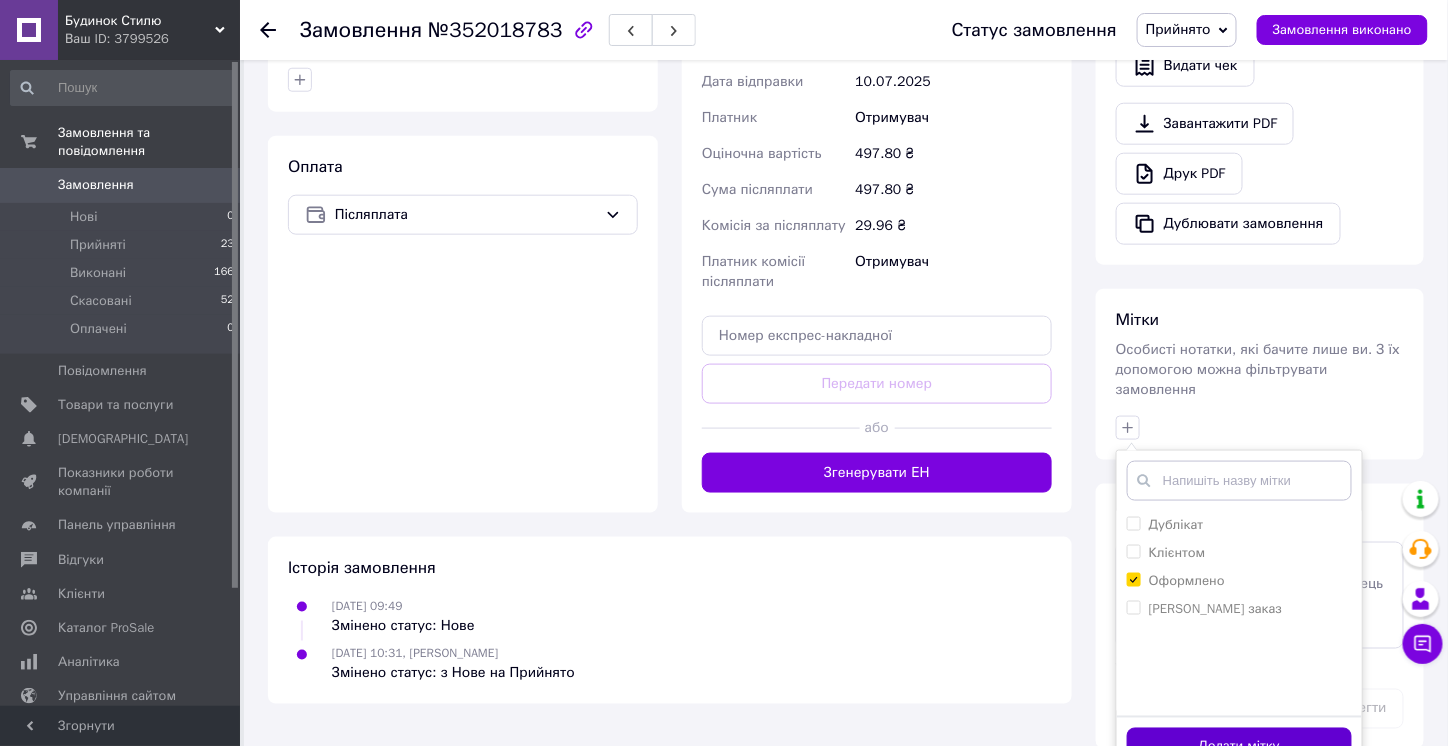 click on "Додати мітку" at bounding box center [1239, 747] 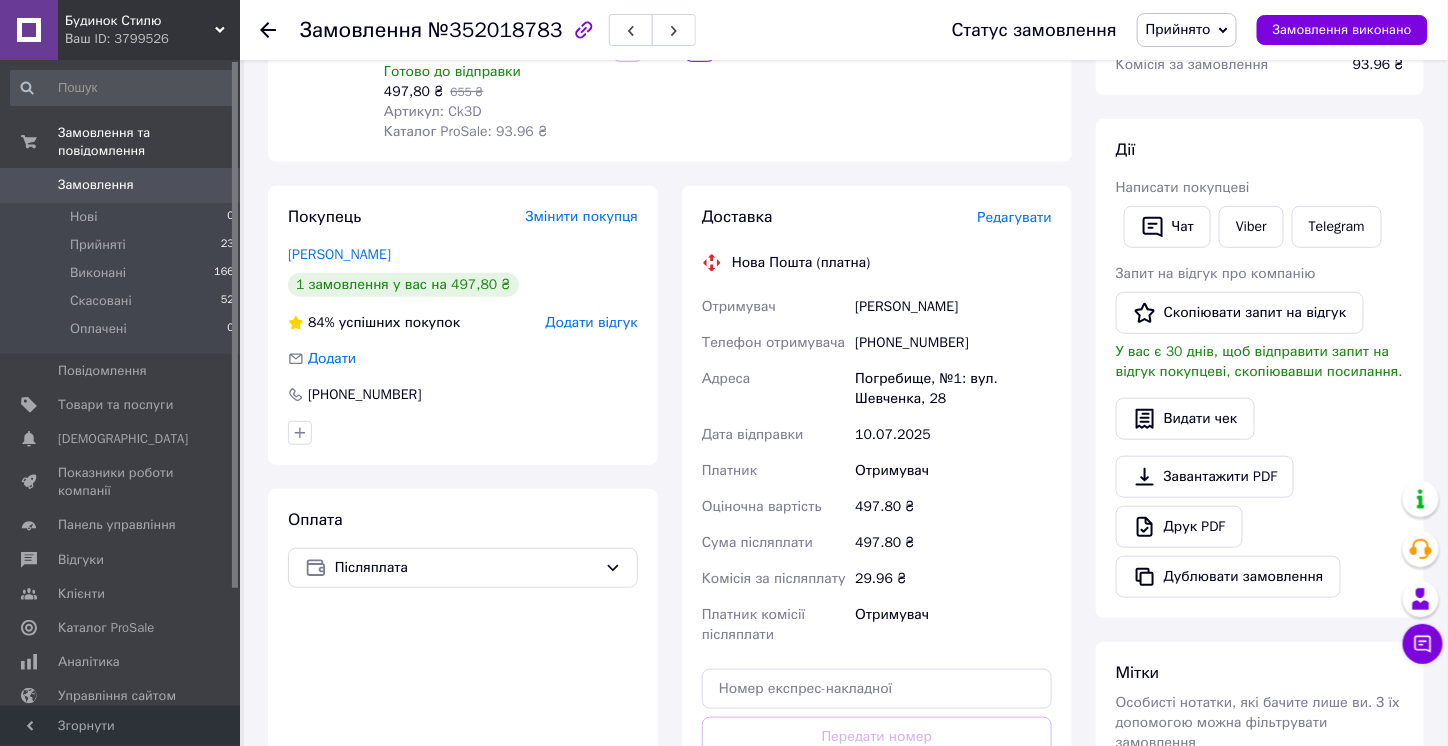 scroll, scrollTop: 34, scrollLeft: 0, axis: vertical 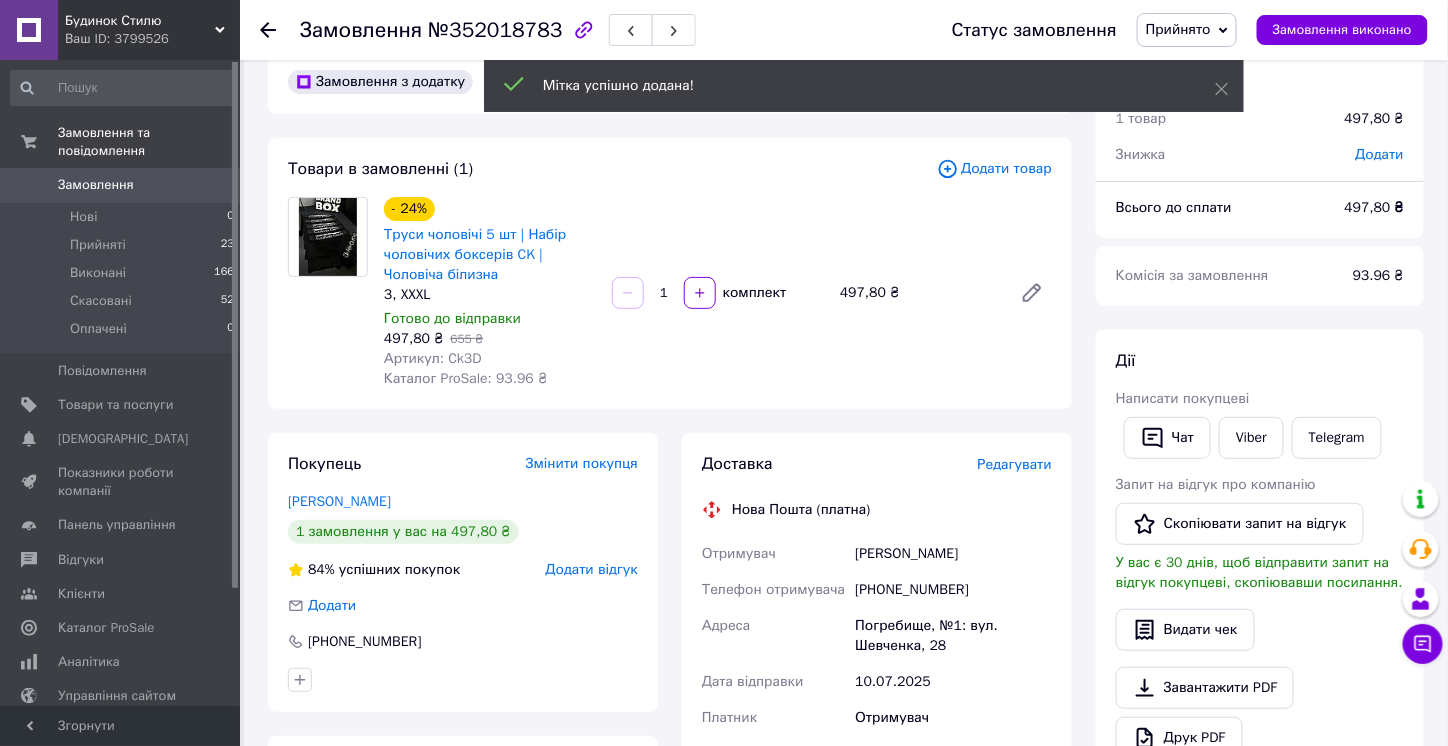 click 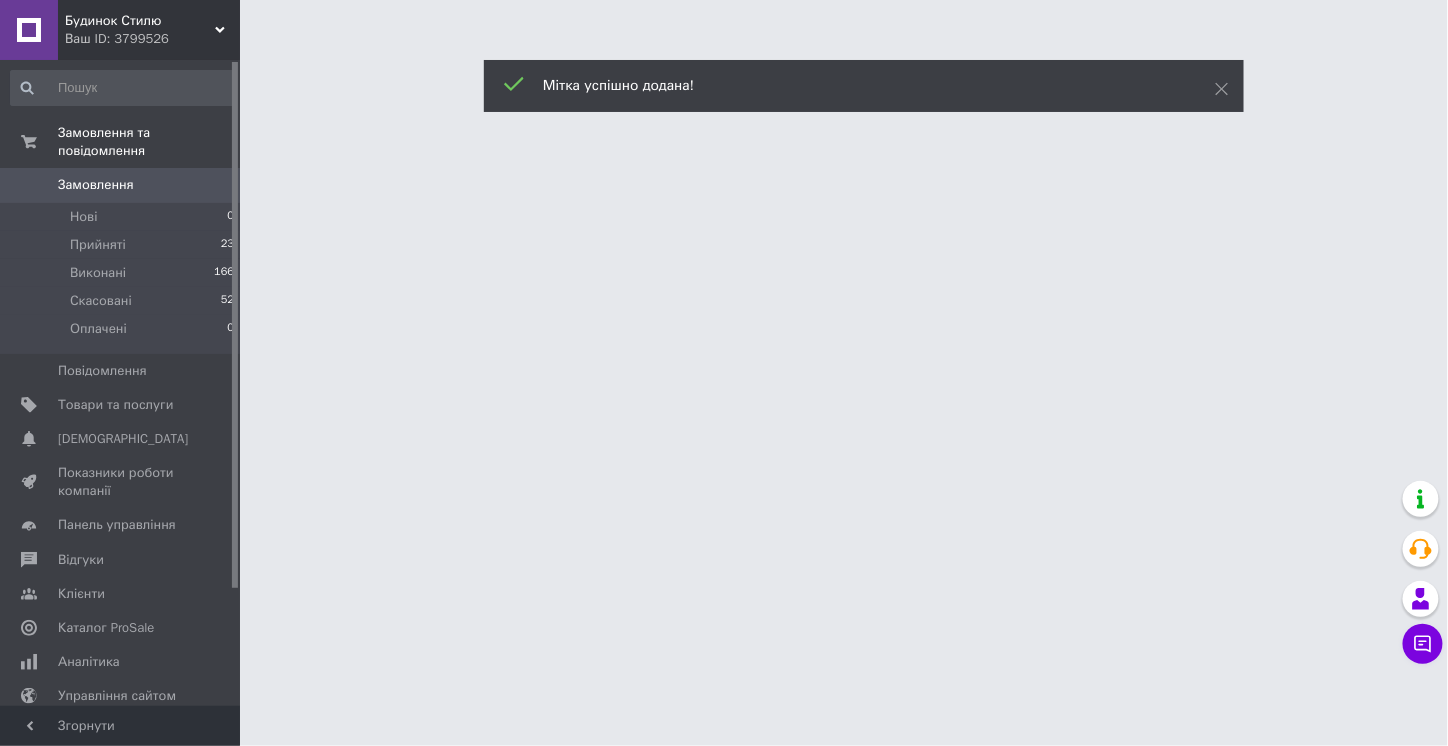 scroll, scrollTop: 0, scrollLeft: 0, axis: both 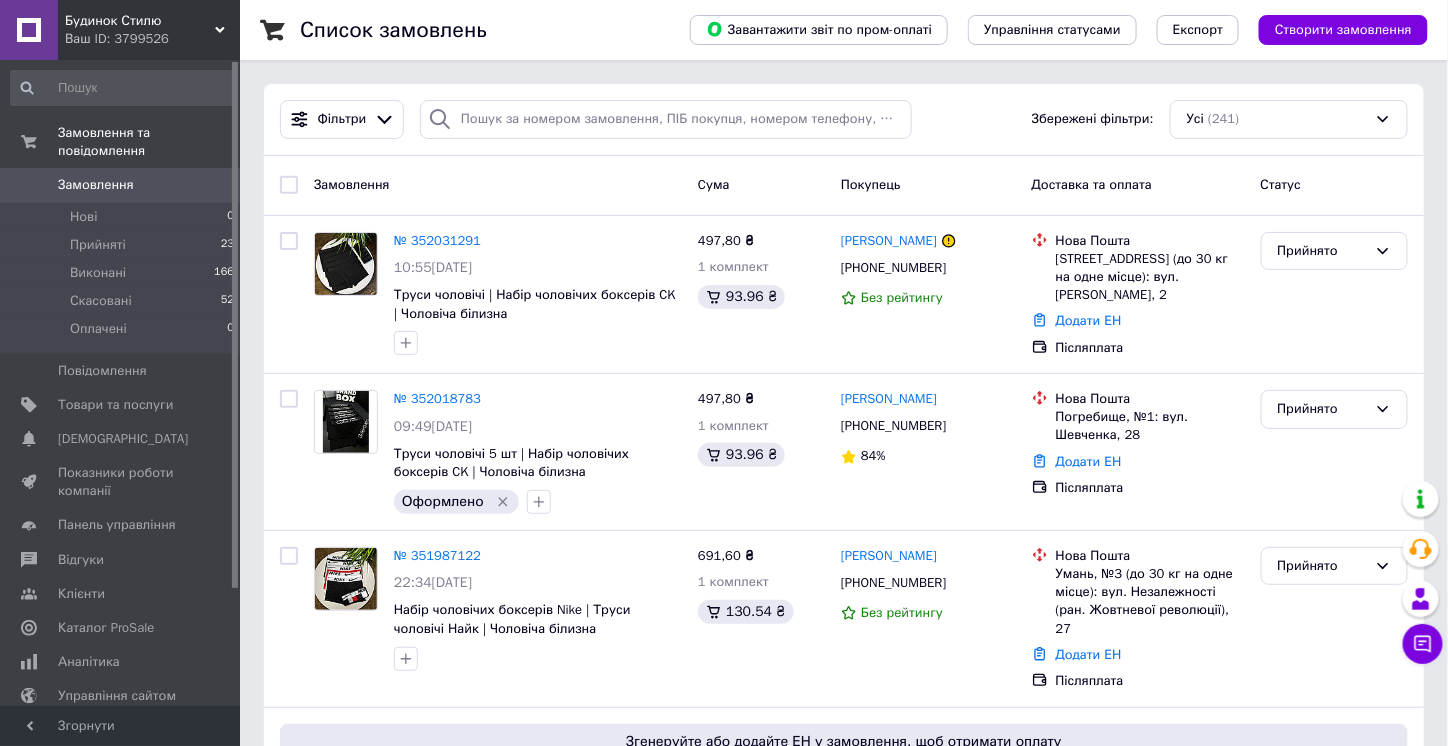 click on "Список замовлень   Завантажити звіт по пром-оплаті Управління статусами Експорт Створити замовлення Фільтри Збережені фільтри: Усі (241) Замовлення Cума Покупець Доставка та оплата Статус № 352031291 10:55, 10.07.2025 Труси чоловічі | Набір чоловічих боксерів CK | Чоловіча білизна 497,80 ₴ 1 комплект 93.96 ₴ Серафім Ситюк +380671075049 Без рейтингу Нова Пошта Бровари, №8 (до 30 кг на одне місце): вул. В’ячеслава Чорновола, 2 Додати ЕН Післяплата Прийнято № 352018783 09:49, 10.07.2025 Труси чоловічі 5 шт | Набір чоловічих боксерів CK | Чоловіча білизна Оформлено   497,80 ₴ 1 комплект 93.96 ₴ +380985975229 84%" at bounding box center [844, 4986] 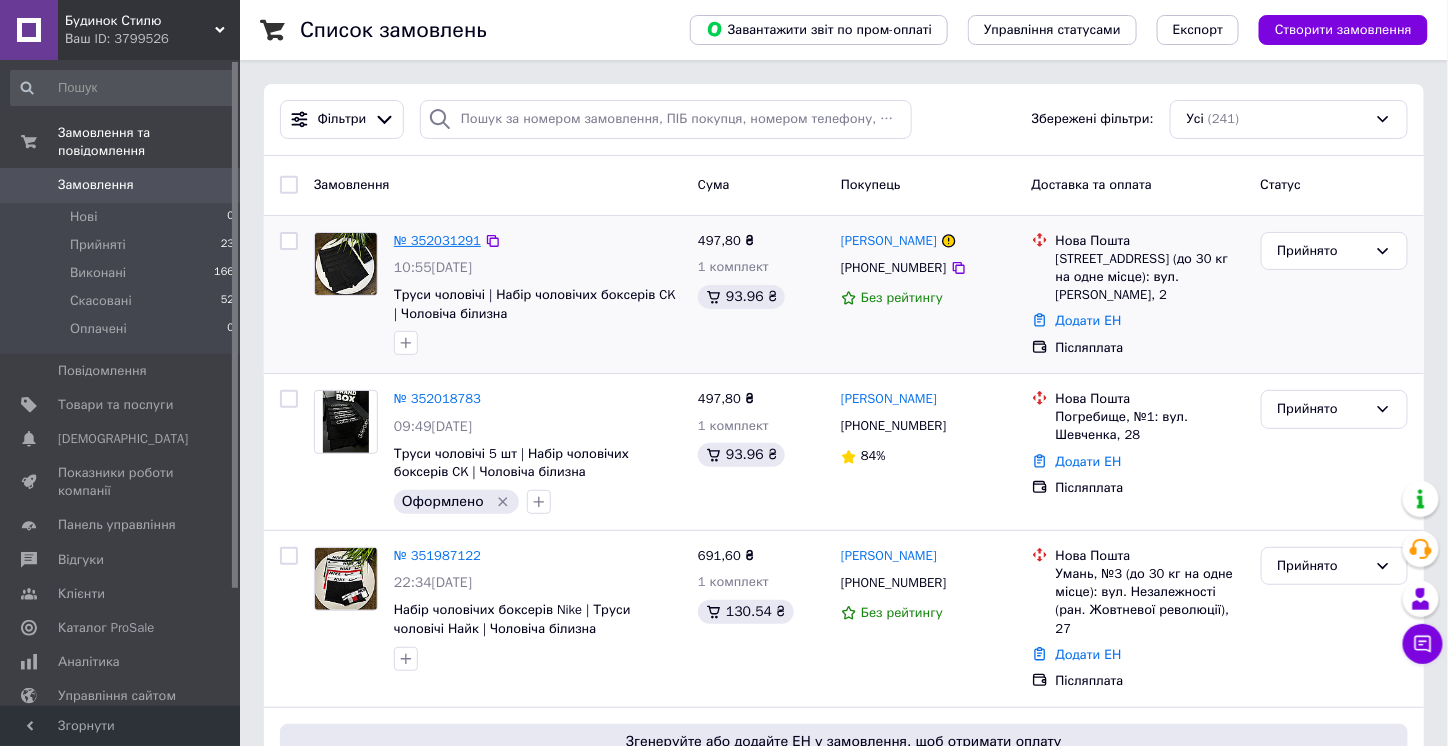 click on "№ 352031291" at bounding box center (437, 240) 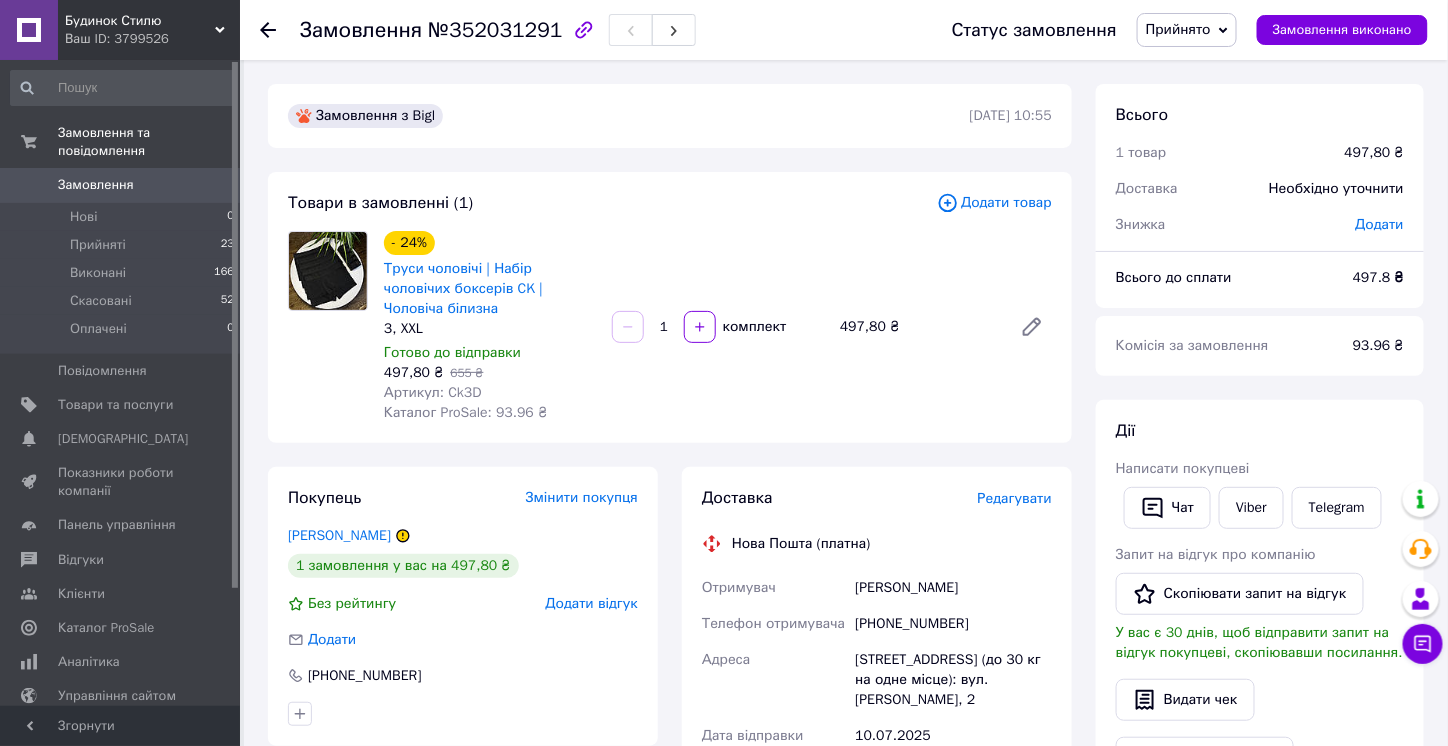 click on "Всього 1 товар 497,80 ₴ Доставка Необхідно уточнити Знижка Додати Всього до сплати 497.8 ₴ Комісія за замовлення 93.96 ₴ Дії Написати покупцеві   Чат Viber Telegram Запит на відгук про компанію   Скопіювати запит на відгук У вас є 30 днів, щоб відправити запит на відгук покупцеві, скопіювавши посилання.   Видати чек   Завантажити PDF   Друк PDF   Дублювати замовлення Мітки Особисті нотатки, які бачите лише ви. З їх допомогою можна фільтрувати замовлення Примітки Залишилося 300 символів Очистити Зберегти" at bounding box center (1260, 733) 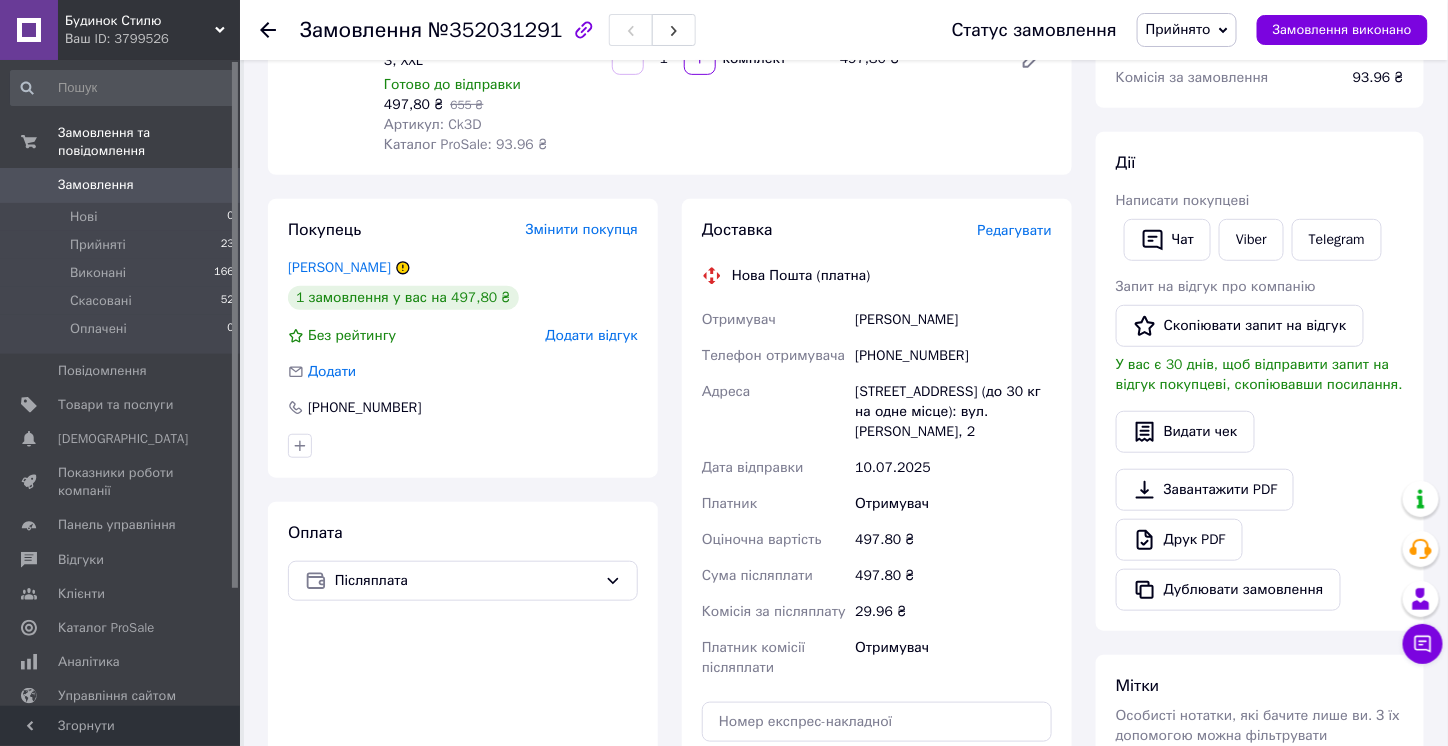 scroll, scrollTop: 300, scrollLeft: 0, axis: vertical 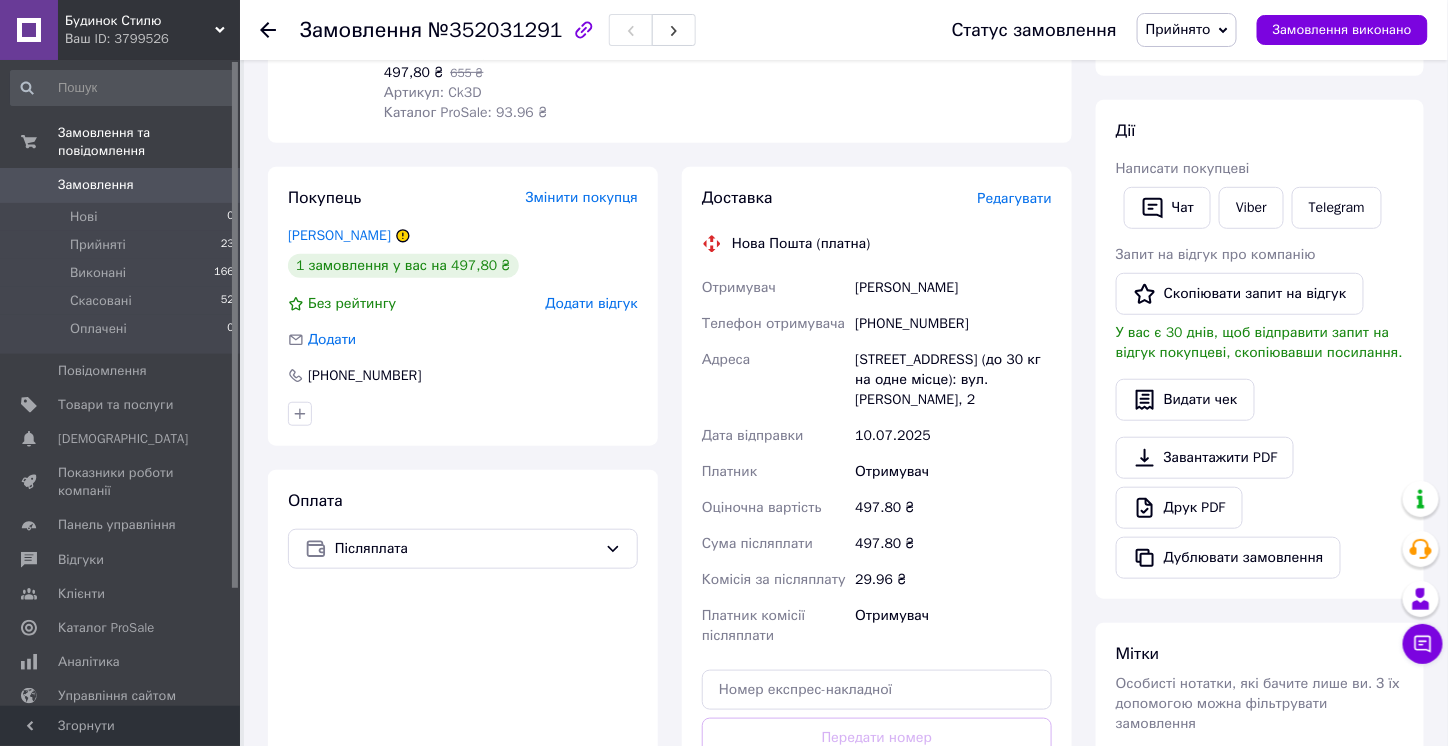 click on "[PHONE_NUMBER]" at bounding box center (953, 324) 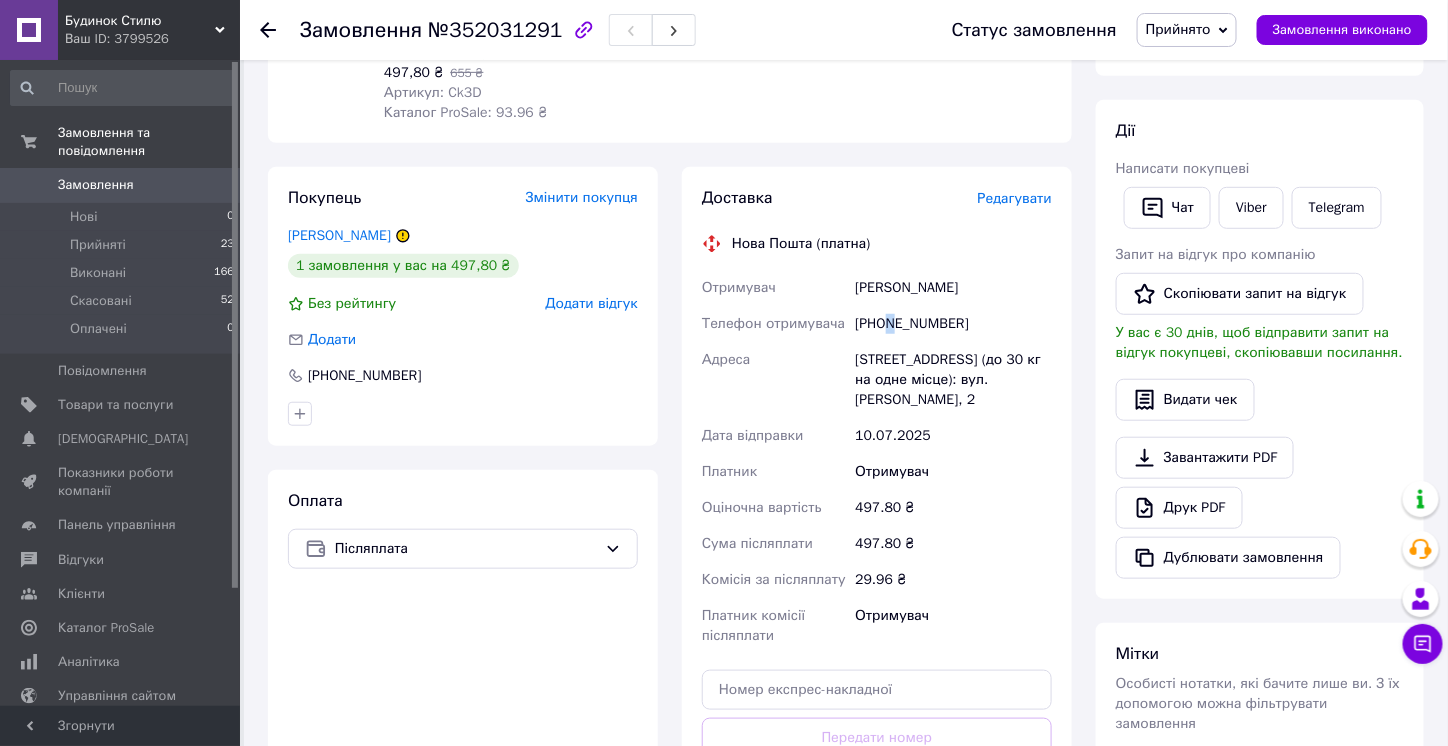 click on "[PHONE_NUMBER]" at bounding box center (953, 324) 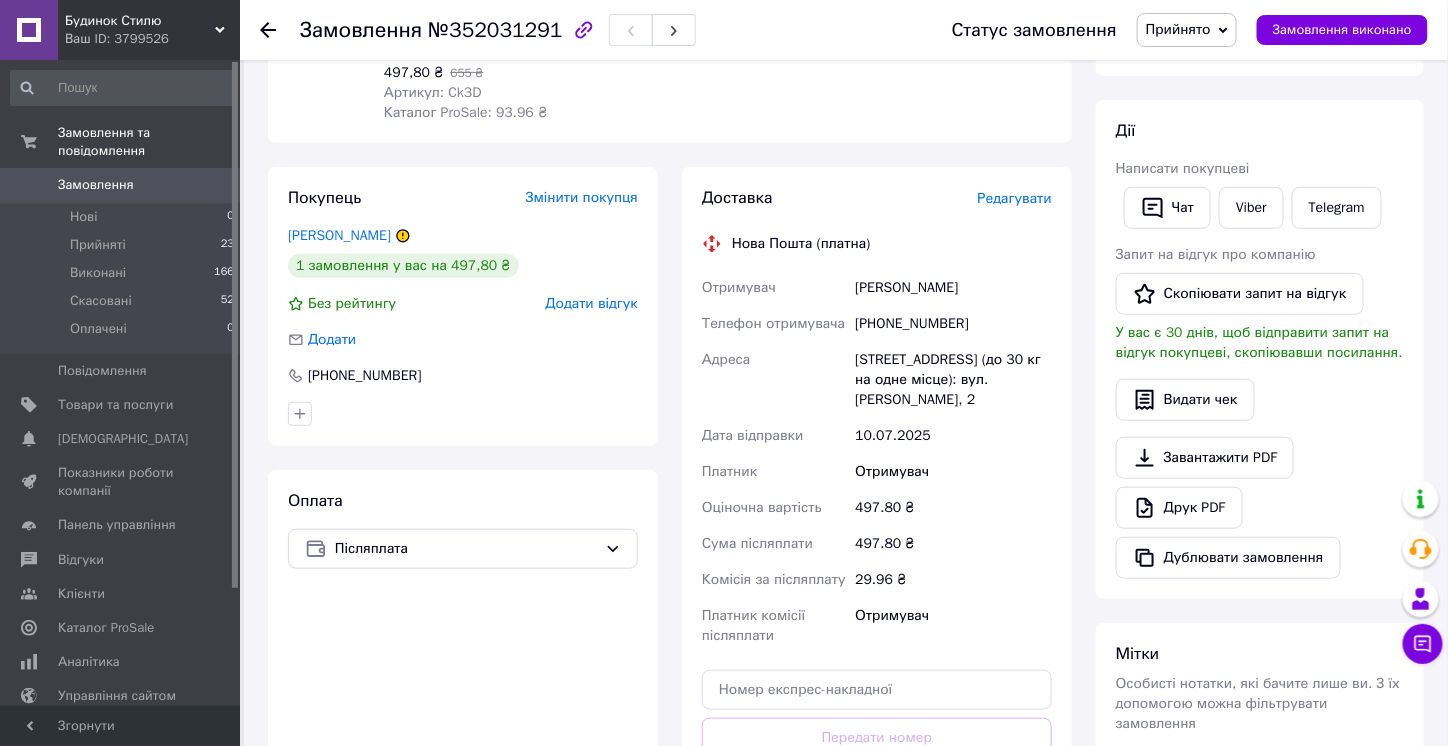 click on "[PHONE_NUMBER]" at bounding box center (953, 324) 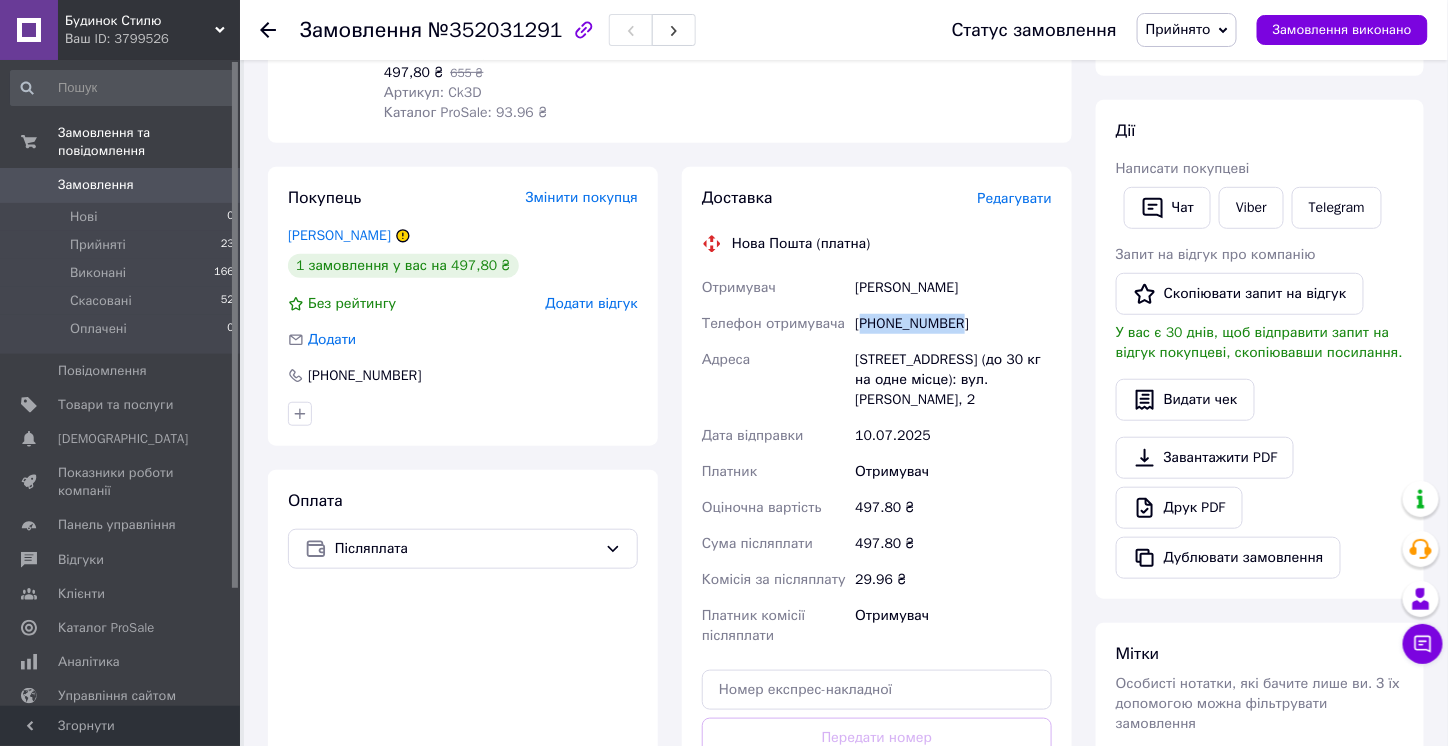 click on "[PHONE_NUMBER]" at bounding box center (953, 324) 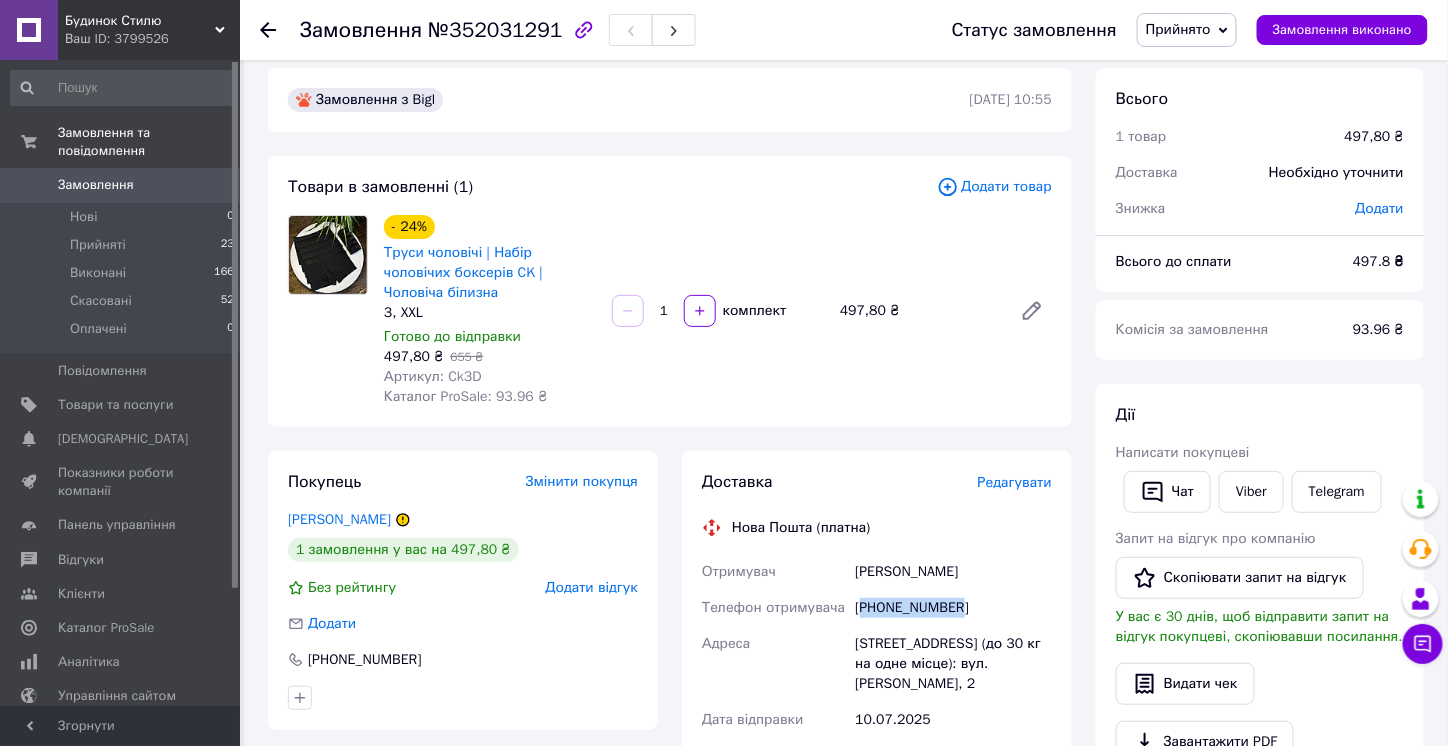 scroll, scrollTop: 0, scrollLeft: 0, axis: both 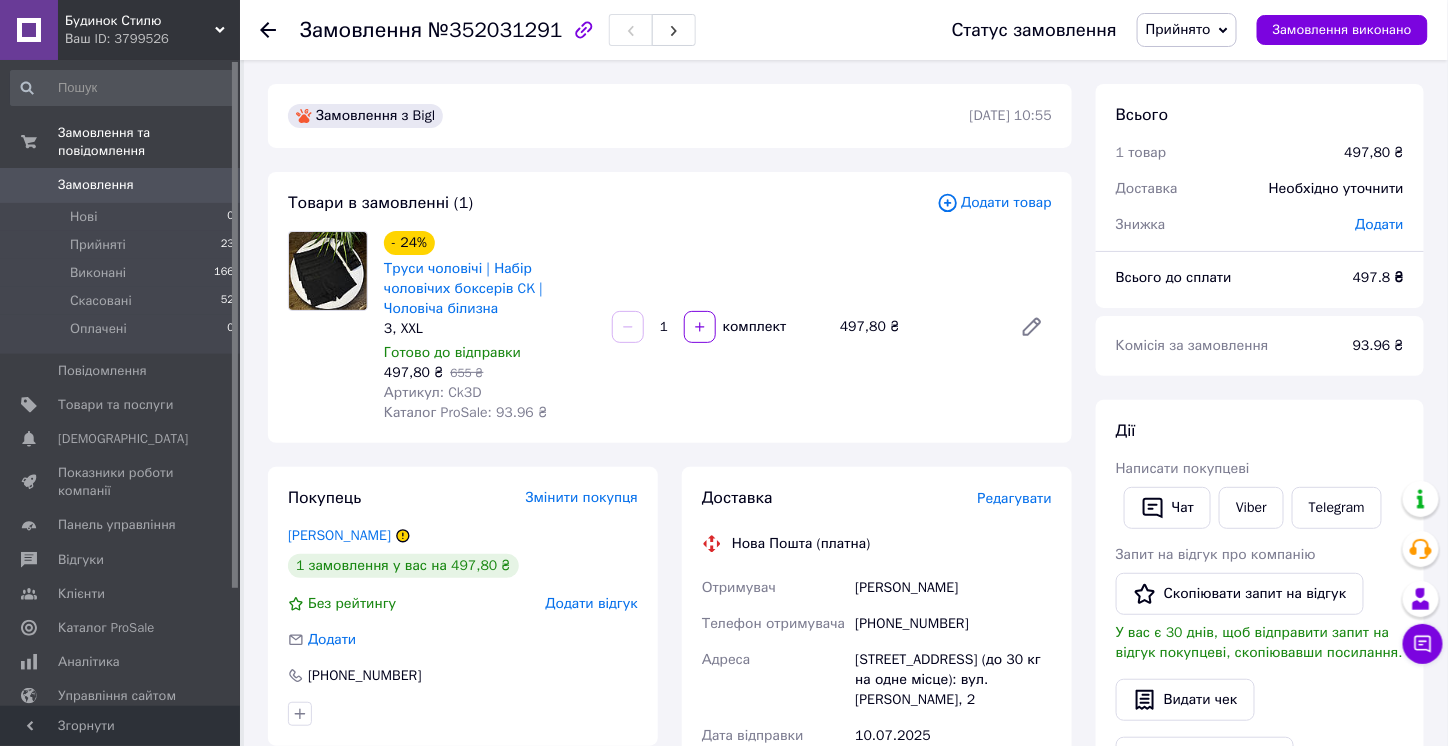 click on "Всього 1 товар 497,80 ₴ Доставка Необхідно уточнити Знижка Додати Всього до сплати 497.8 ₴ Комісія за замовлення 93.96 ₴ Дії Написати покупцеві   Чат Viber Telegram Запит на відгук про компанію   Скопіювати запит на відгук У вас є 30 днів, щоб відправити запит на відгук покупцеві, скопіювавши посилання.   Видати чек   Завантажити PDF   Друк PDF   Дублювати замовлення Мітки Особисті нотатки, які бачите лише ви. З їх допомогою можна фільтрувати замовлення Примітки Залишилося 300 символів Очистити Зберегти" at bounding box center [1260, 733] 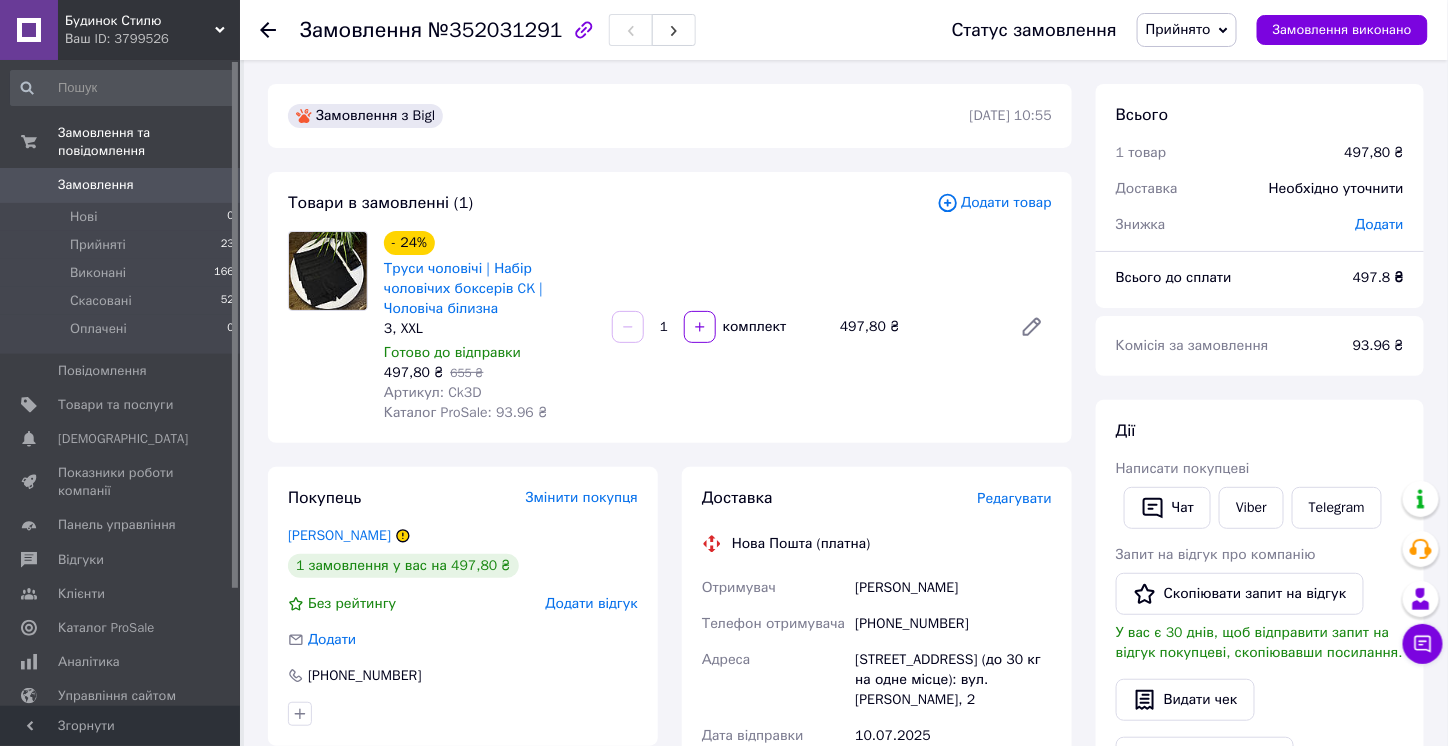 click on "Всього 1 товар 497,80 ₴ Доставка Необхідно уточнити Знижка Додати Всього до сплати 497.8 ₴ Комісія за замовлення 93.96 ₴ Дії Написати покупцеві   Чат Viber Telegram Запит на відгук про компанію   Скопіювати запит на відгук У вас є 30 днів, щоб відправити запит на відгук покупцеві, скопіювавши посилання.   Видати чек   Завантажити PDF   Друк PDF   Дублювати замовлення Мітки Особисті нотатки, які бачите лише ви. З їх допомогою можна фільтрувати замовлення Примітки Залишилося 300 символів Очистити Зберегти" at bounding box center (1260, 733) 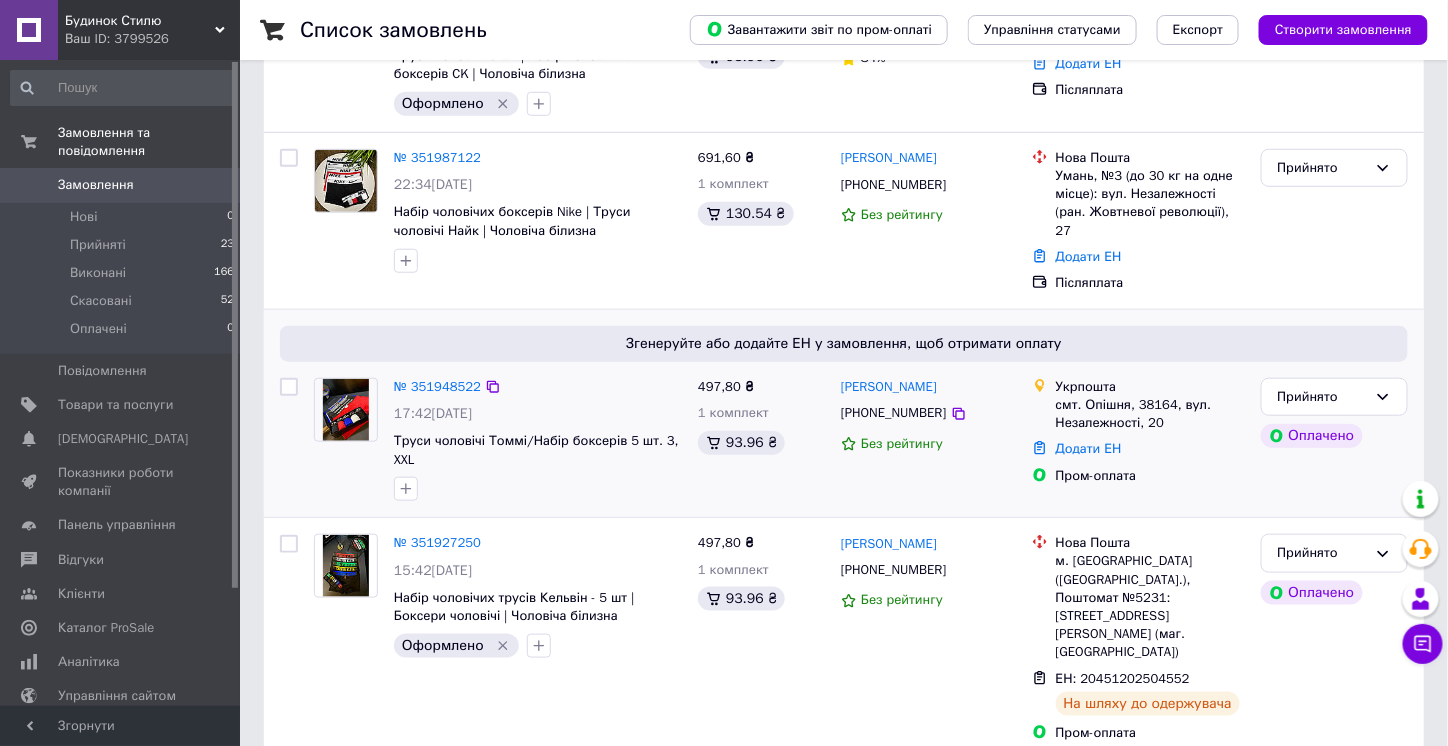 scroll, scrollTop: 400, scrollLeft: 0, axis: vertical 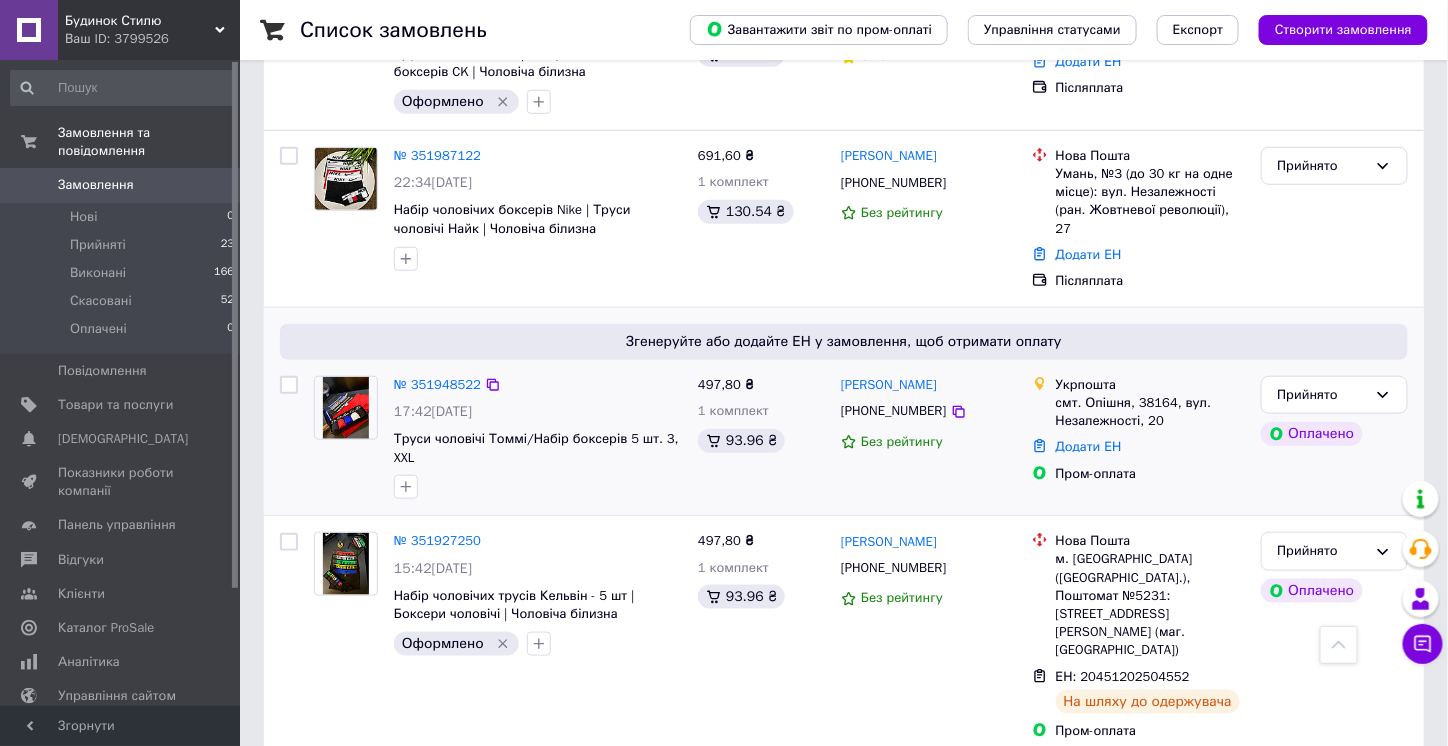 click on "№ 351948522" at bounding box center [437, 385] 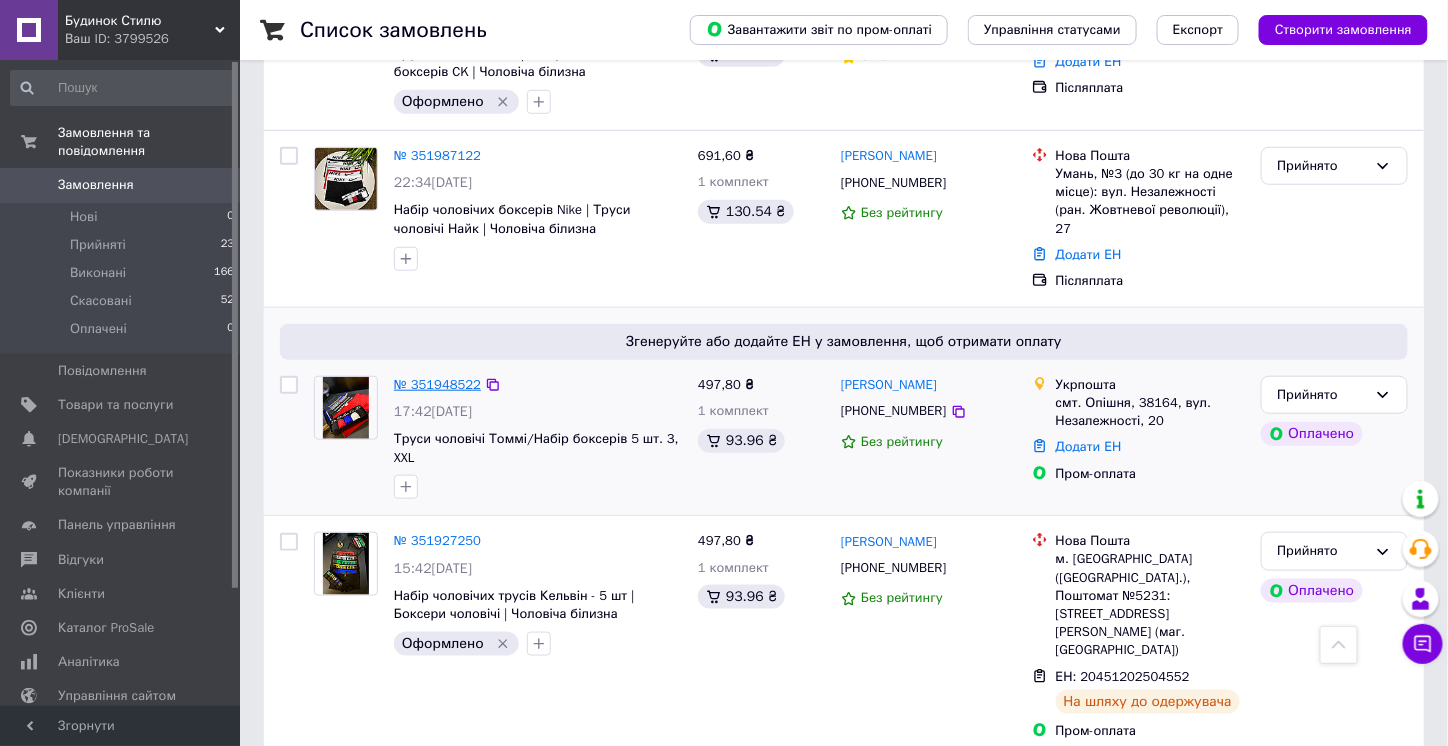 click on "№ 351948522" at bounding box center (437, 384) 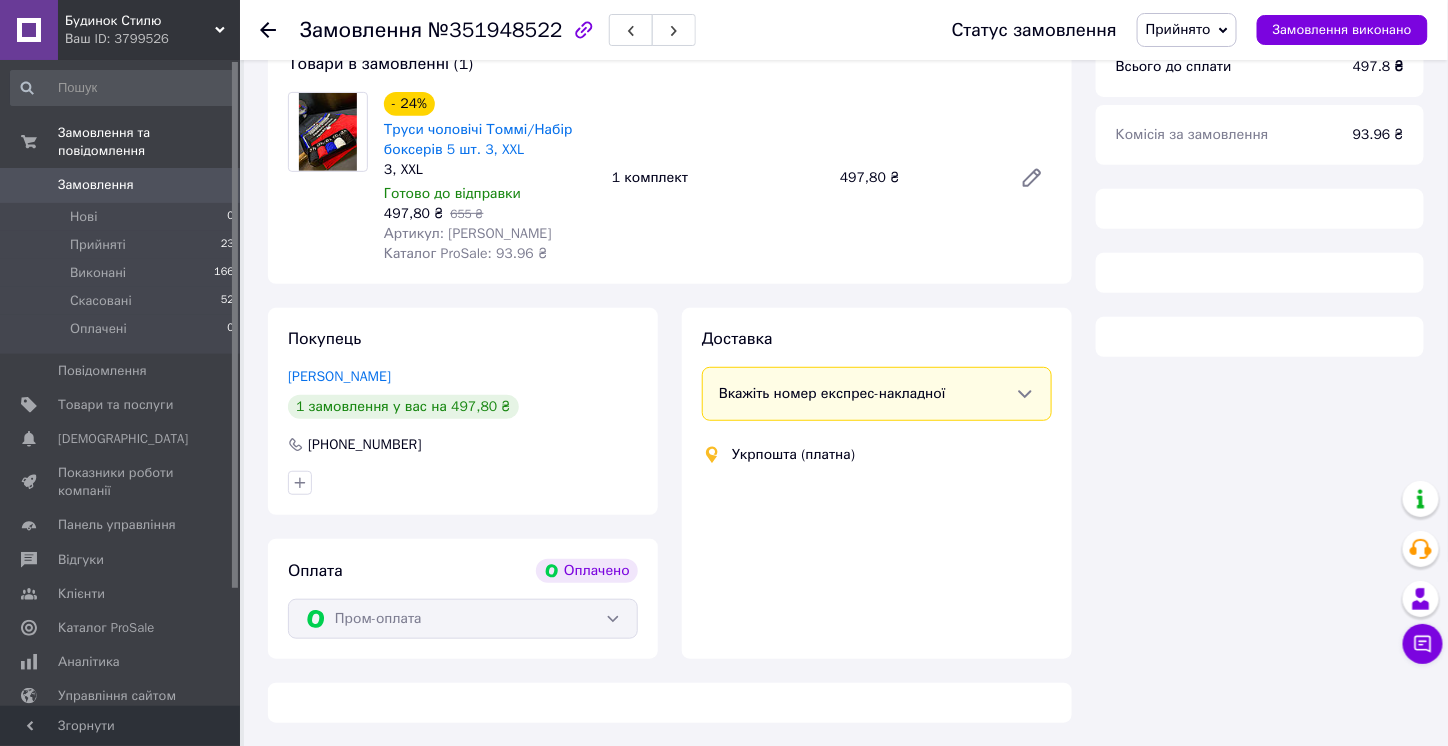 scroll, scrollTop: 400, scrollLeft: 0, axis: vertical 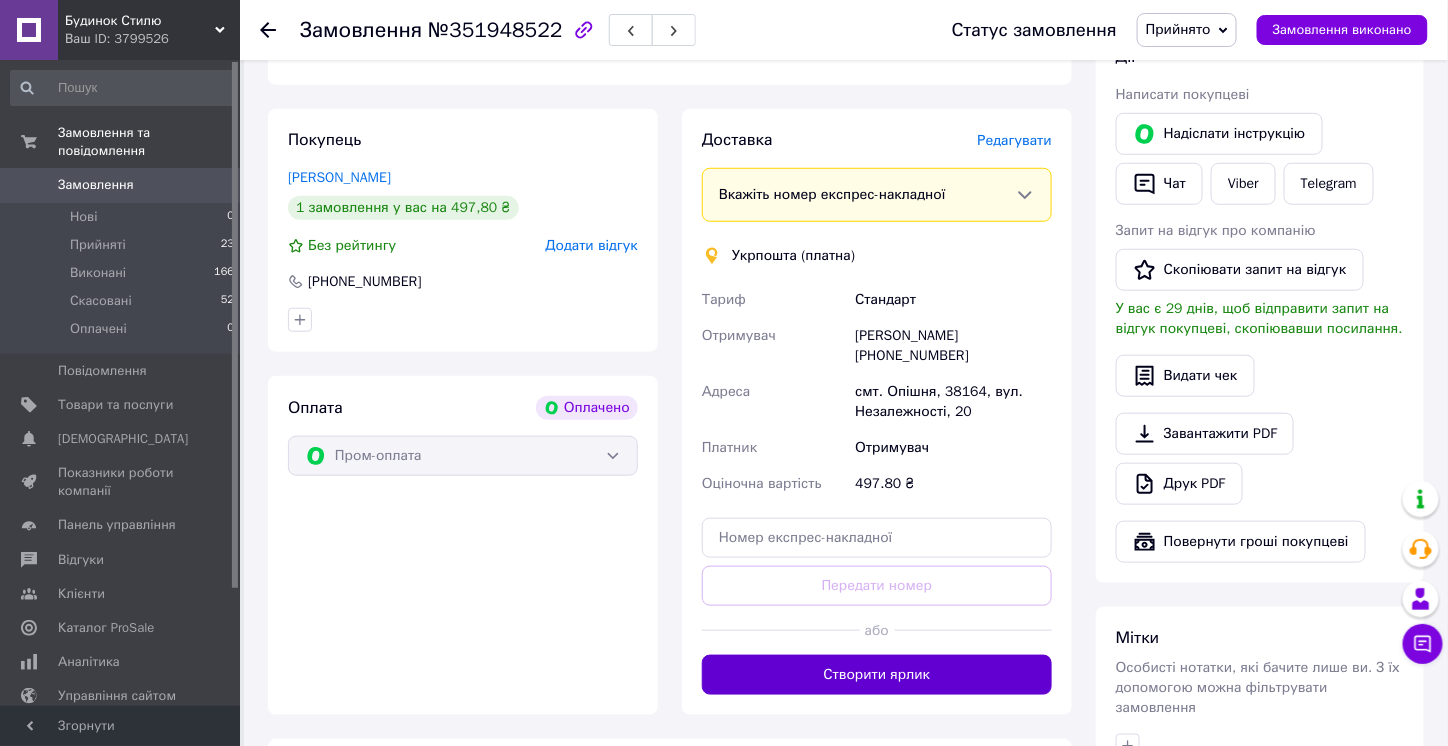 click on "Створити ярлик" at bounding box center (877, 675) 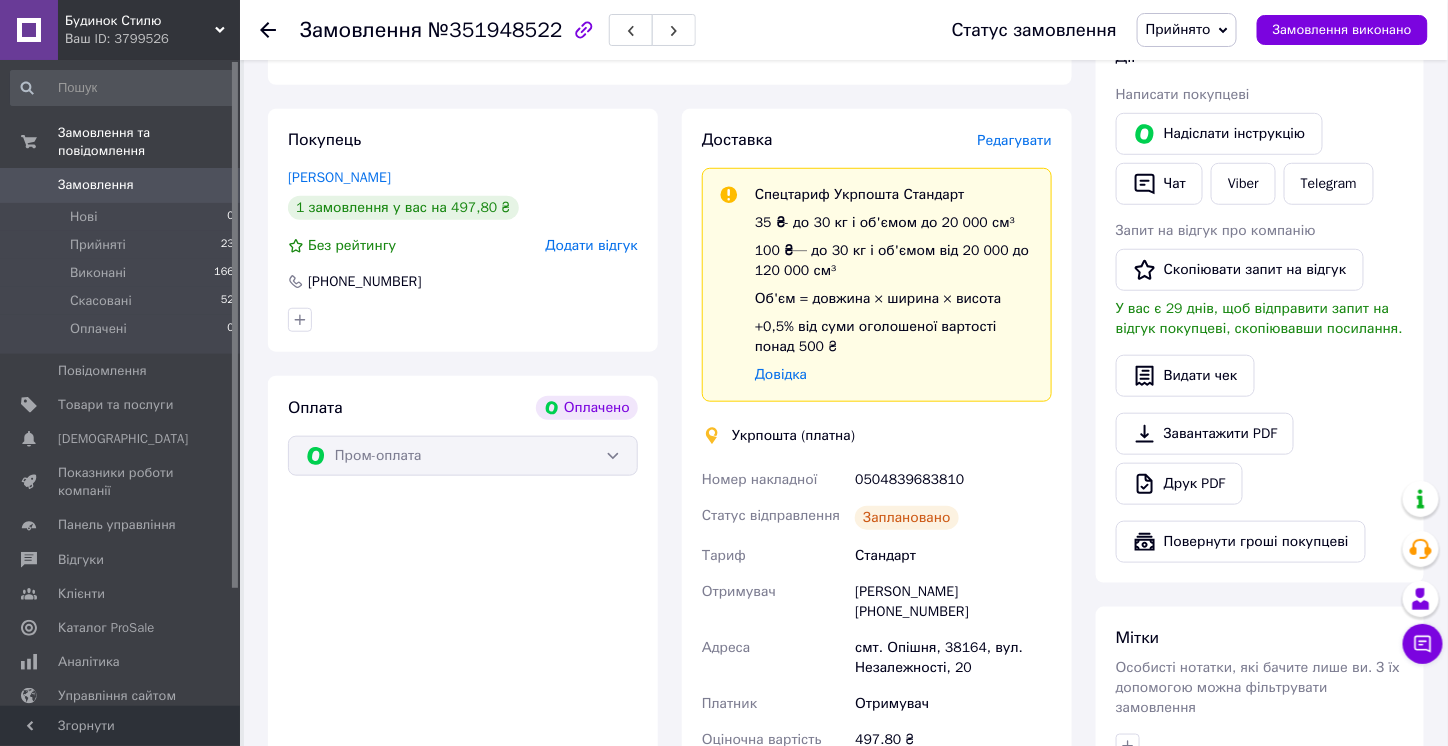 scroll, scrollTop: 700, scrollLeft: 0, axis: vertical 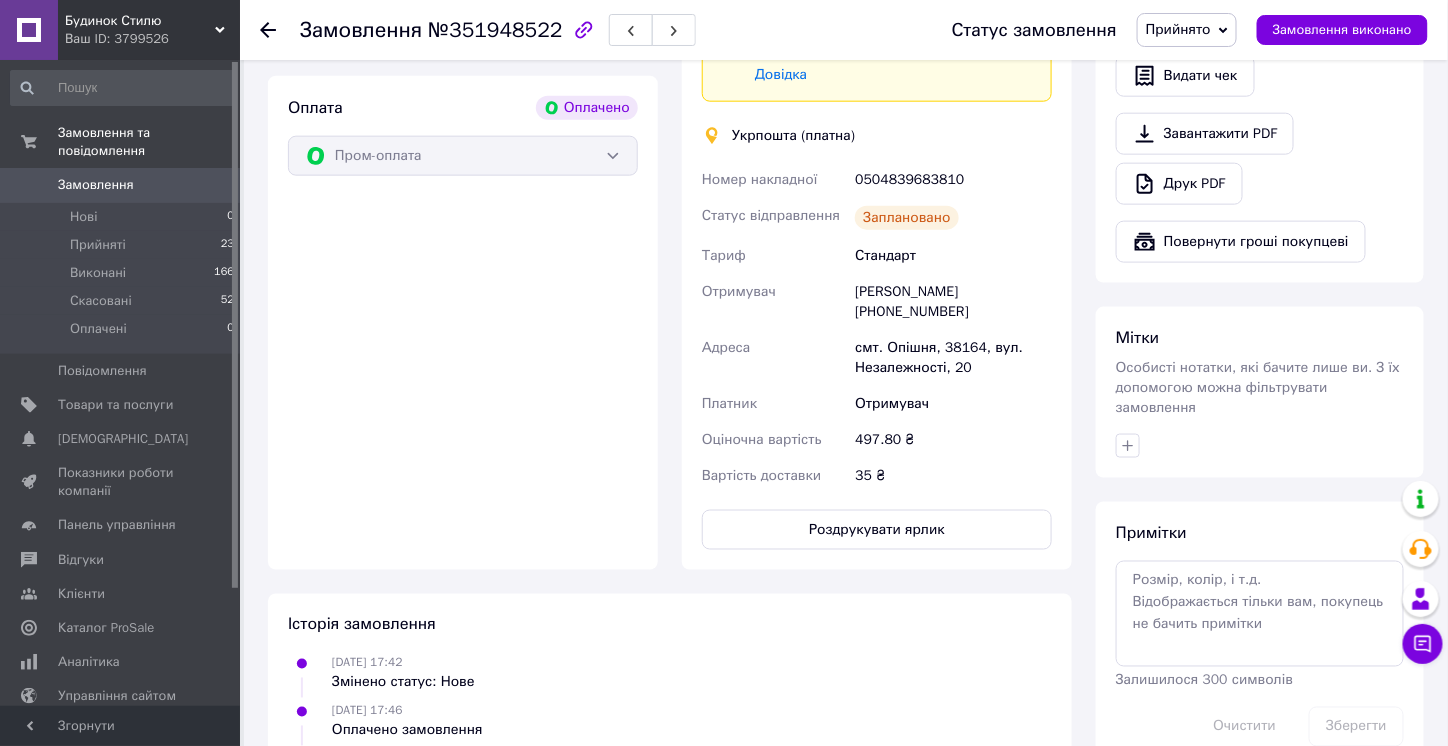 click on "Юлія Ткаченко +380507114010" at bounding box center (953, 302) 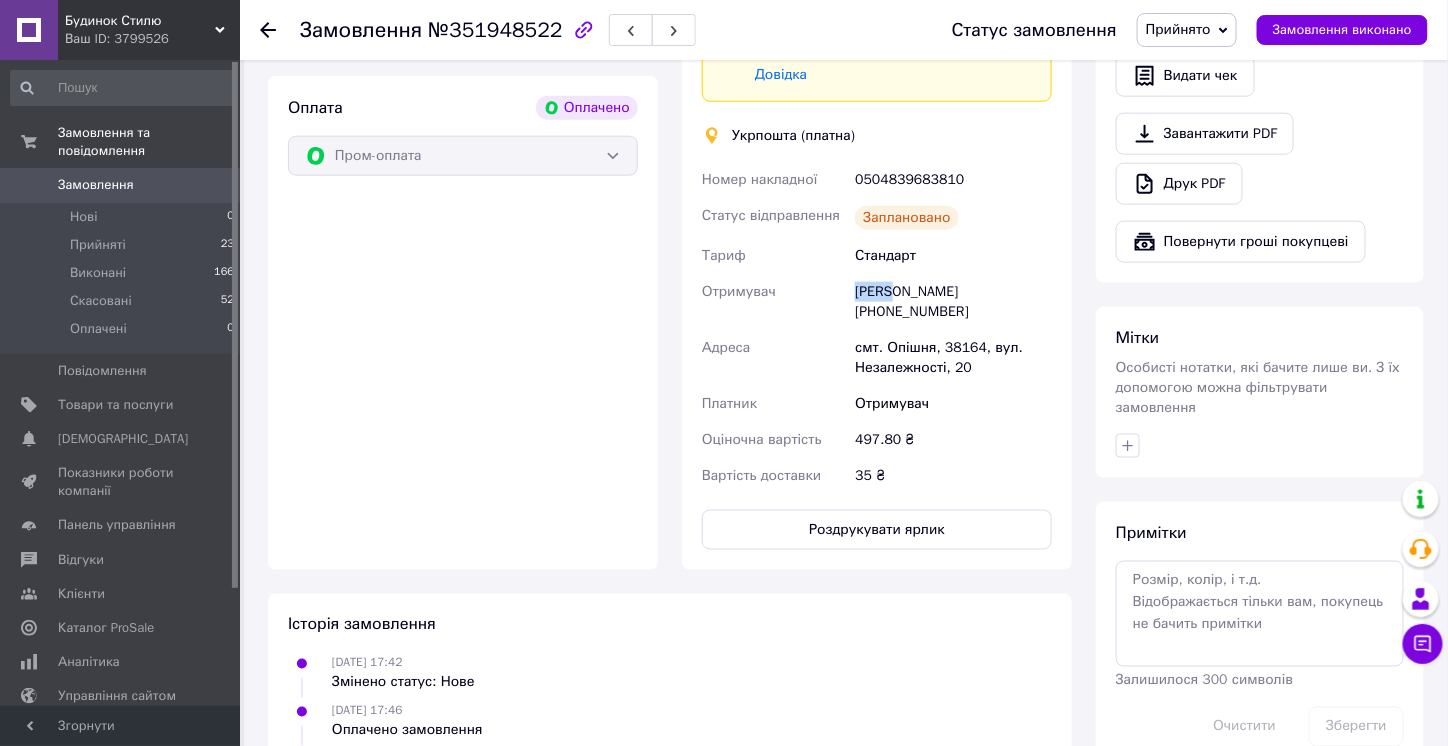 click on "Юлія Ткаченко +380507114010" at bounding box center [953, 302] 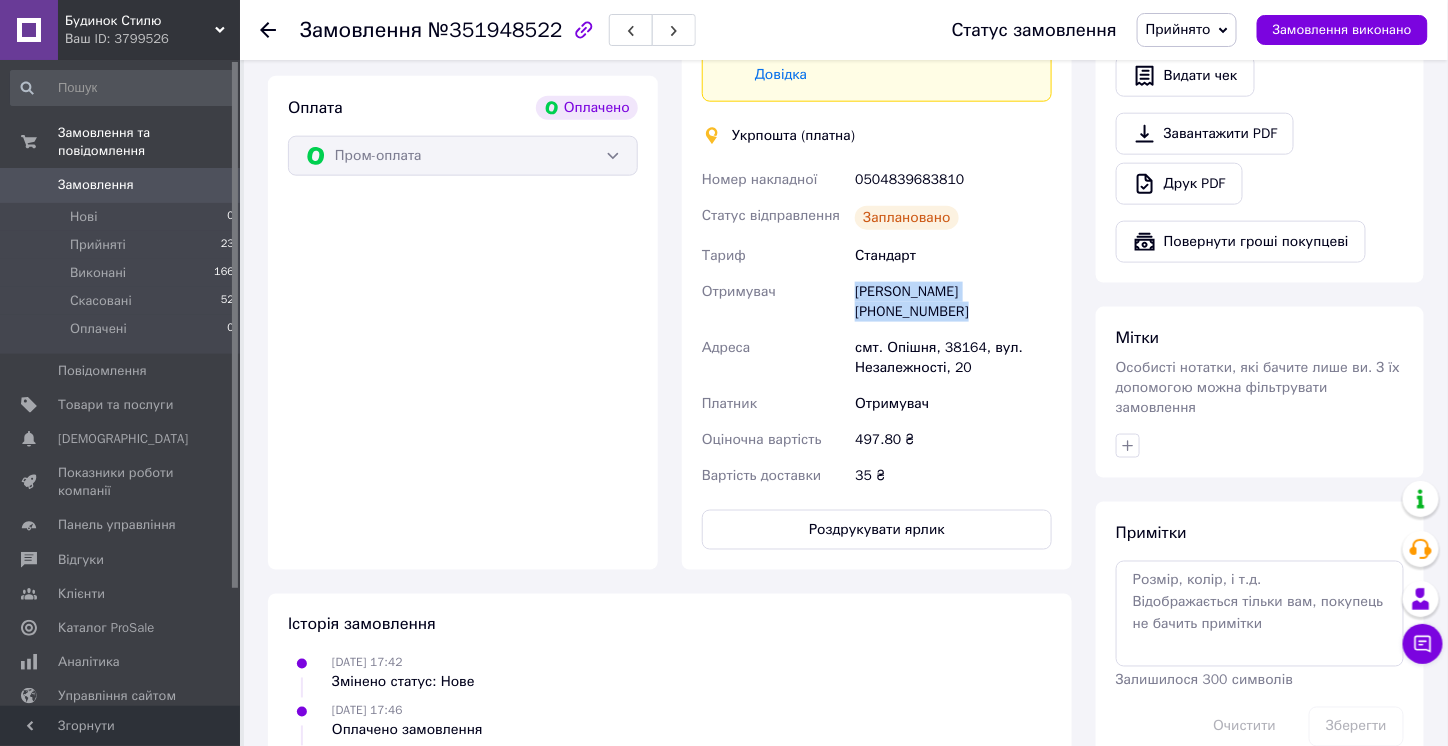 click on "Юлія Ткаченко +380507114010" at bounding box center (953, 302) 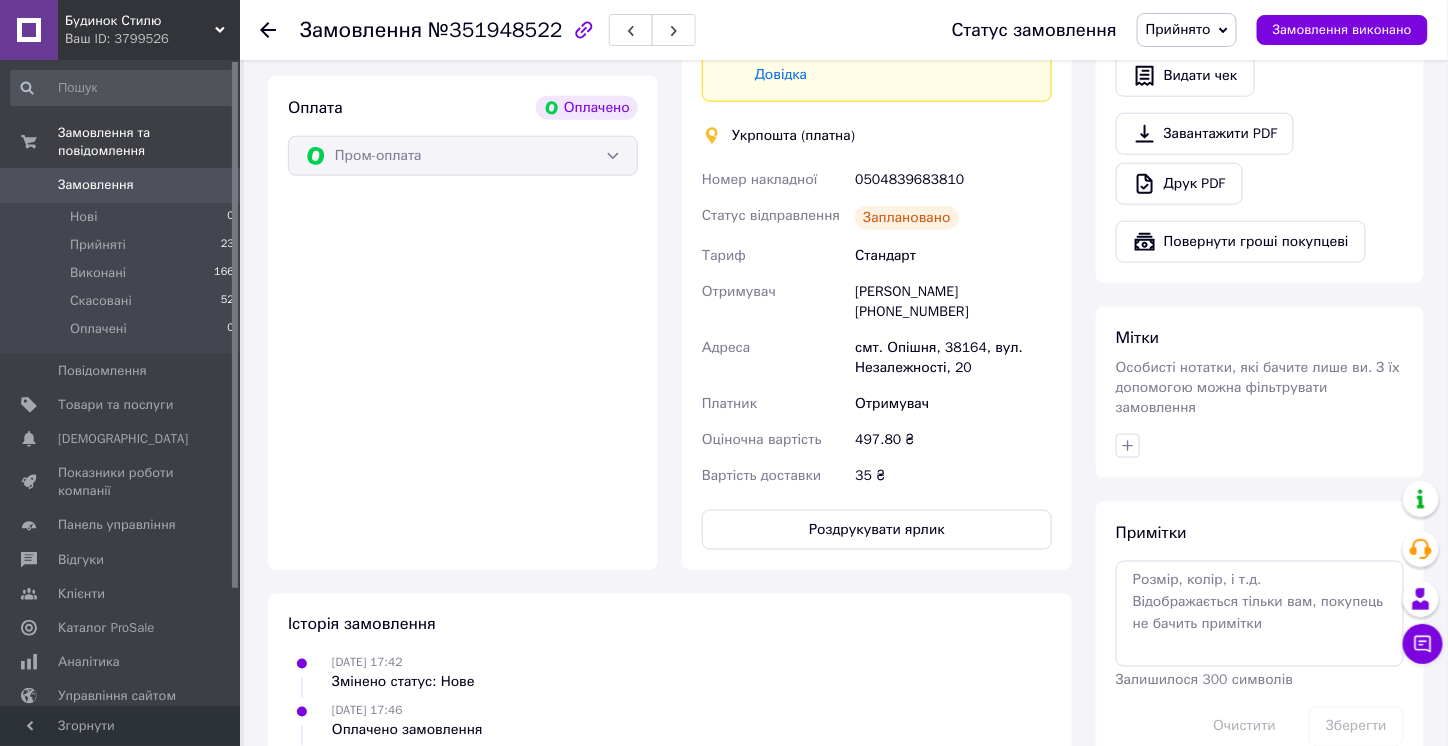click on "Юлія Ткаченко +380507114010" at bounding box center (953, 302) 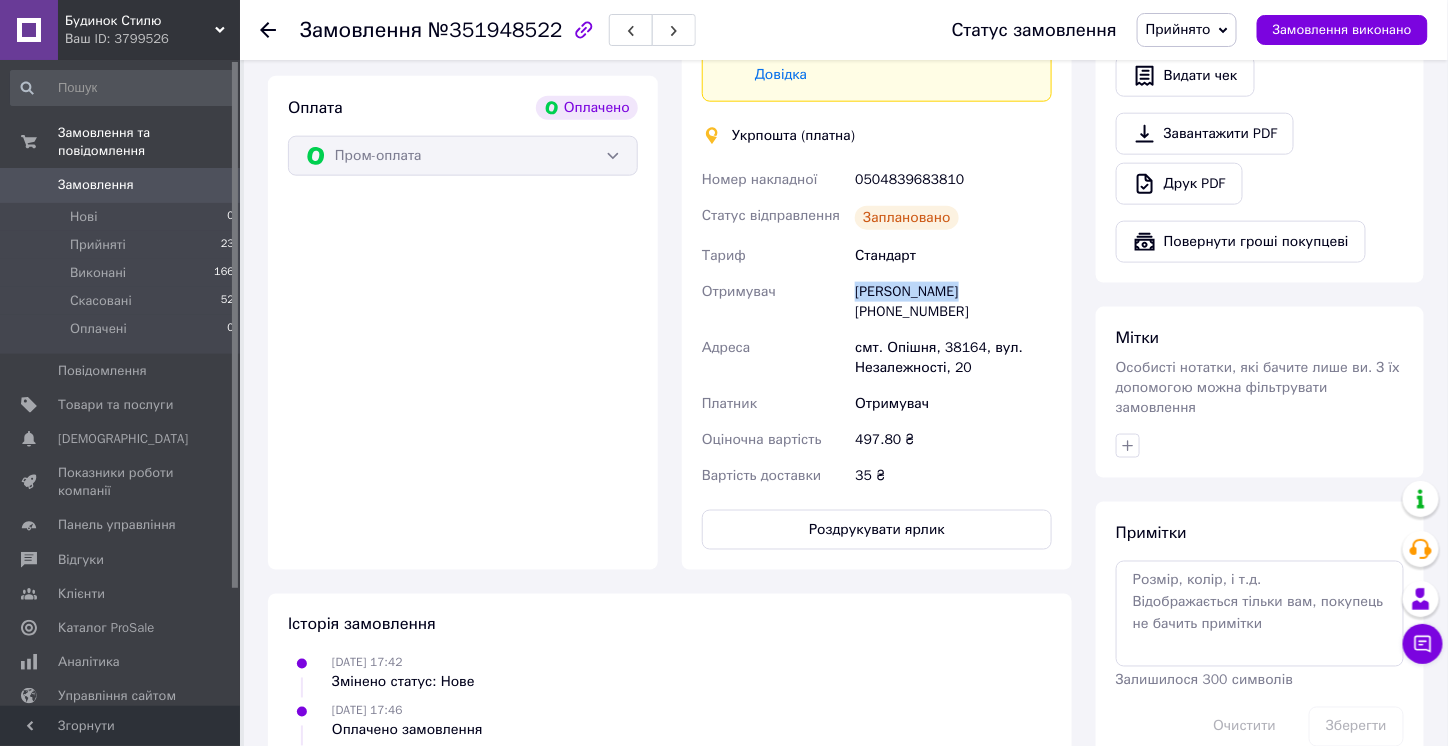 drag, startPoint x: 858, startPoint y: 285, endPoint x: 1051, endPoint y: 292, distance: 193.1269 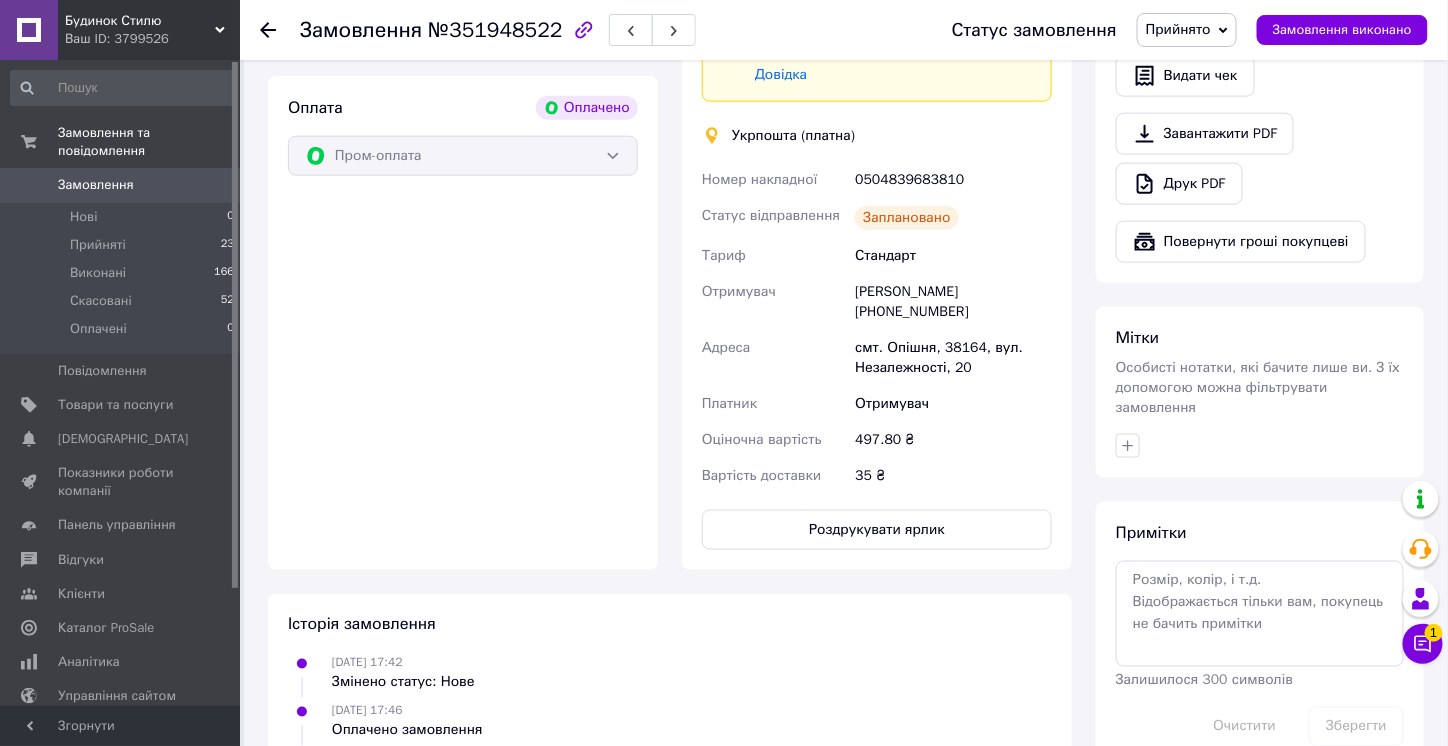 click on "0504839683810" at bounding box center [953, 180] 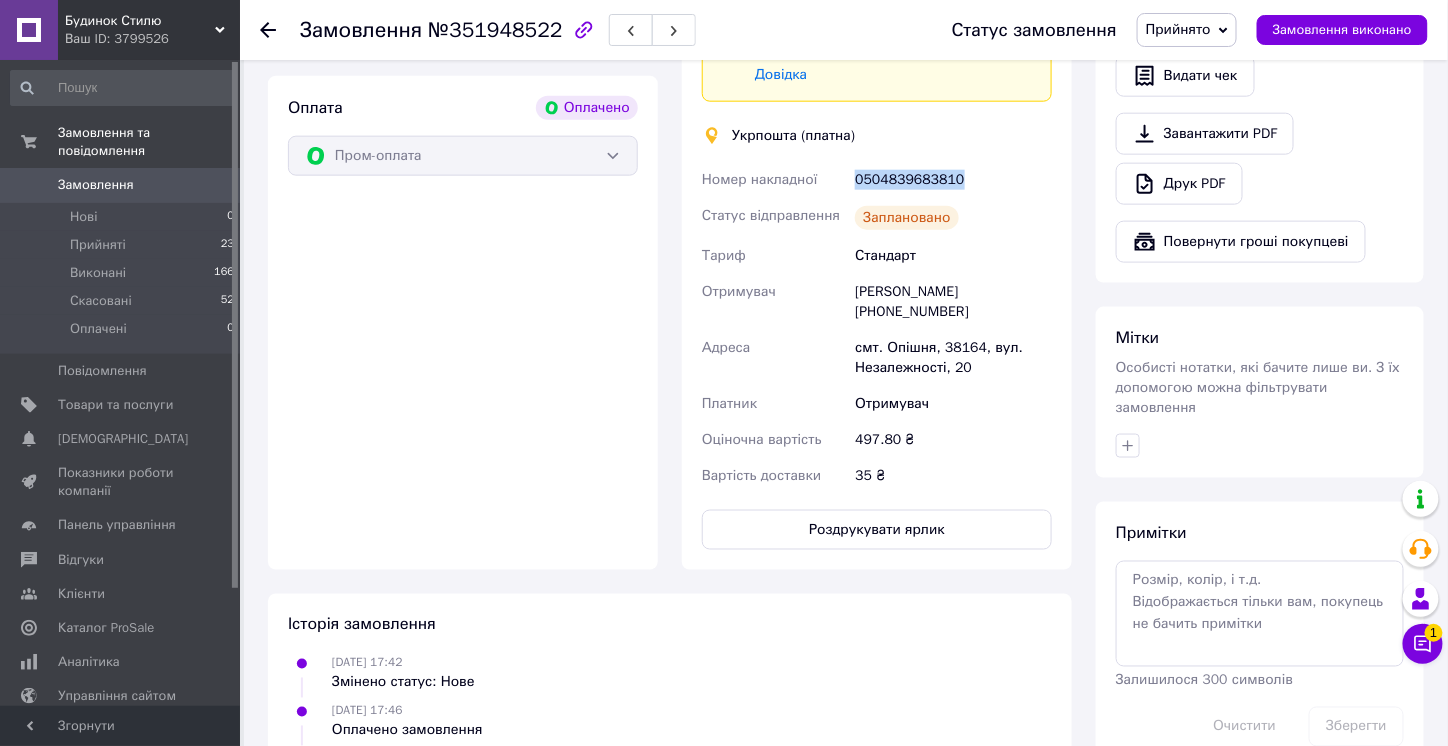 click on "0504839683810" at bounding box center (953, 180) 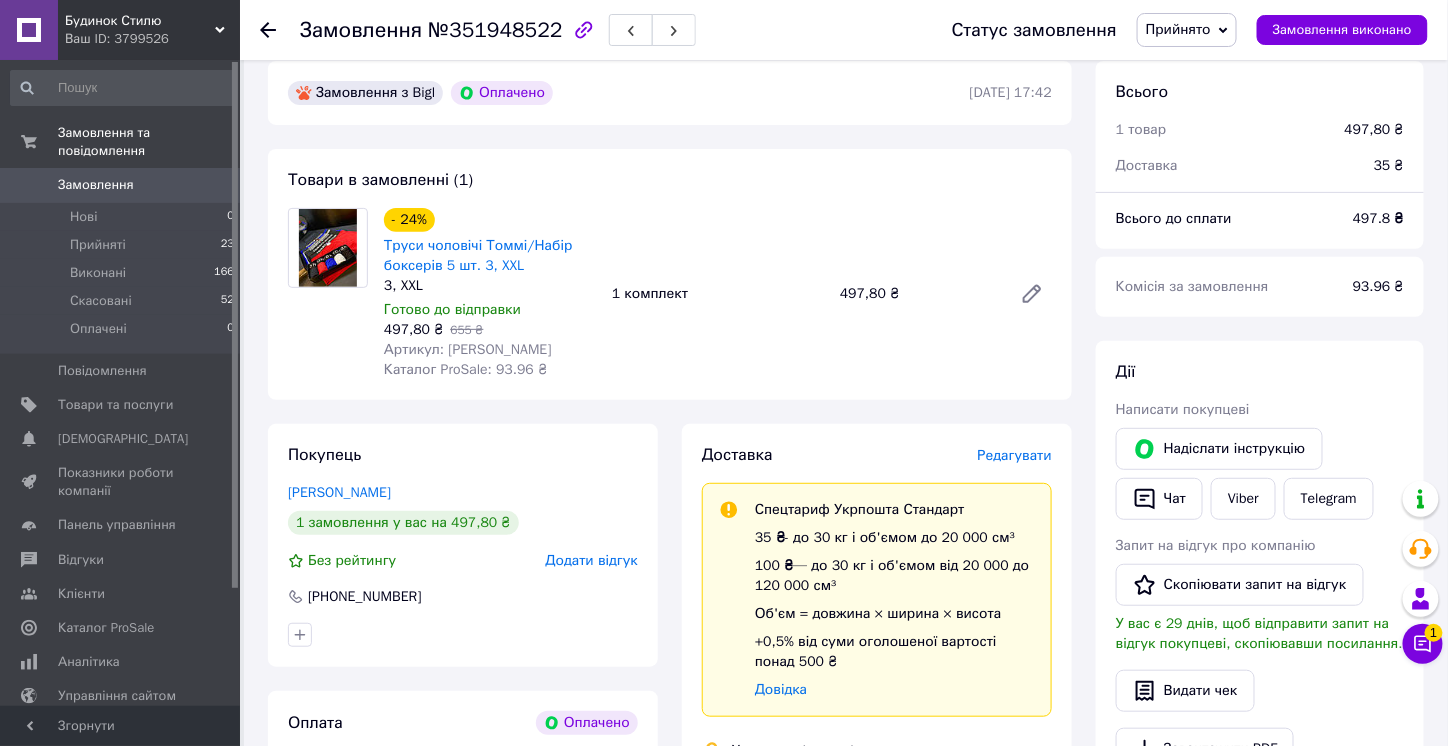 scroll, scrollTop: 0, scrollLeft: 0, axis: both 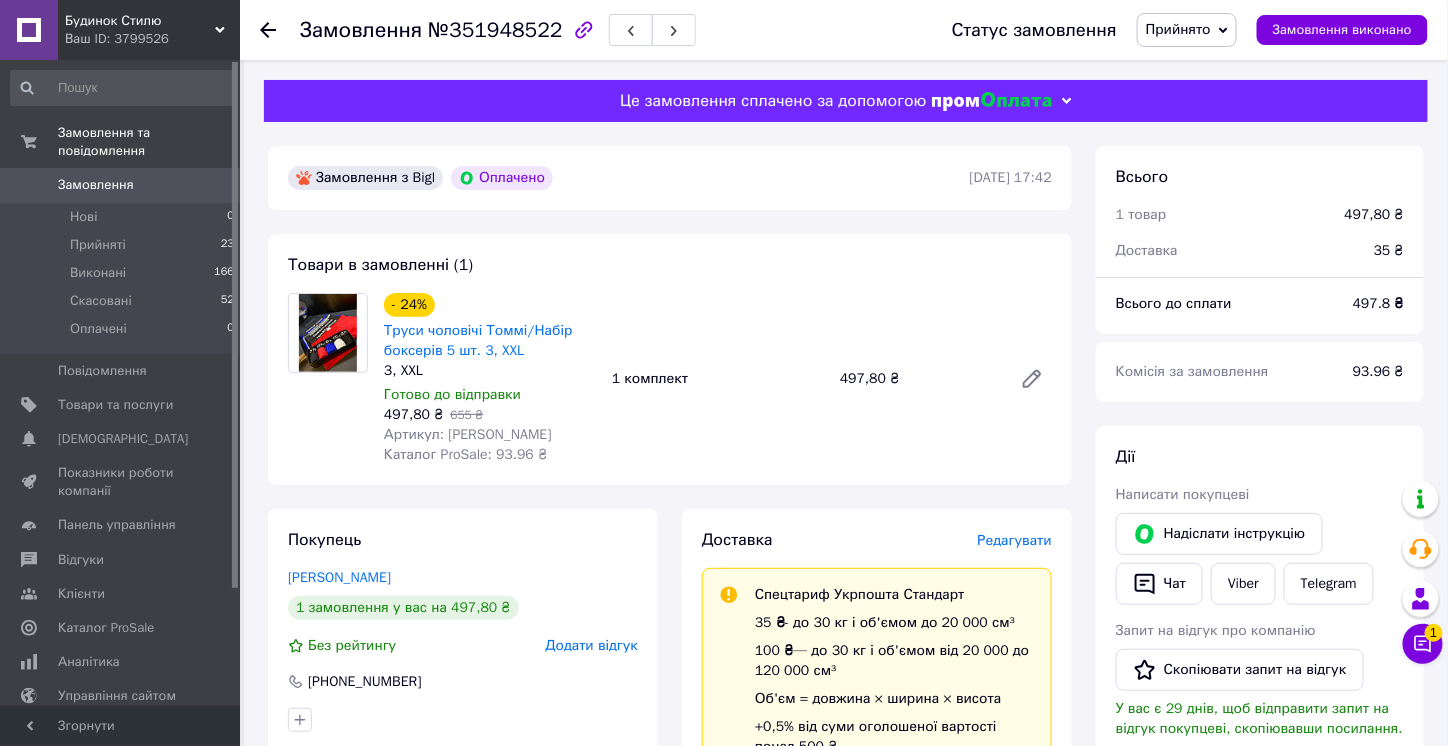 click on "- 24% Труси чоловічі Томмі/Набір боксерів 5 шт. 3, XXL 3, XXL Готово до відправки 497,80 ₴   655 ₴ Артикул: Tommy Каталог ProSale: 93.96 ₴  1 комплект 497,80 ₴" at bounding box center (718, 379) 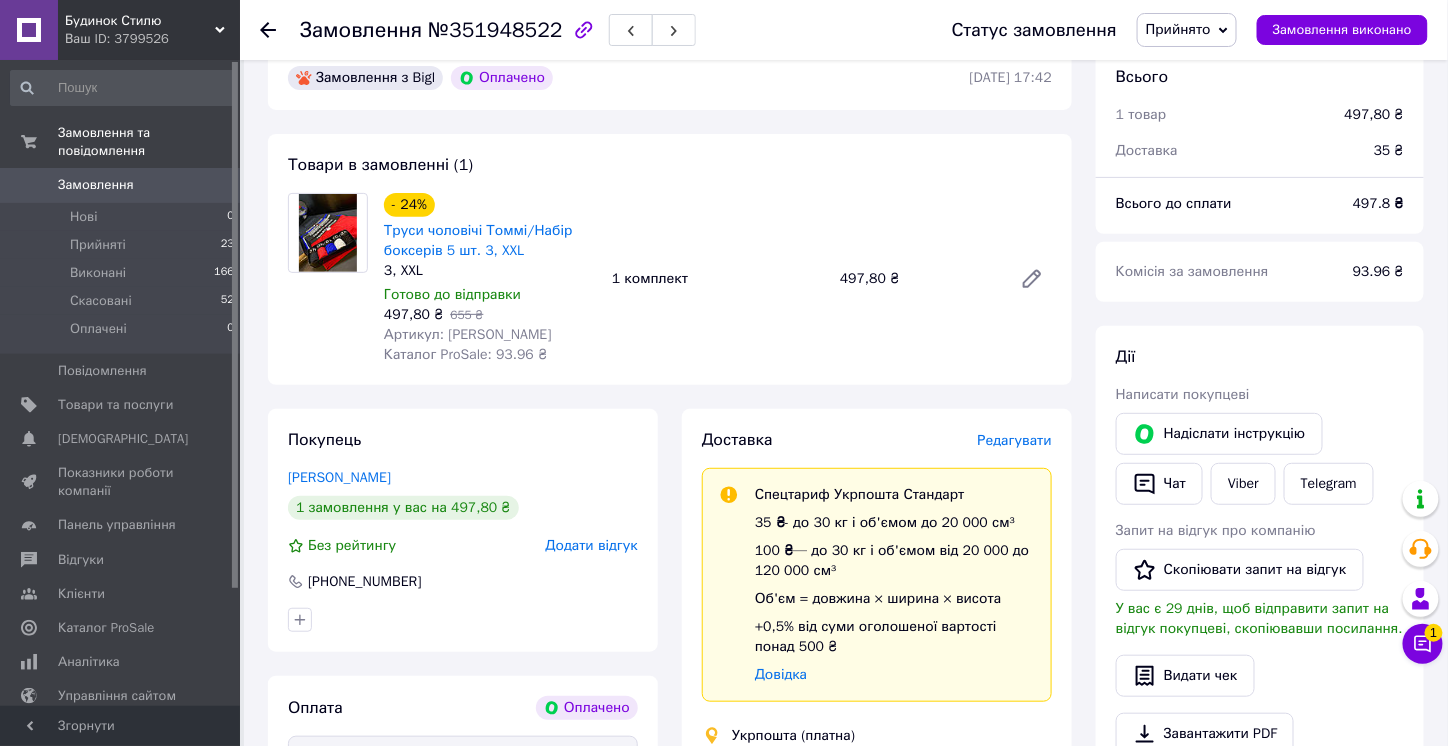 scroll, scrollTop: 700, scrollLeft: 0, axis: vertical 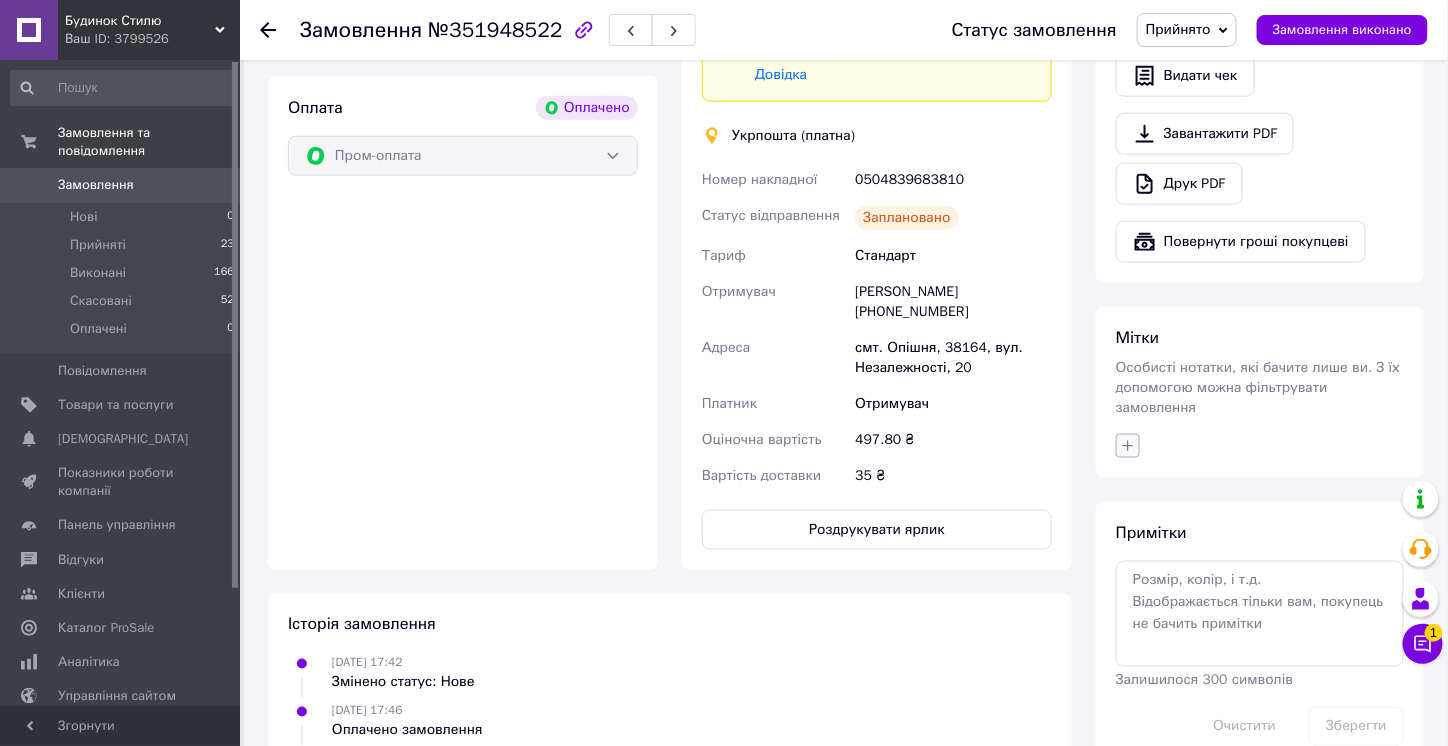 click 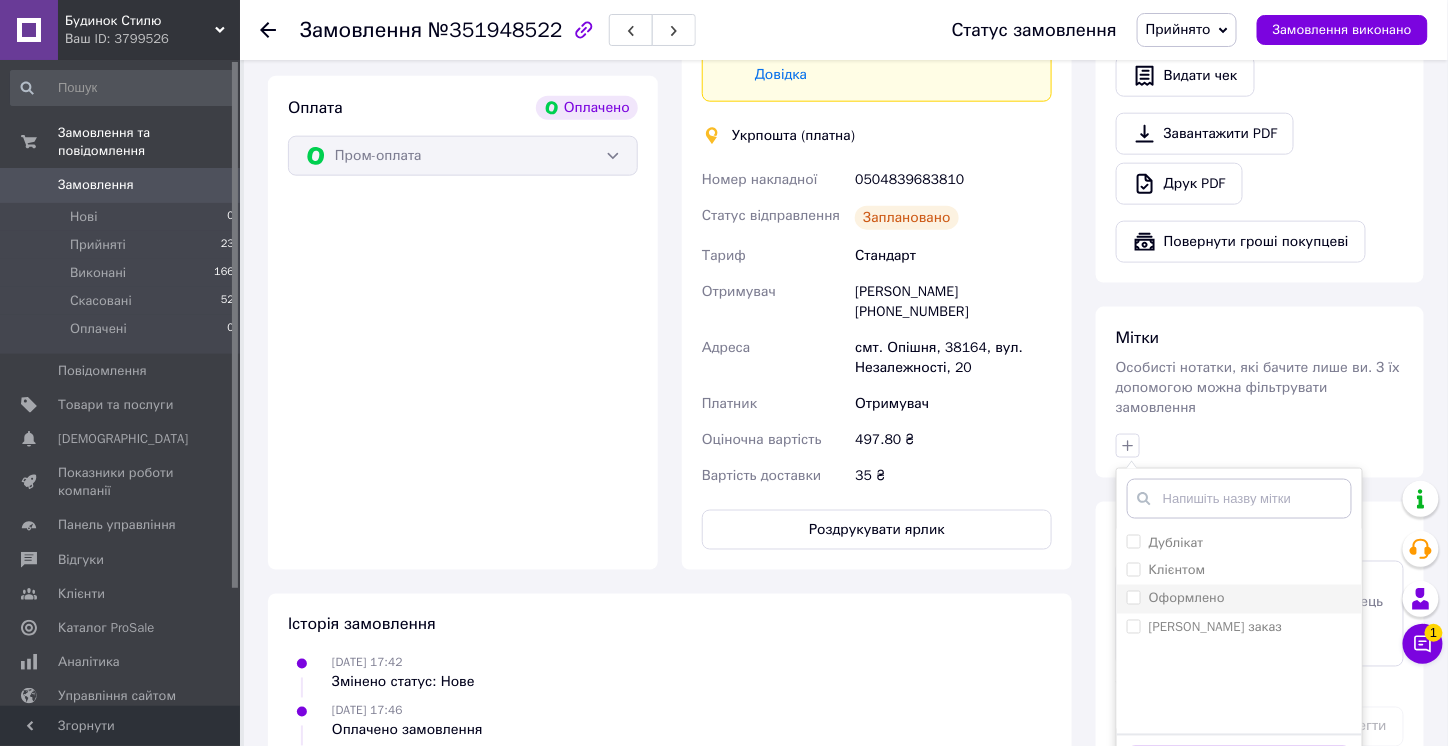 click on "Оформлено" at bounding box center (1176, 599) 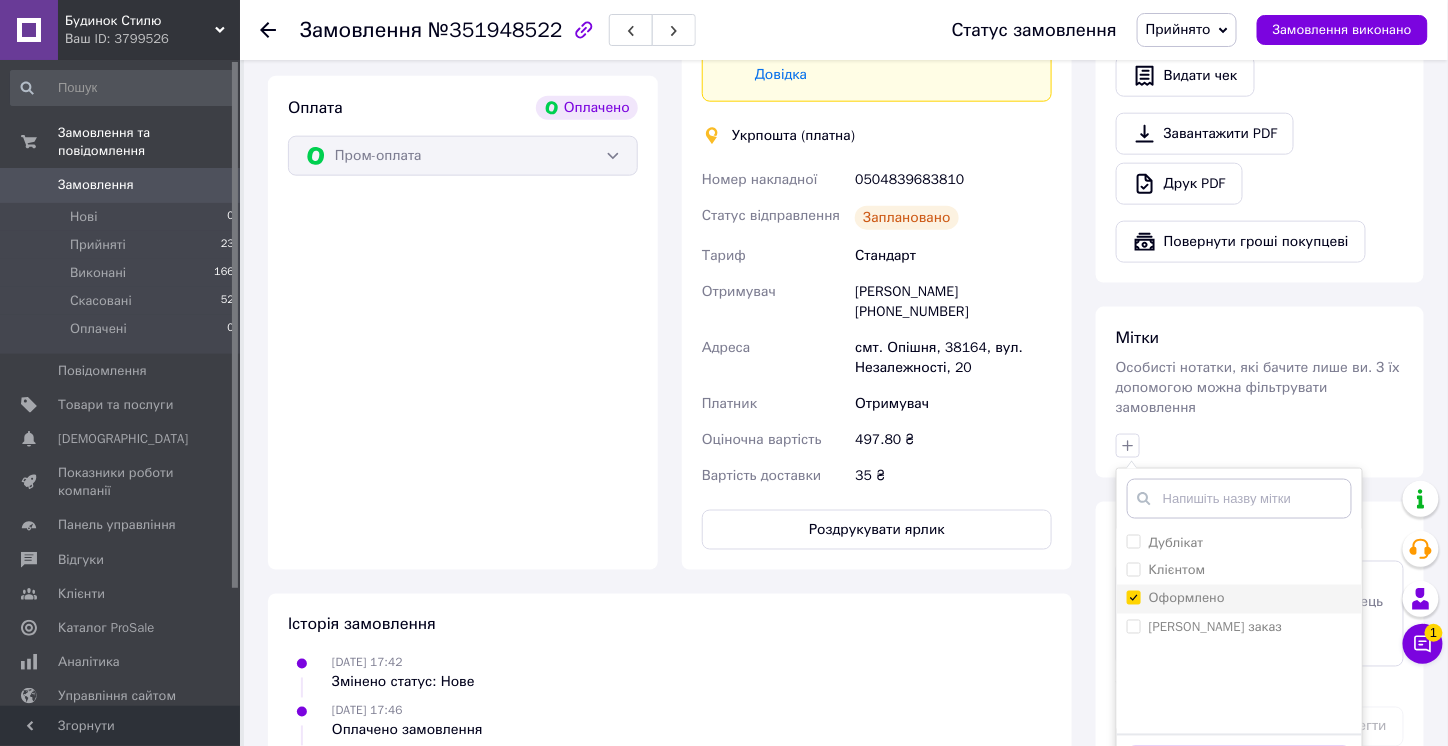 click on "Оформлено" at bounding box center (1133, 597) 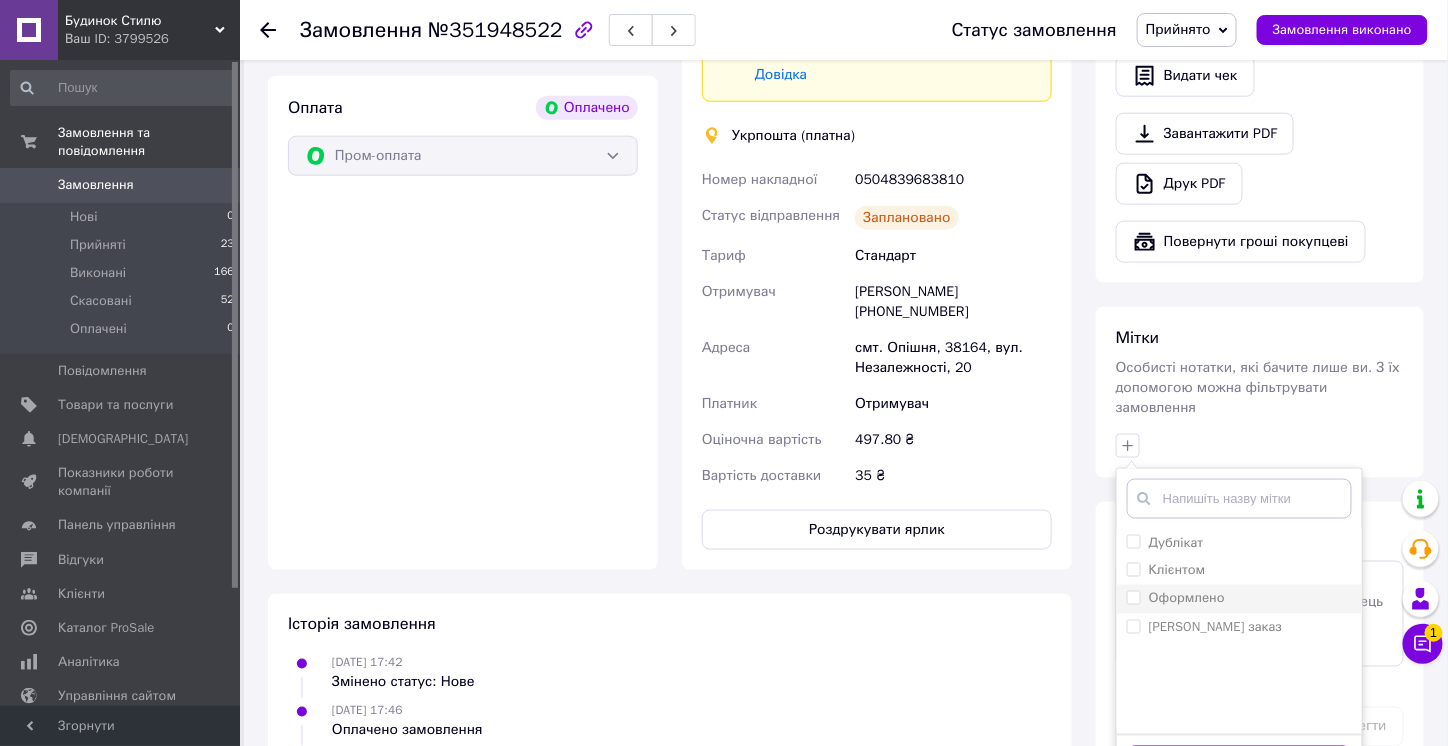 click on "Оформлено" at bounding box center (1133, 597) 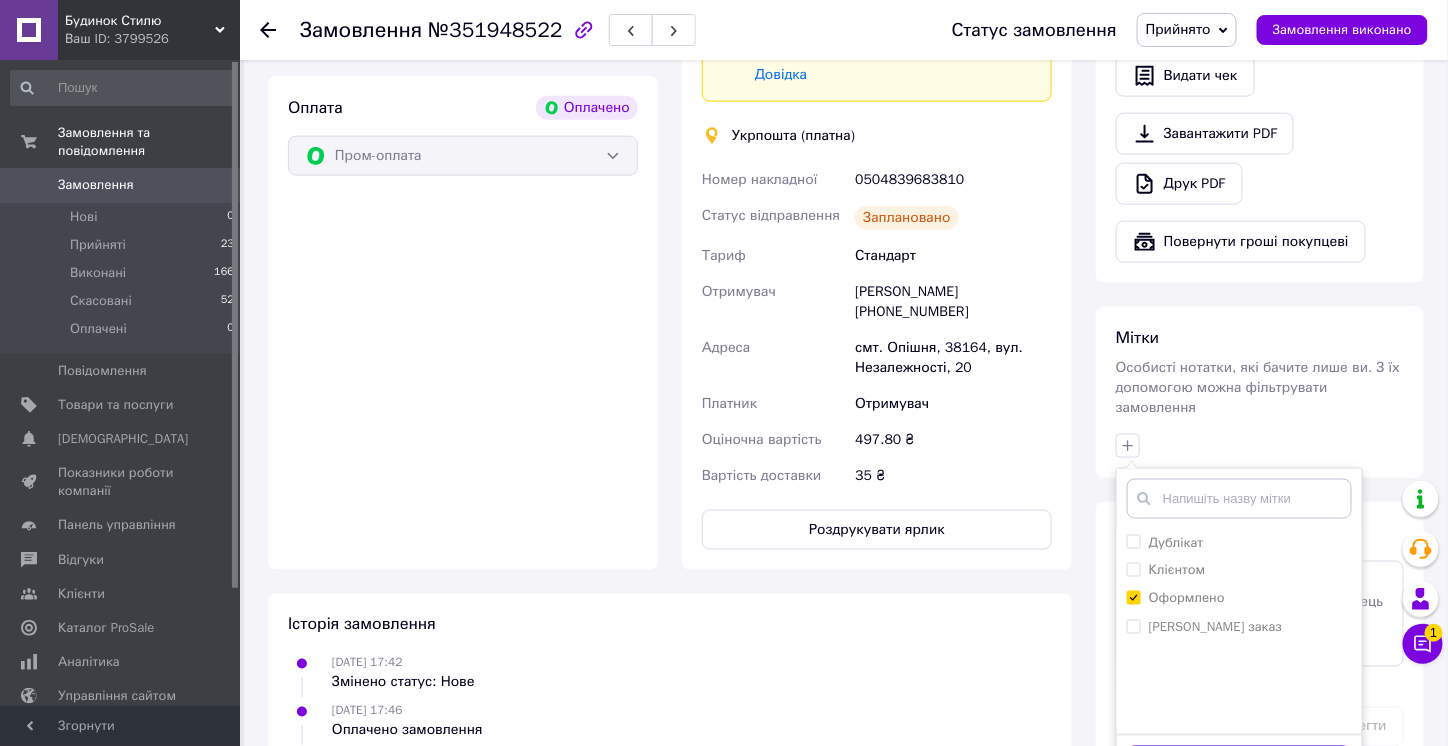 click on "Додати мітку" at bounding box center (1239, 765) 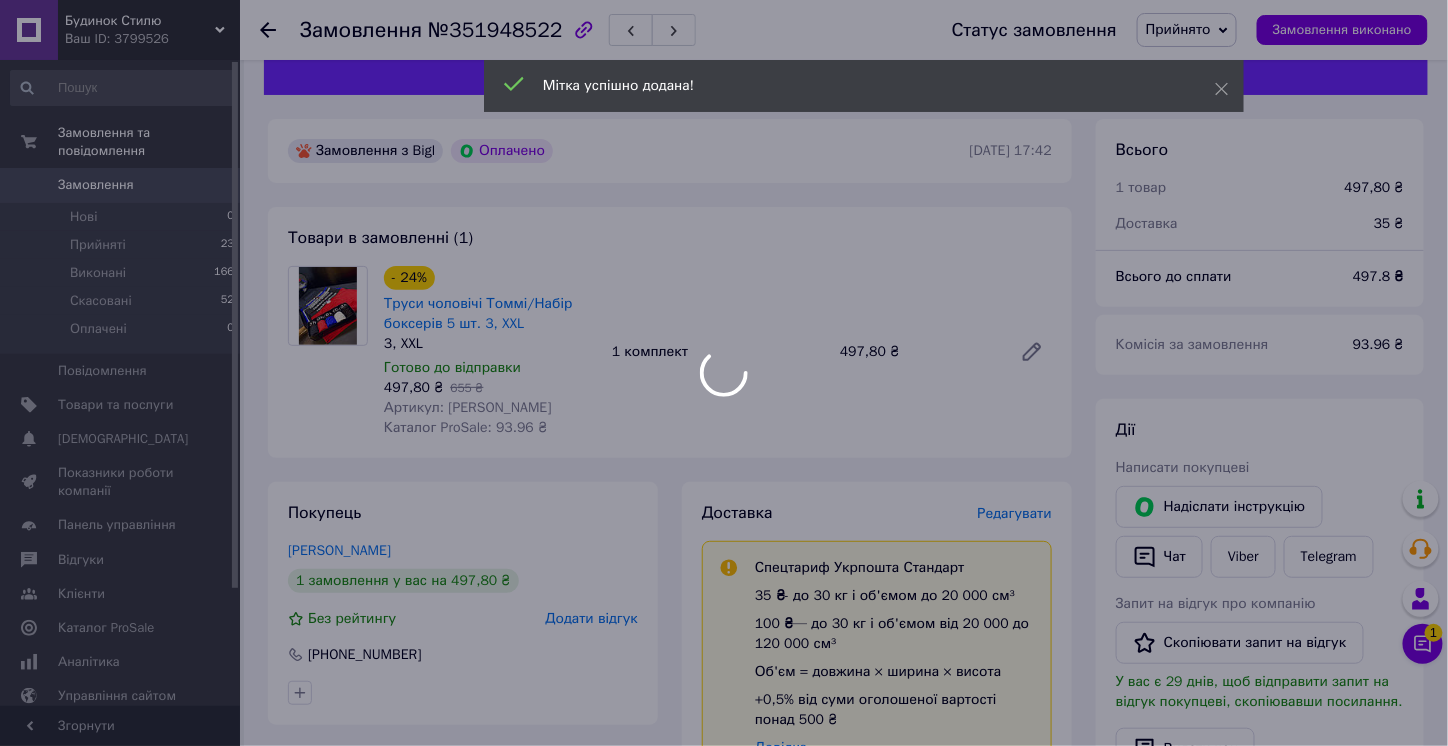 scroll, scrollTop: 0, scrollLeft: 0, axis: both 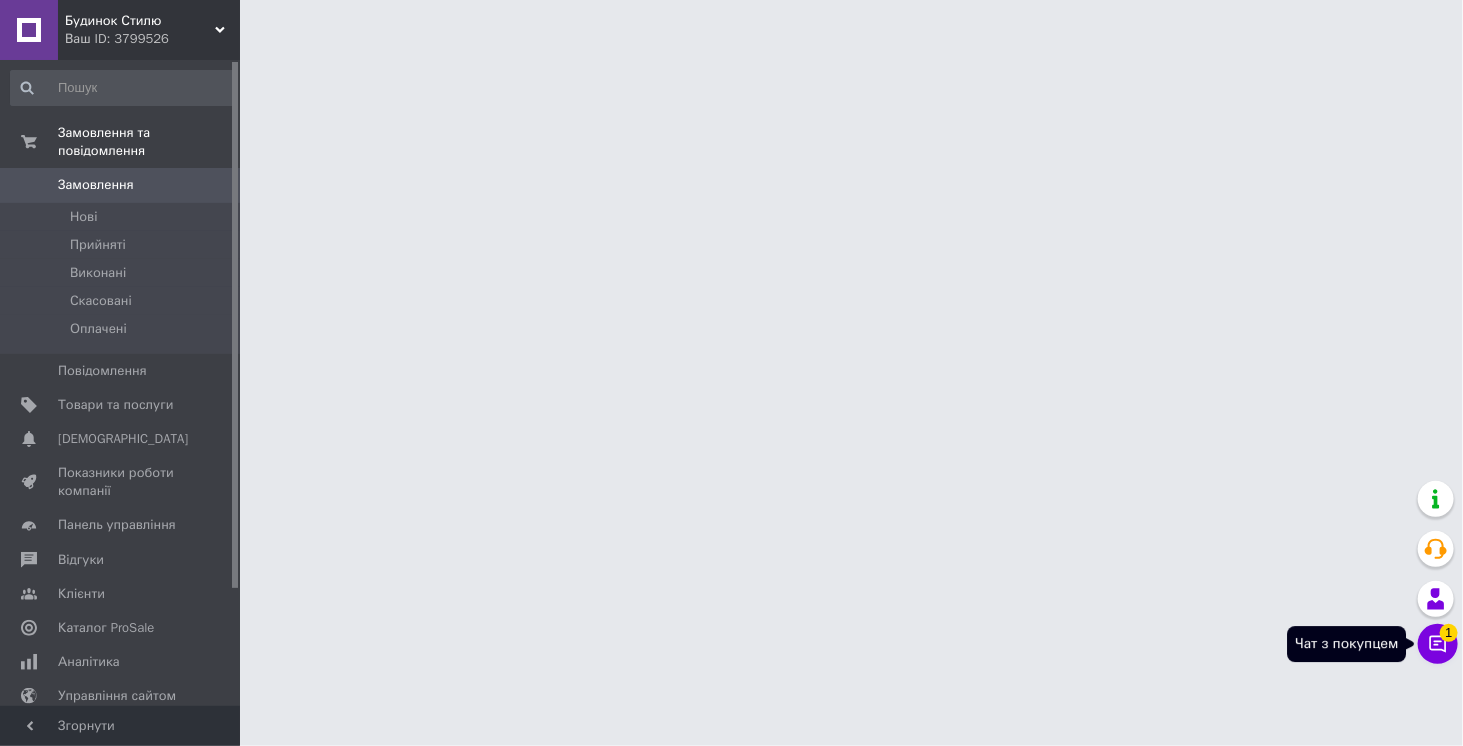 click 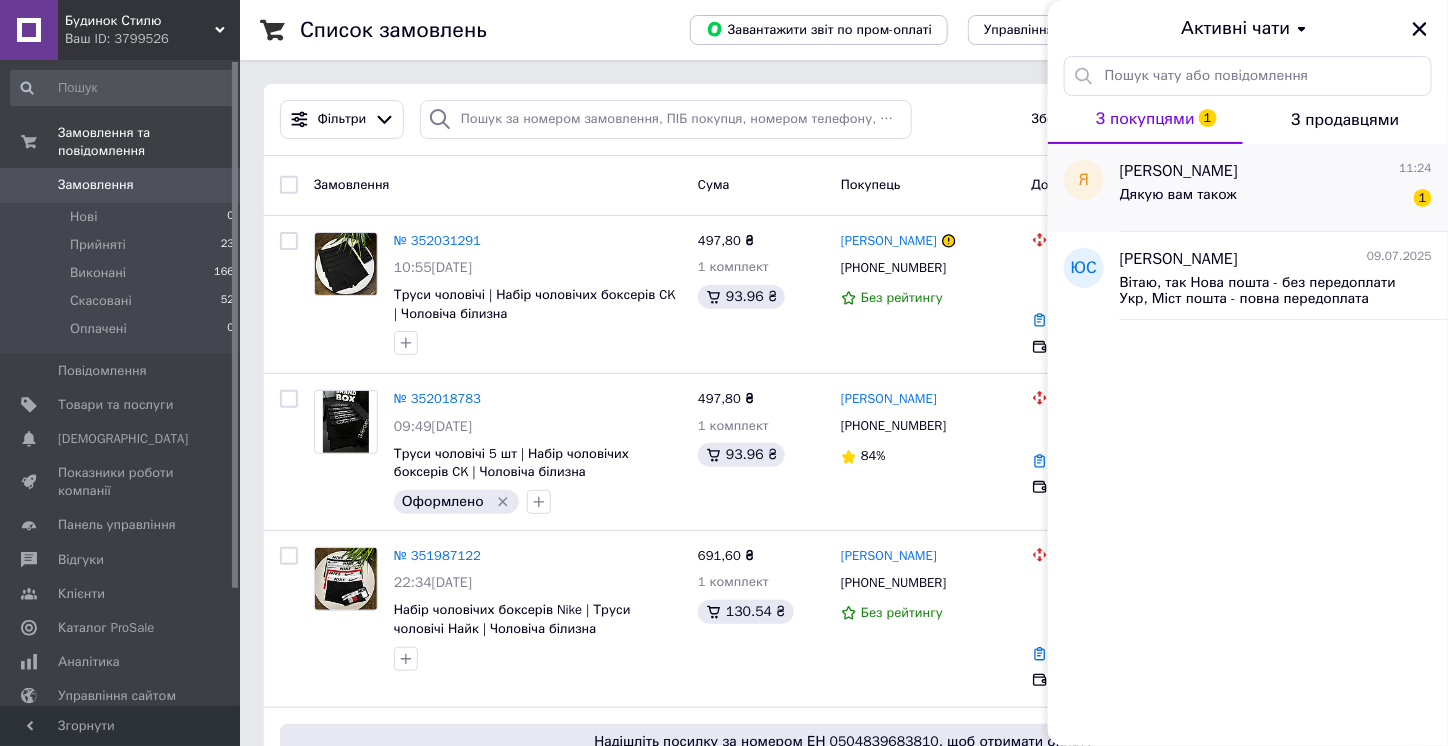 click on "Дякую вам також" at bounding box center [1178, 195] 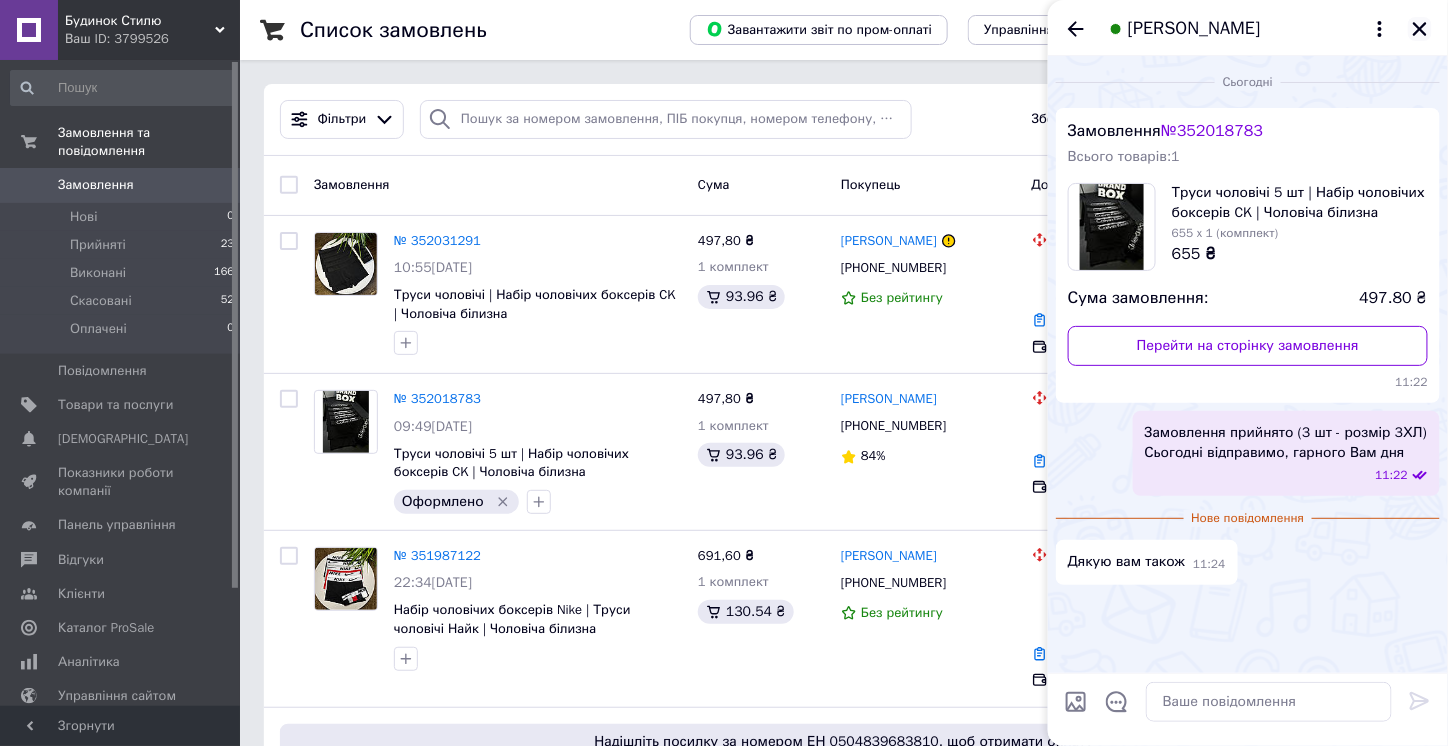 click at bounding box center (1420, 29) 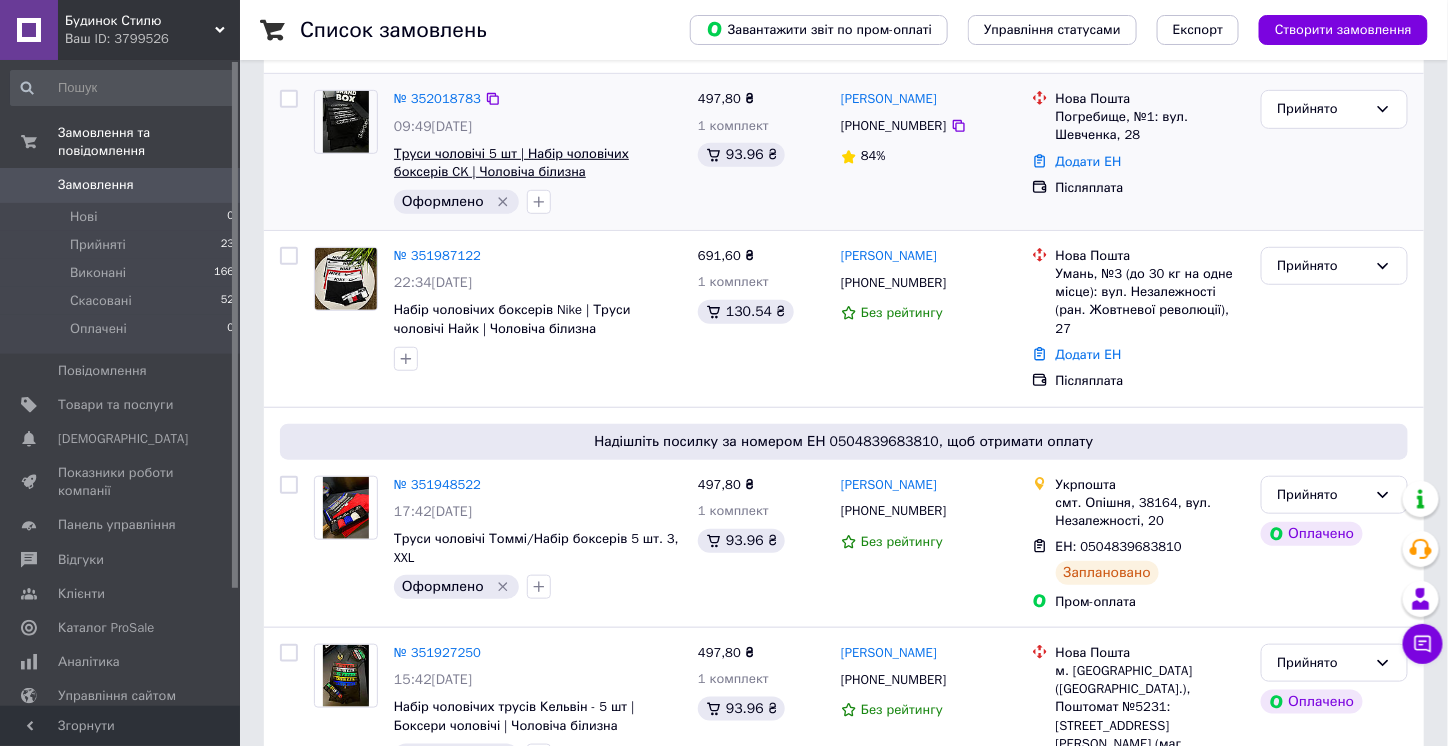 scroll, scrollTop: 0, scrollLeft: 0, axis: both 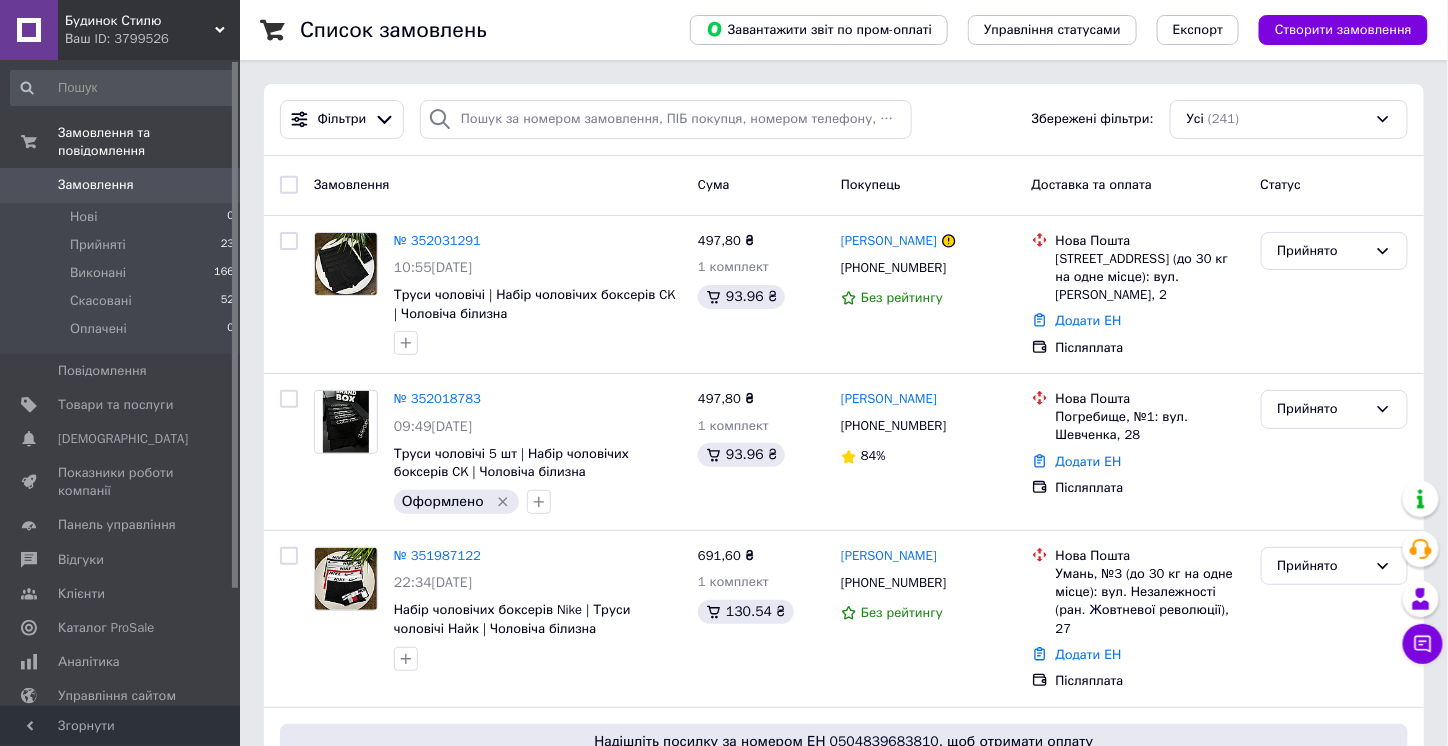 click on "Ваш ID: 3799526" at bounding box center (152, 39) 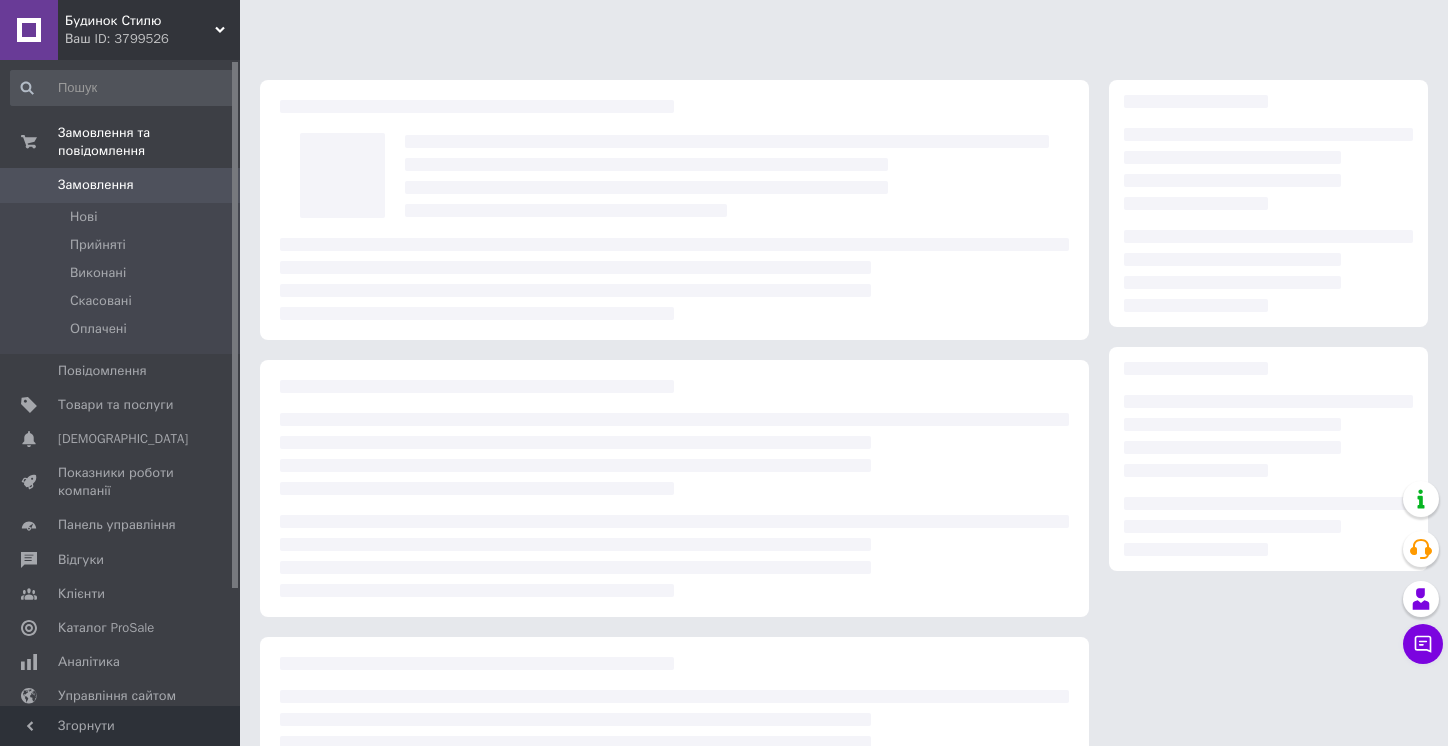 scroll, scrollTop: 0, scrollLeft: 0, axis: both 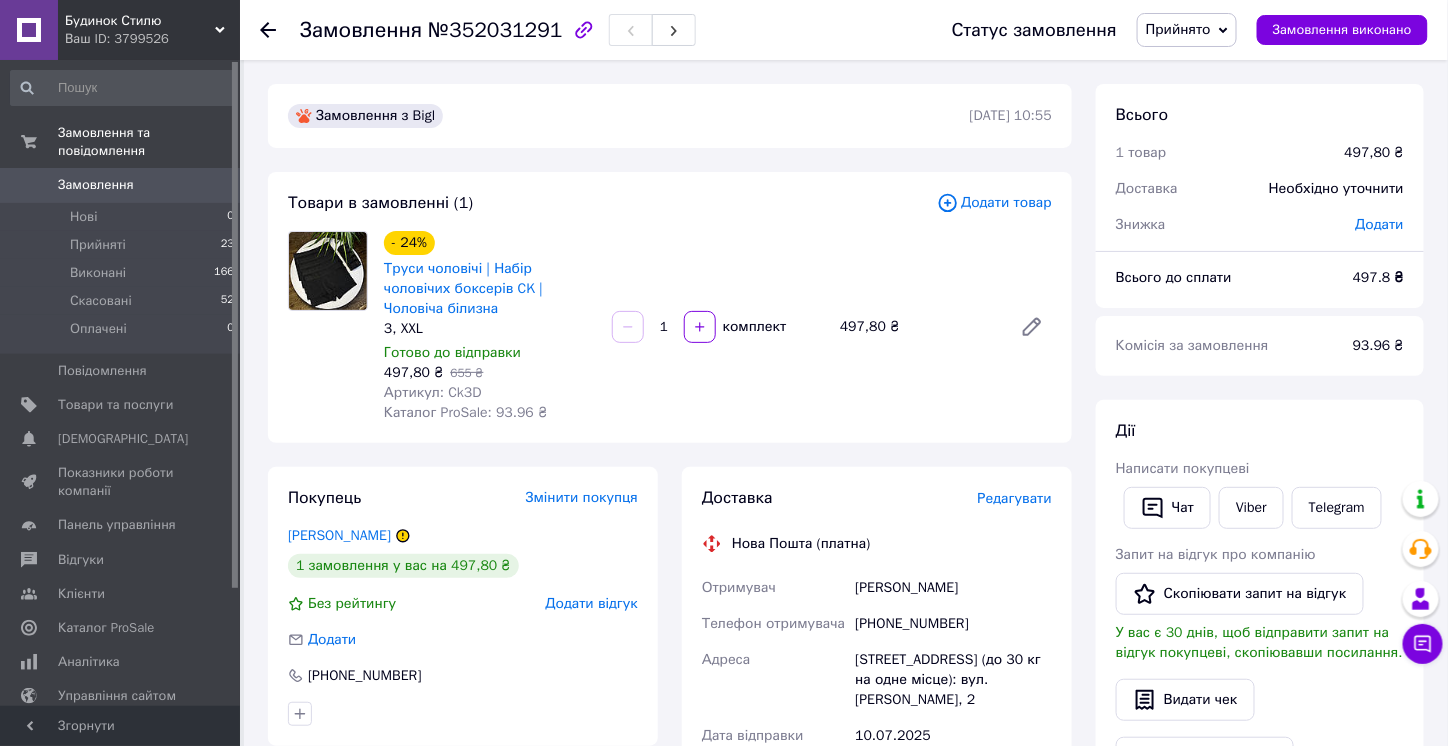 click 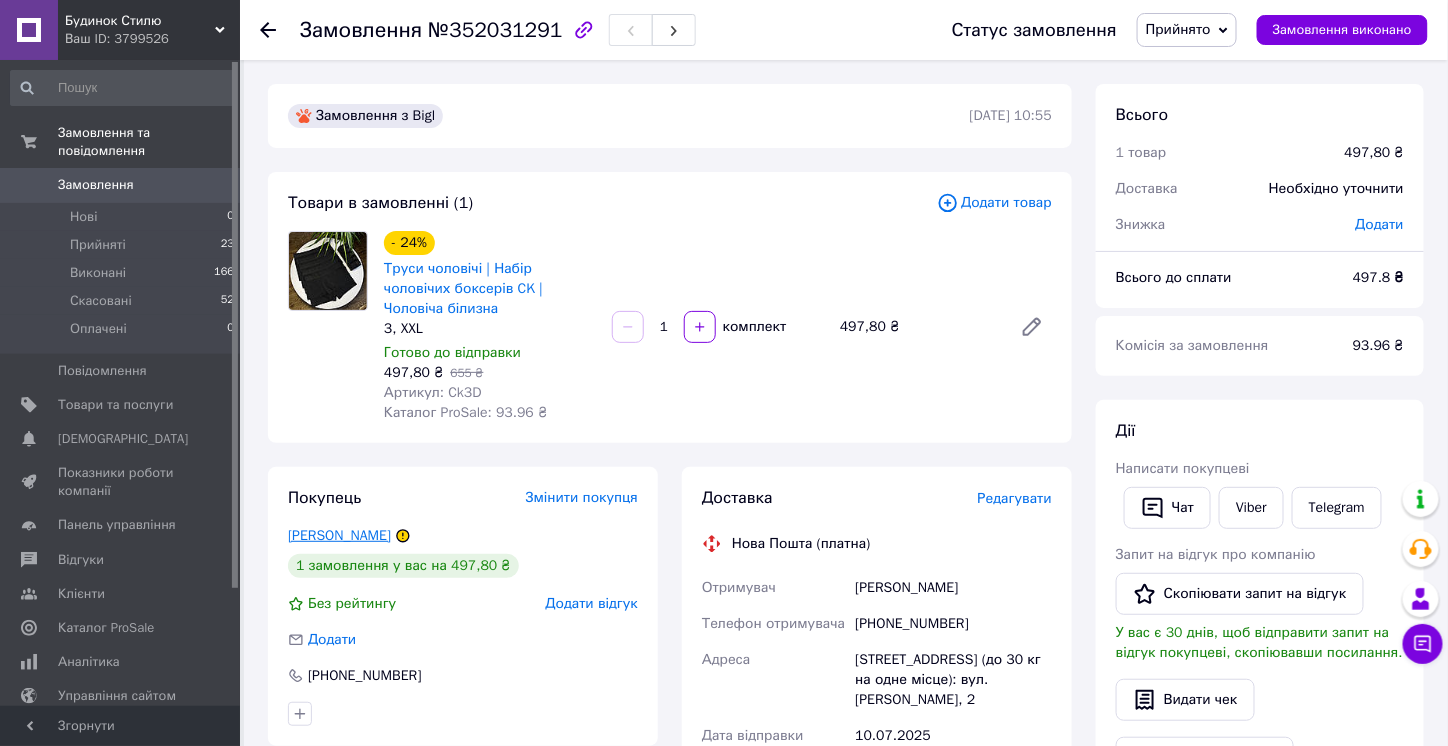 click on "Ситюк Серафім" at bounding box center (339, 535) 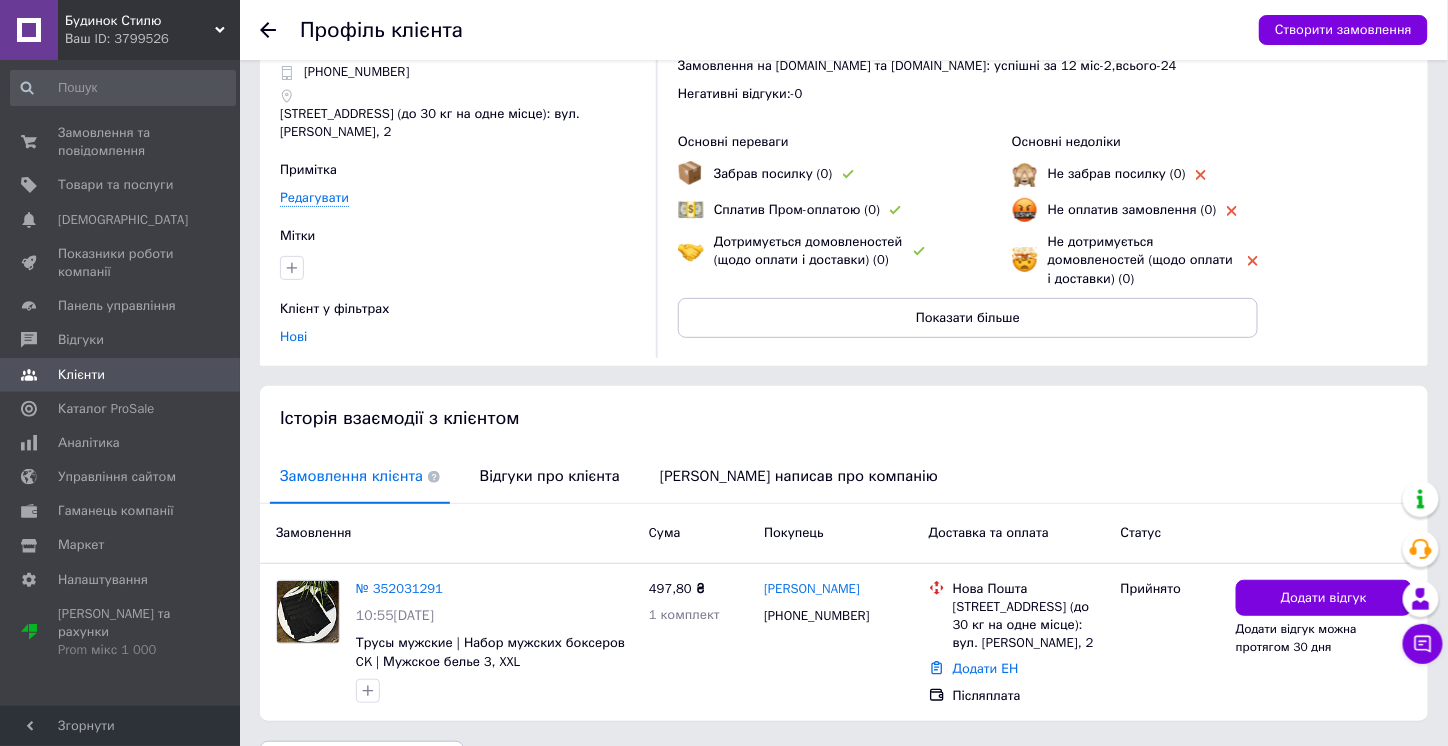 scroll, scrollTop: 130, scrollLeft: 0, axis: vertical 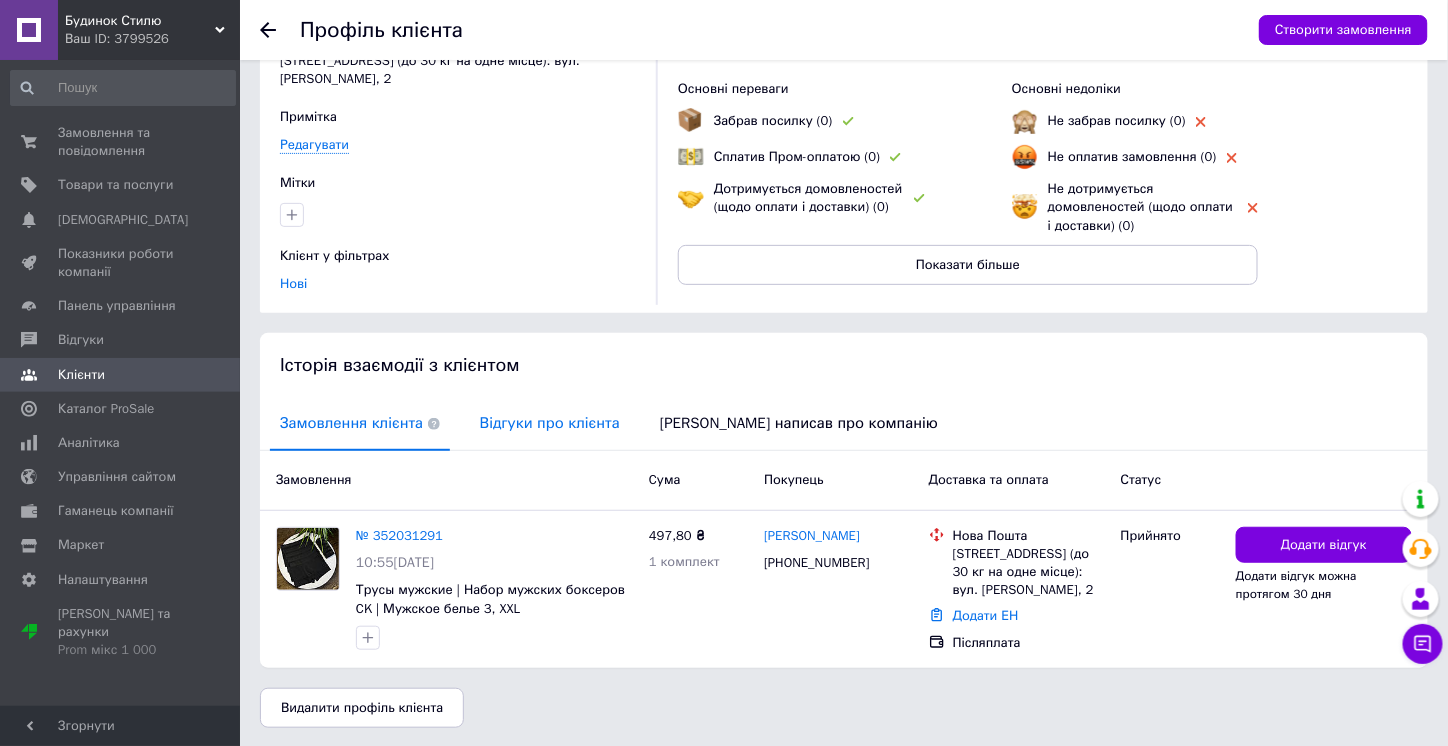 click on "Відгуки про клієнта" at bounding box center (550, 423) 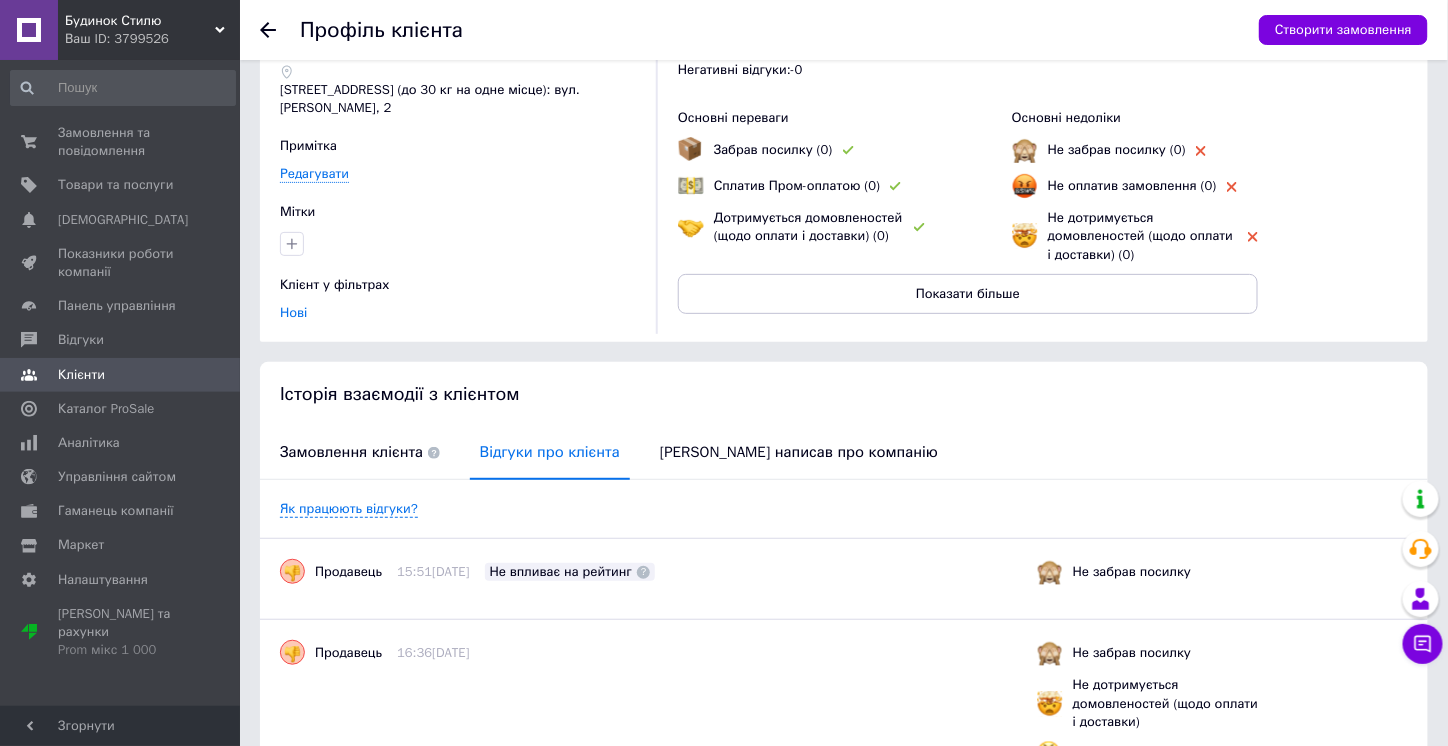 scroll, scrollTop: 0, scrollLeft: 0, axis: both 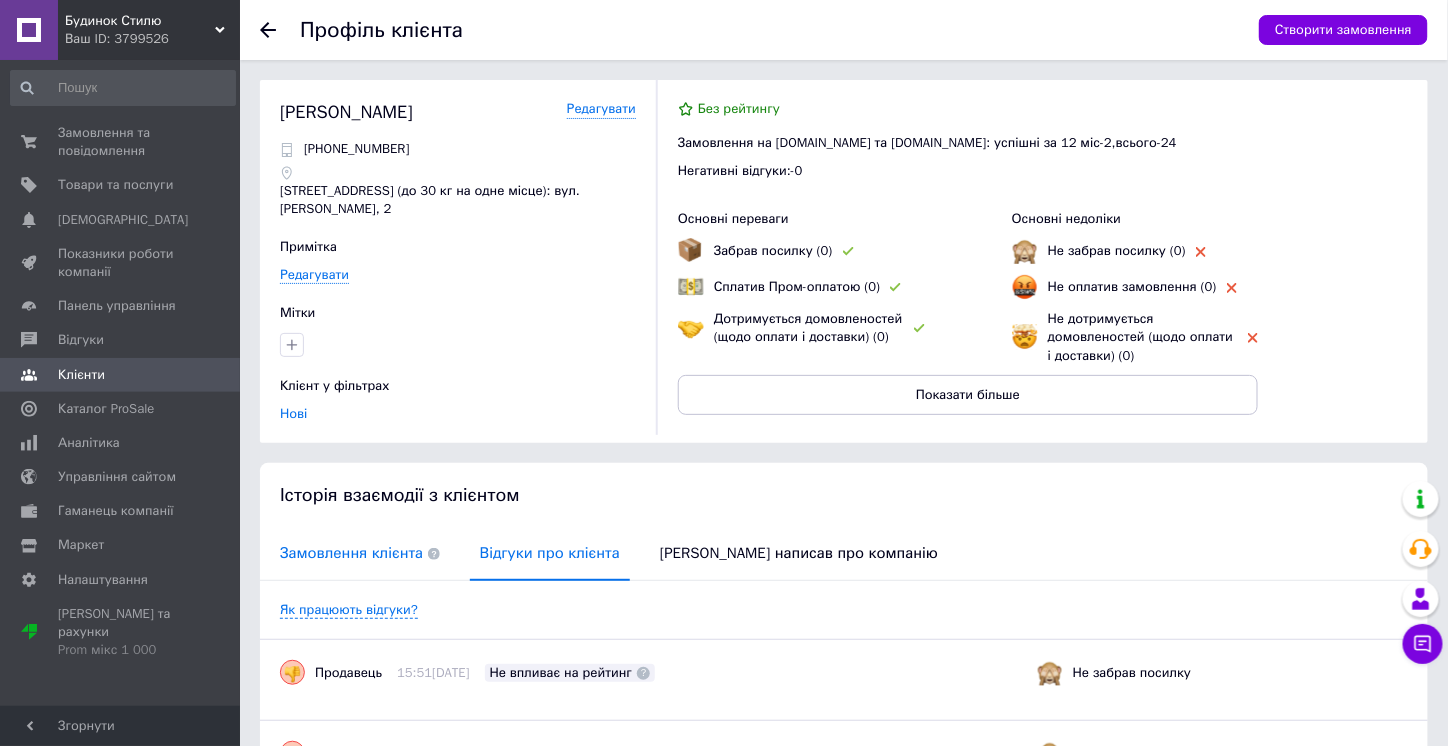 click on "Замовлення клієнта" at bounding box center (360, 553) 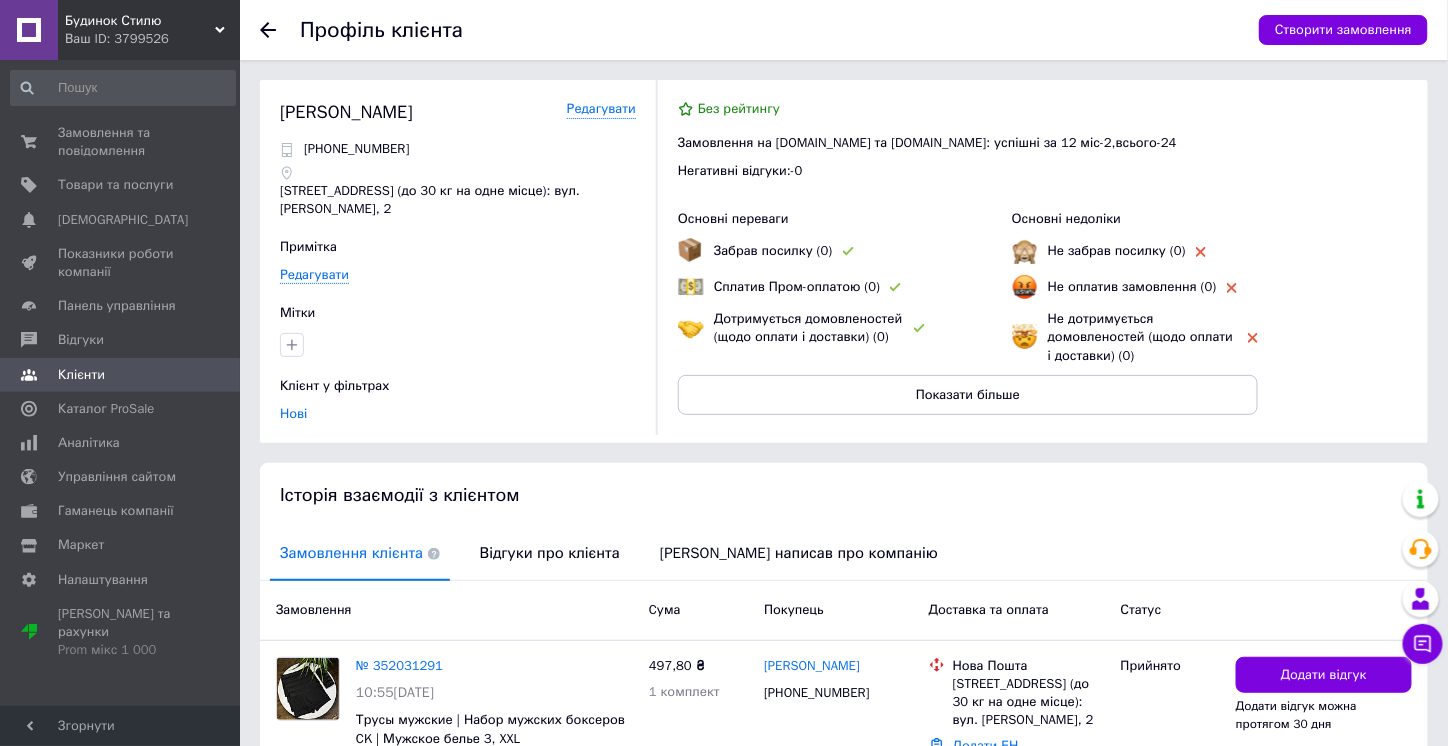 click 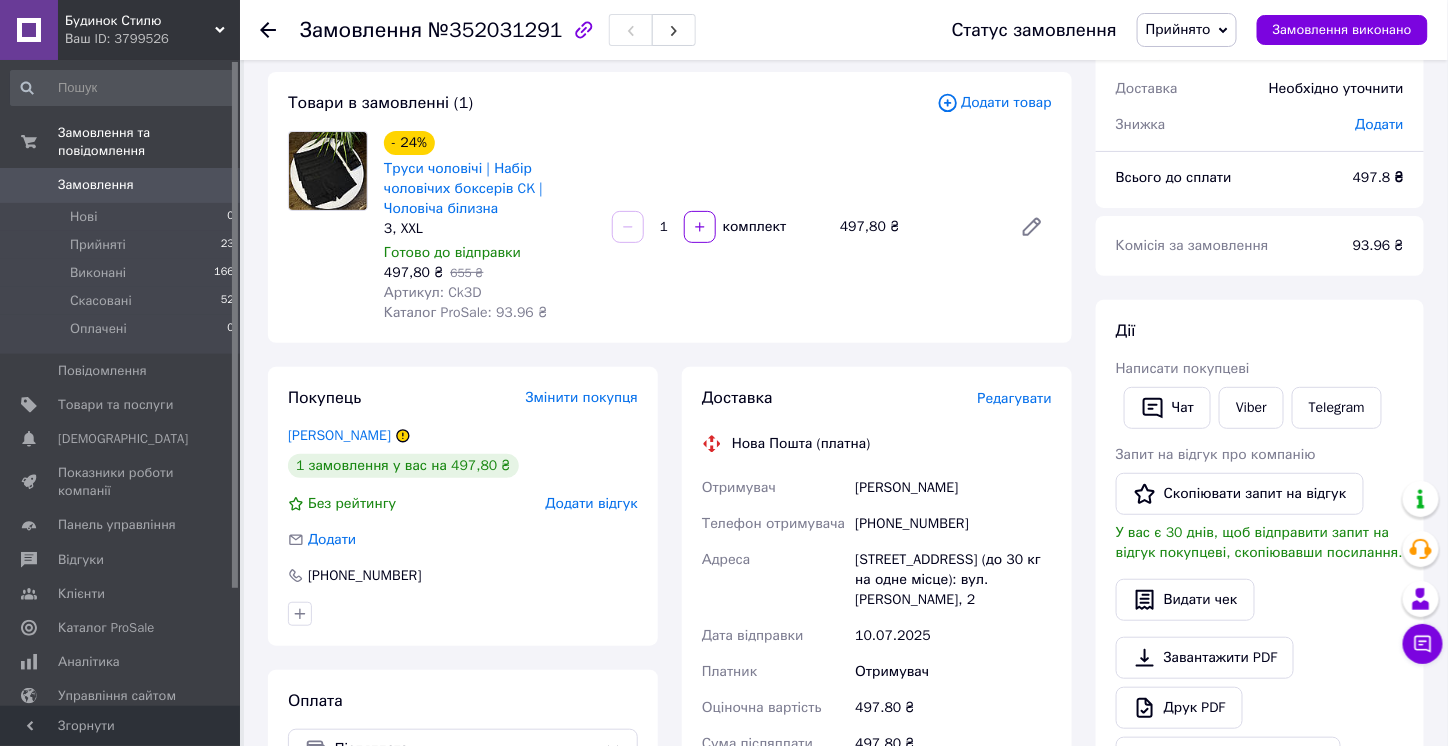 scroll, scrollTop: 200, scrollLeft: 0, axis: vertical 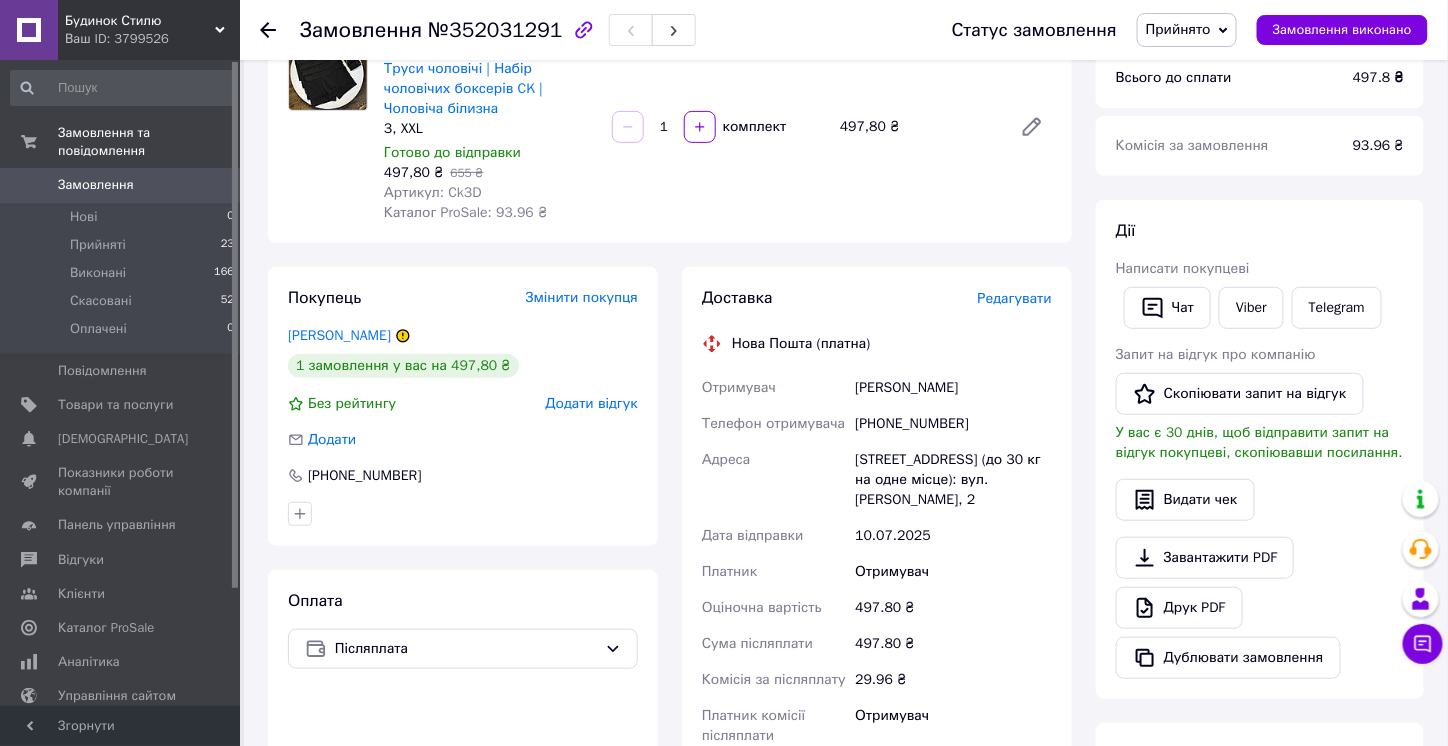 drag, startPoint x: 705, startPoint y: 363, endPoint x: 976, endPoint y: 479, distance: 294.78296 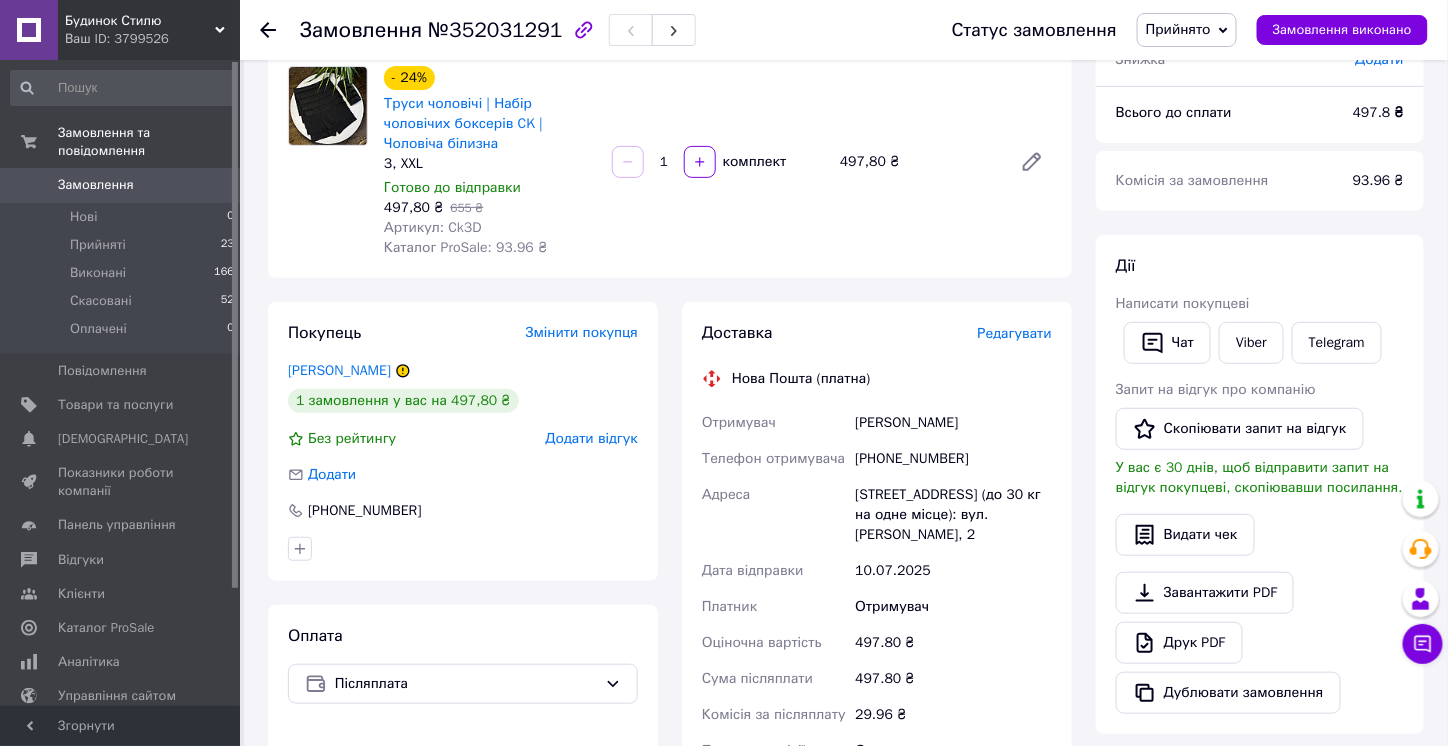 scroll, scrollTop: 200, scrollLeft: 0, axis: vertical 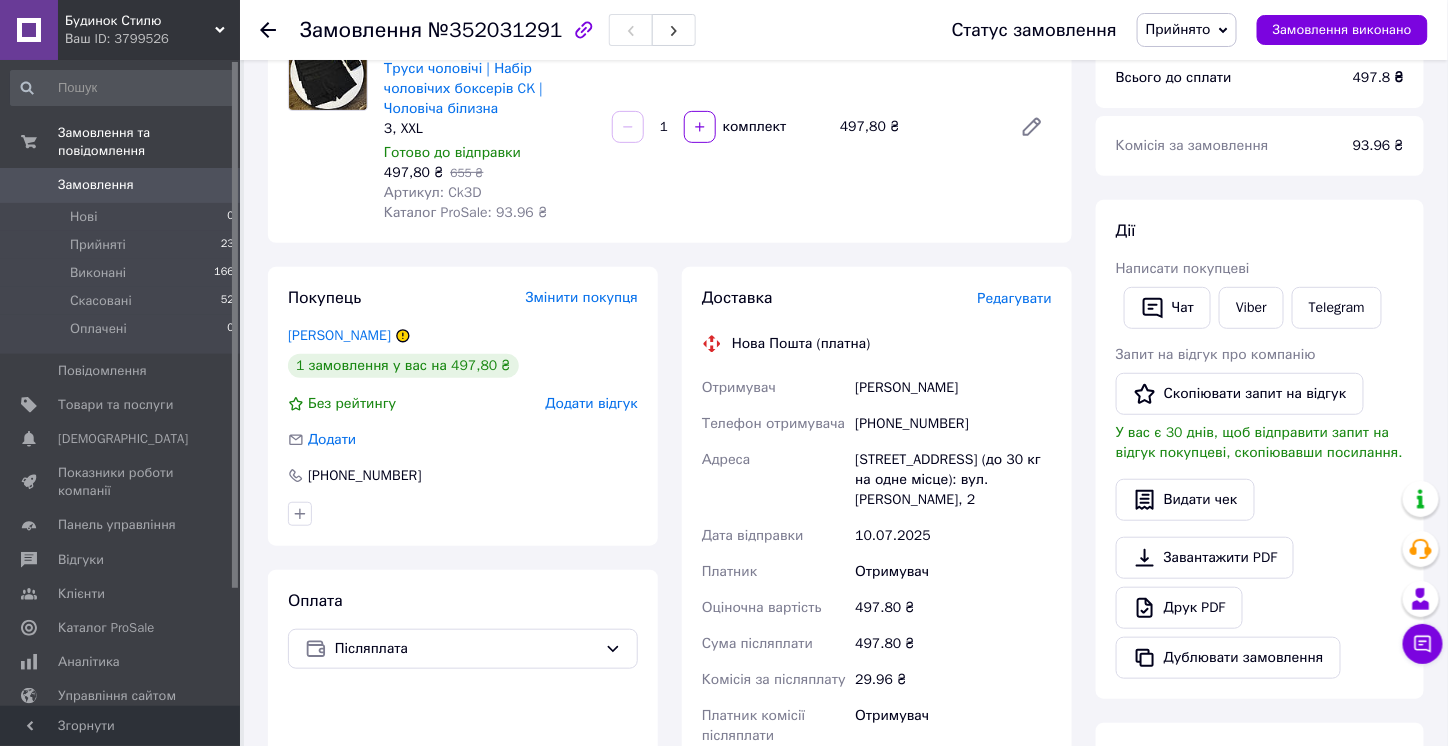 click on "Замовлення з Bigl 10.07.2025 | 10:55 Товари в замовленні (1) Додати товар - 24% Труси чоловічі | Набір чоловічих боксерів CK | Чоловіча білизна 3, XXL Готово до відправки 497,80 ₴   655 ₴ Артикул: Ck3D Каталог ProSale: 93.96 ₴  1   комплект 497,80 ₴ Покупець Змінити покупця Ситюк Серафім 1 замовлення у вас на 497,80 ₴ Без рейтингу   Додати відгук Додати +380671075049 Оплата Післяплата Доставка Редагувати Нова Пошта (платна) Отримувач Ситюк Серафім Телефон отримувача +380671075049 Адреса Бровари, №8 (до 30 кг на одне місце): вул. В’ячеслава Чорновола, 2 Дата відправки 10.07.2025 Платник Отримувач 497.80 ₴ 497.80 ₴ 497.8" at bounding box center (670, 533) 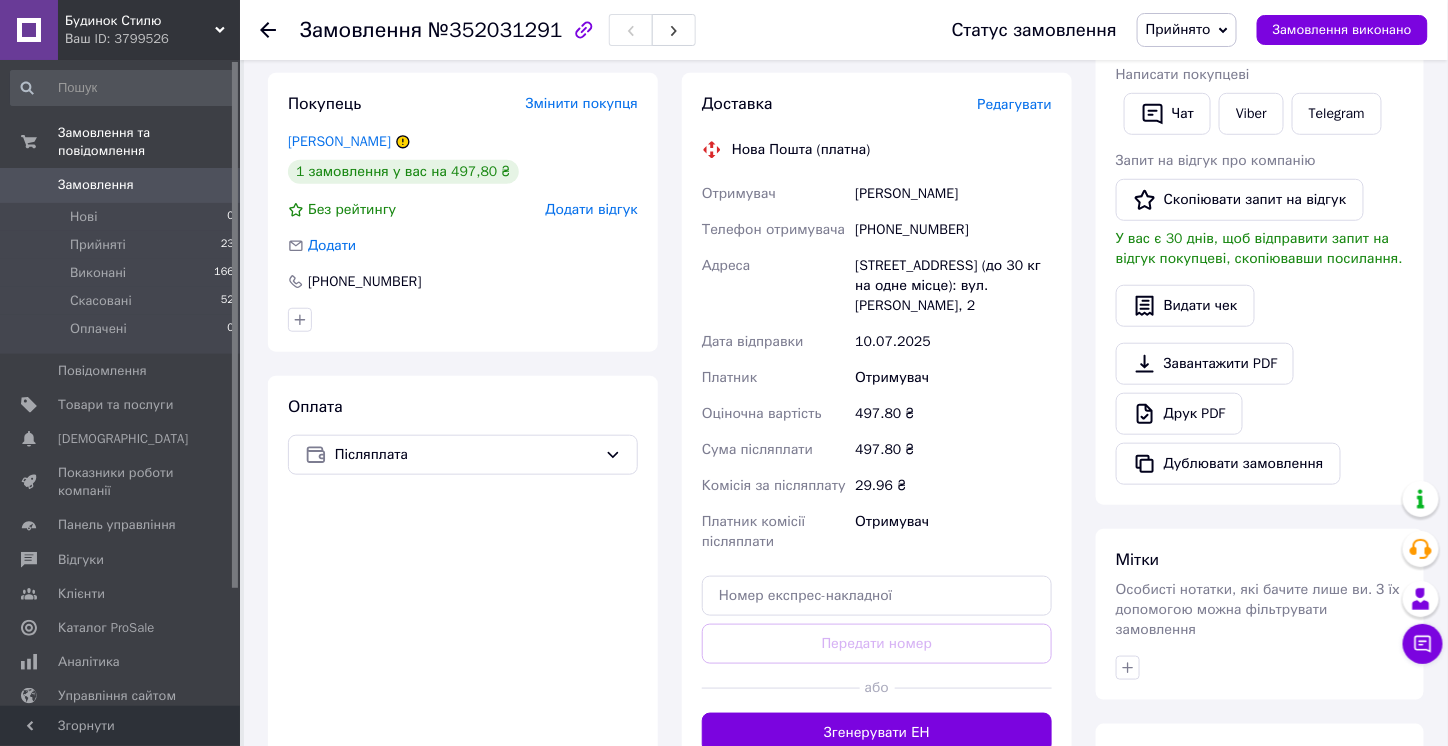 scroll, scrollTop: 634, scrollLeft: 0, axis: vertical 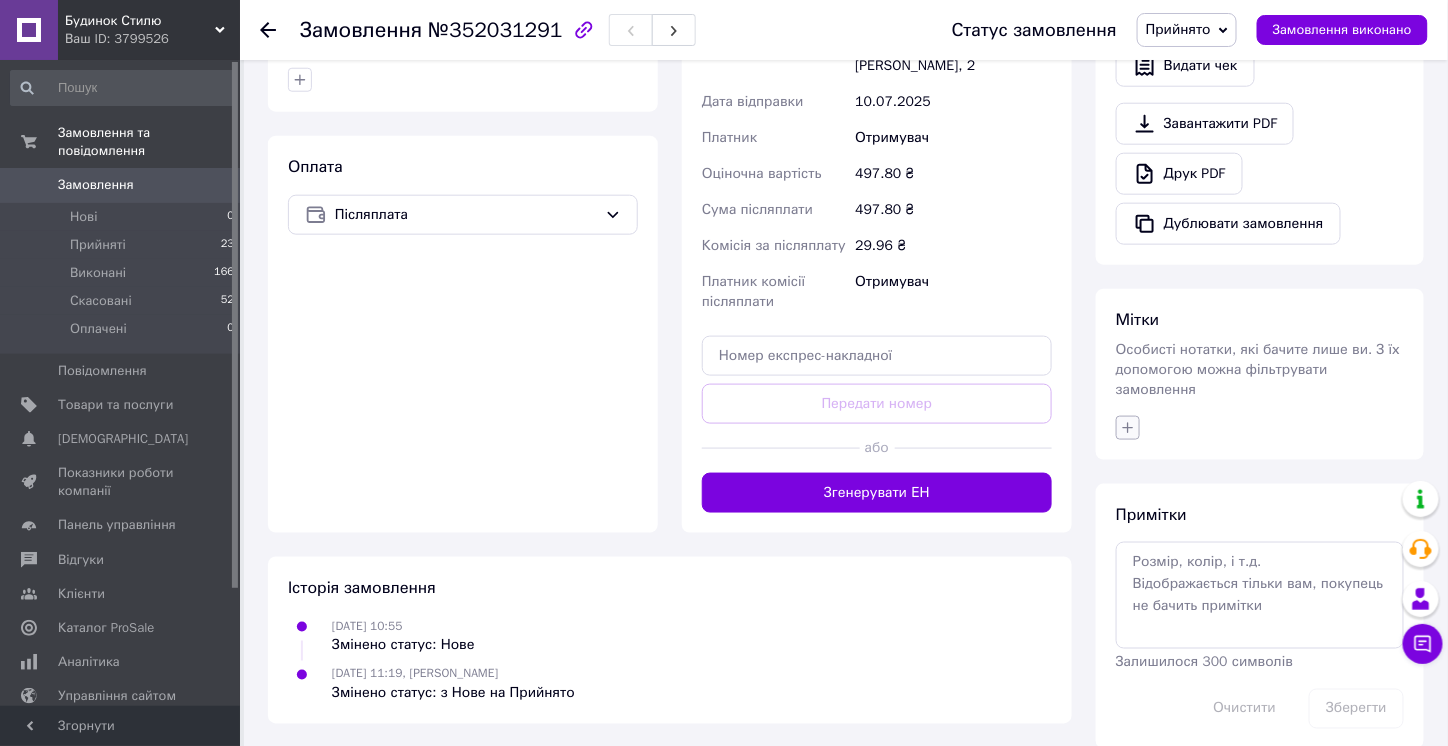 click 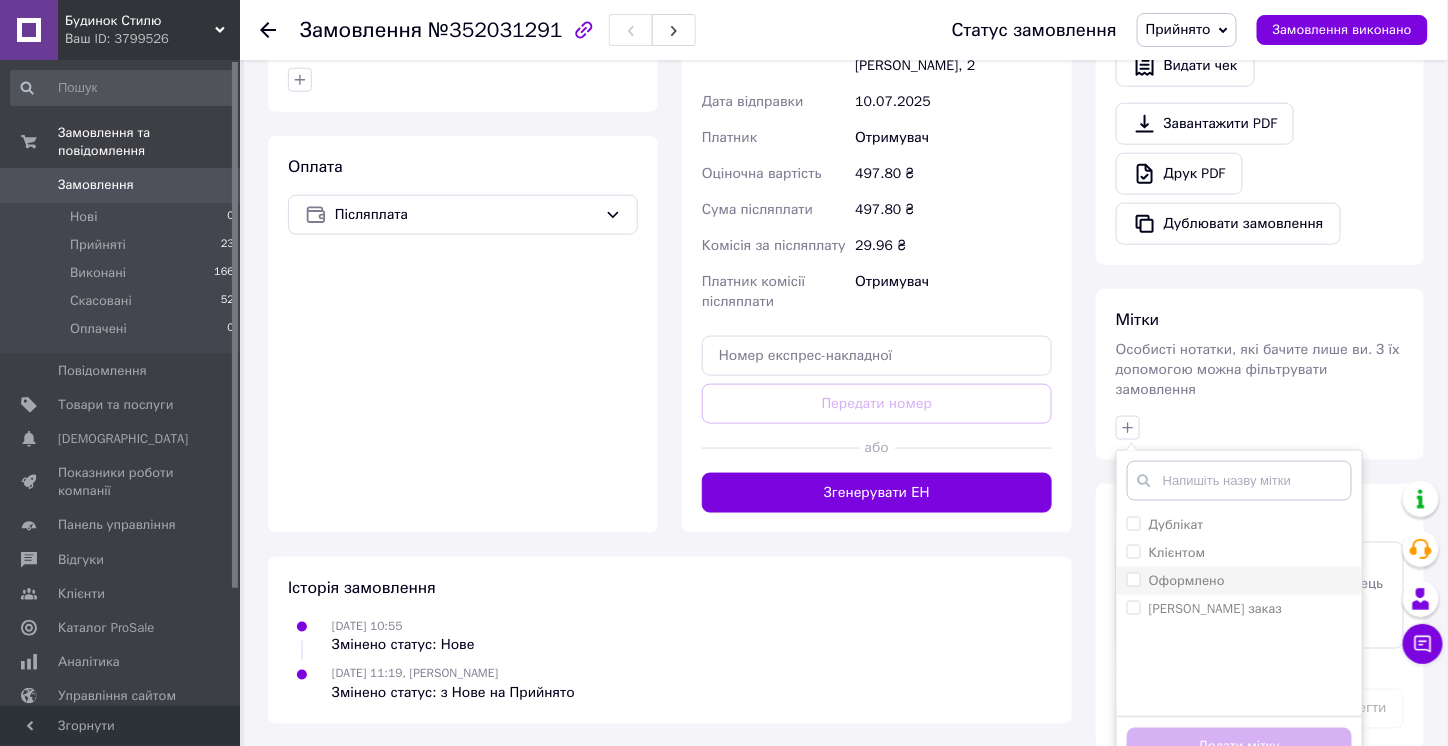 click on "Оформлено" at bounding box center [1133, 579] 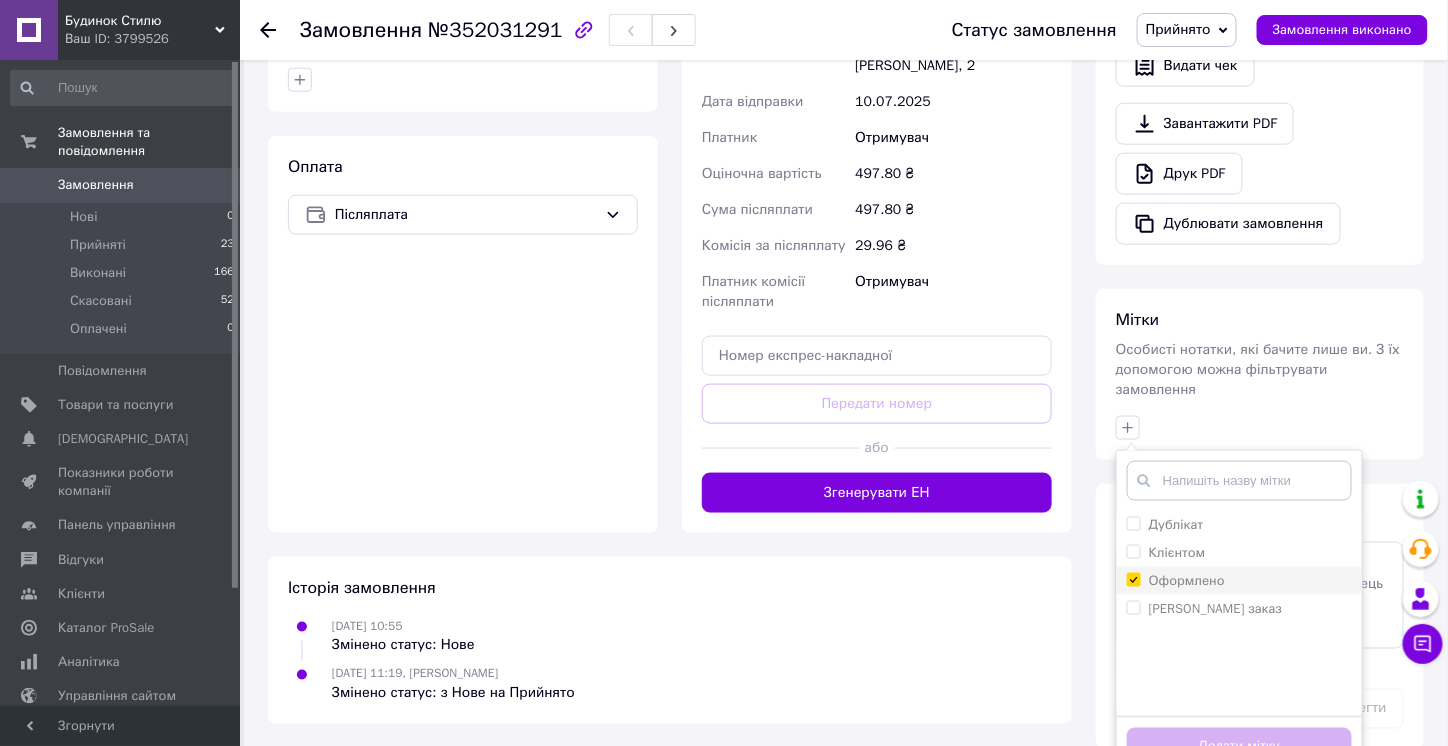 checkbox on "true" 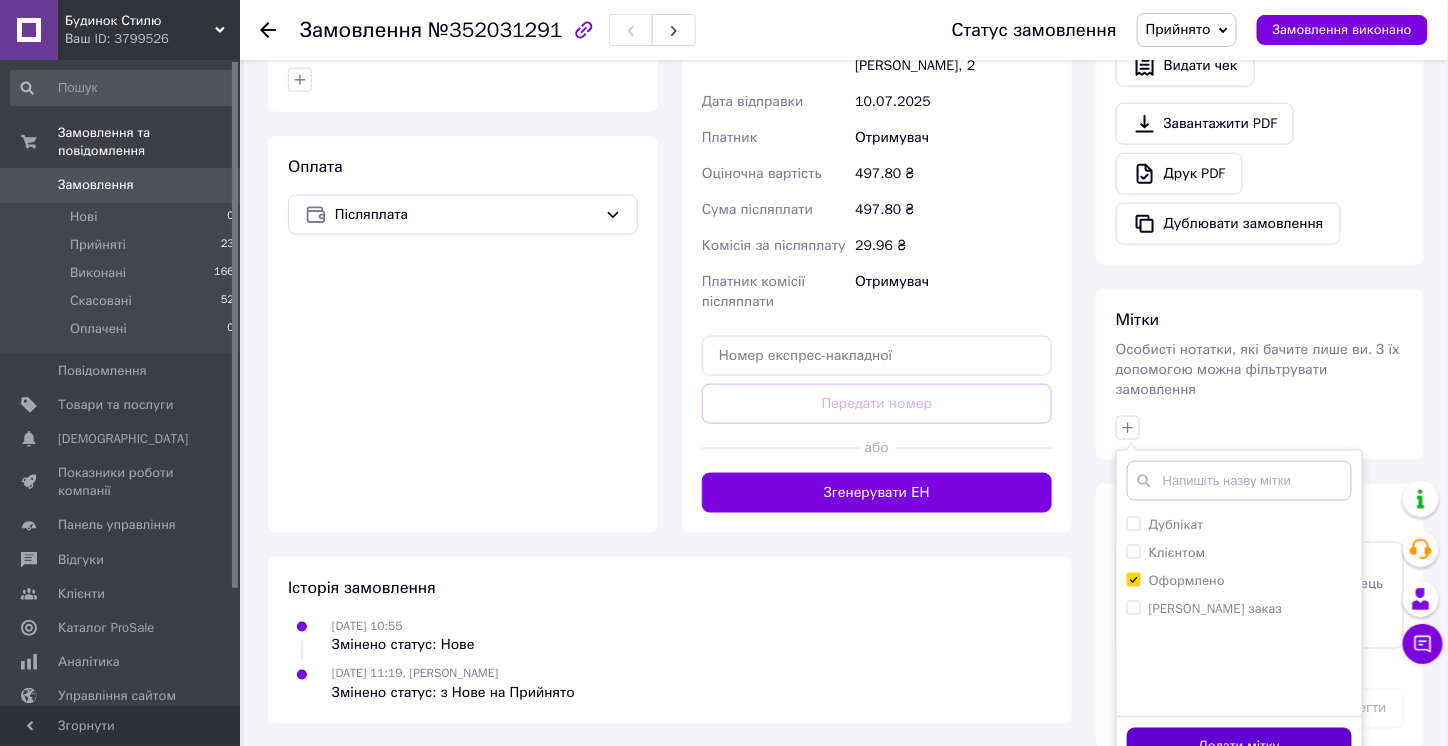 click on "Додати мітку" at bounding box center [1239, 747] 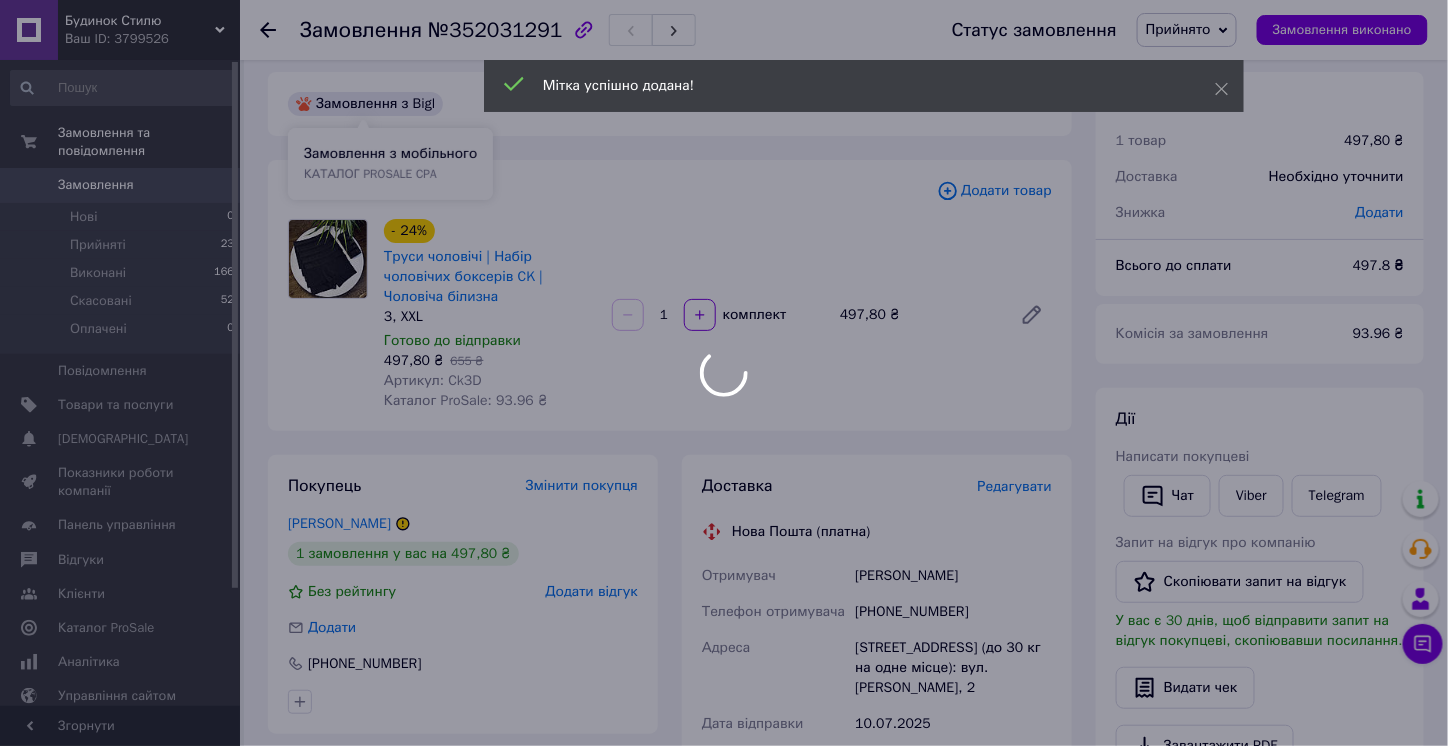 scroll, scrollTop: 0, scrollLeft: 0, axis: both 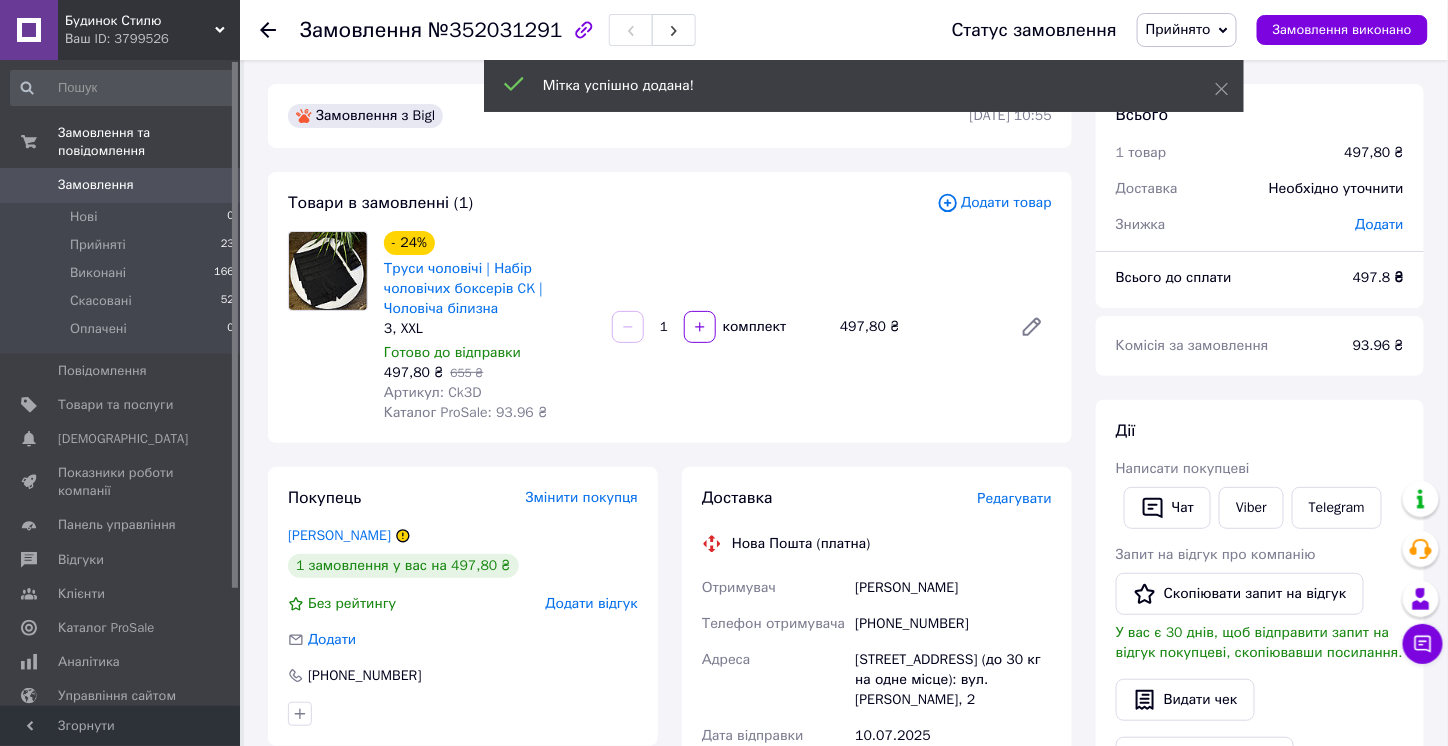 click at bounding box center (280, 30) 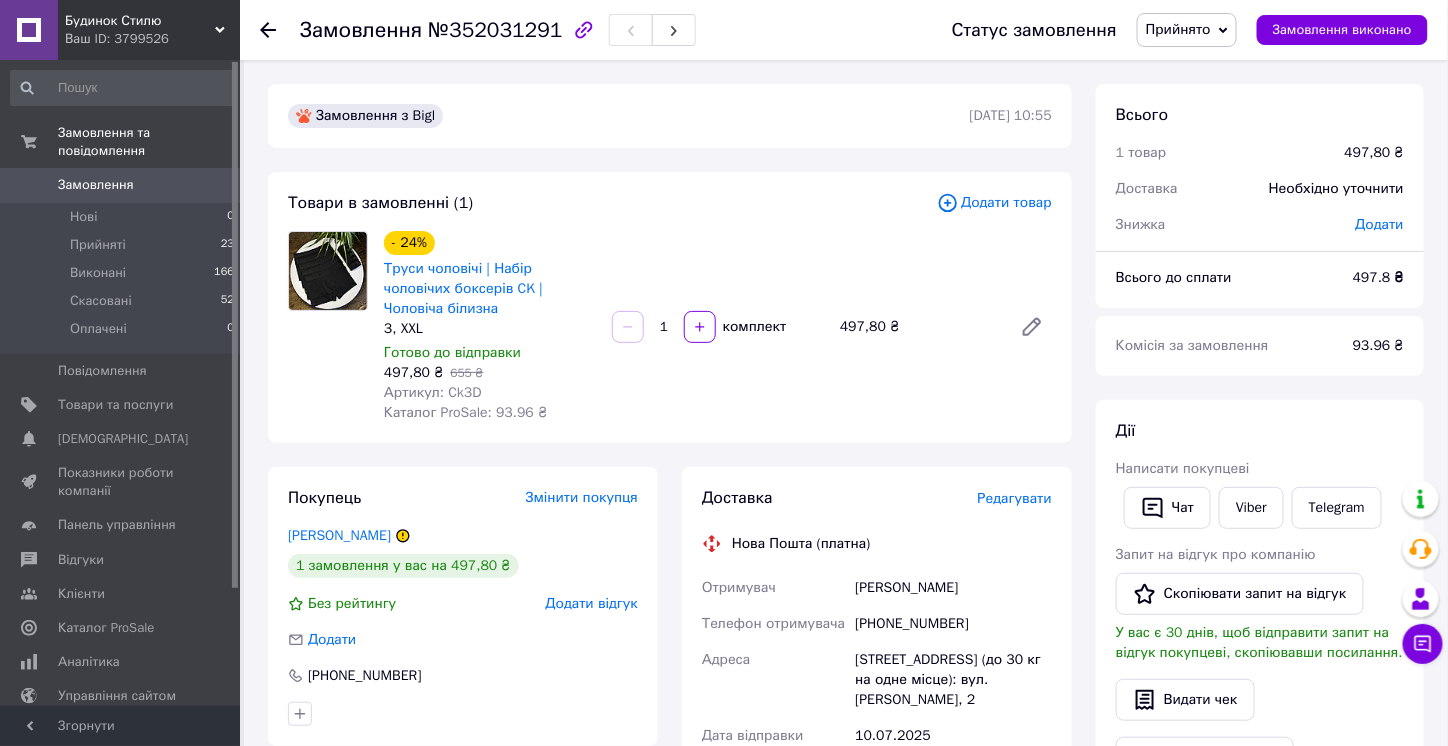 click 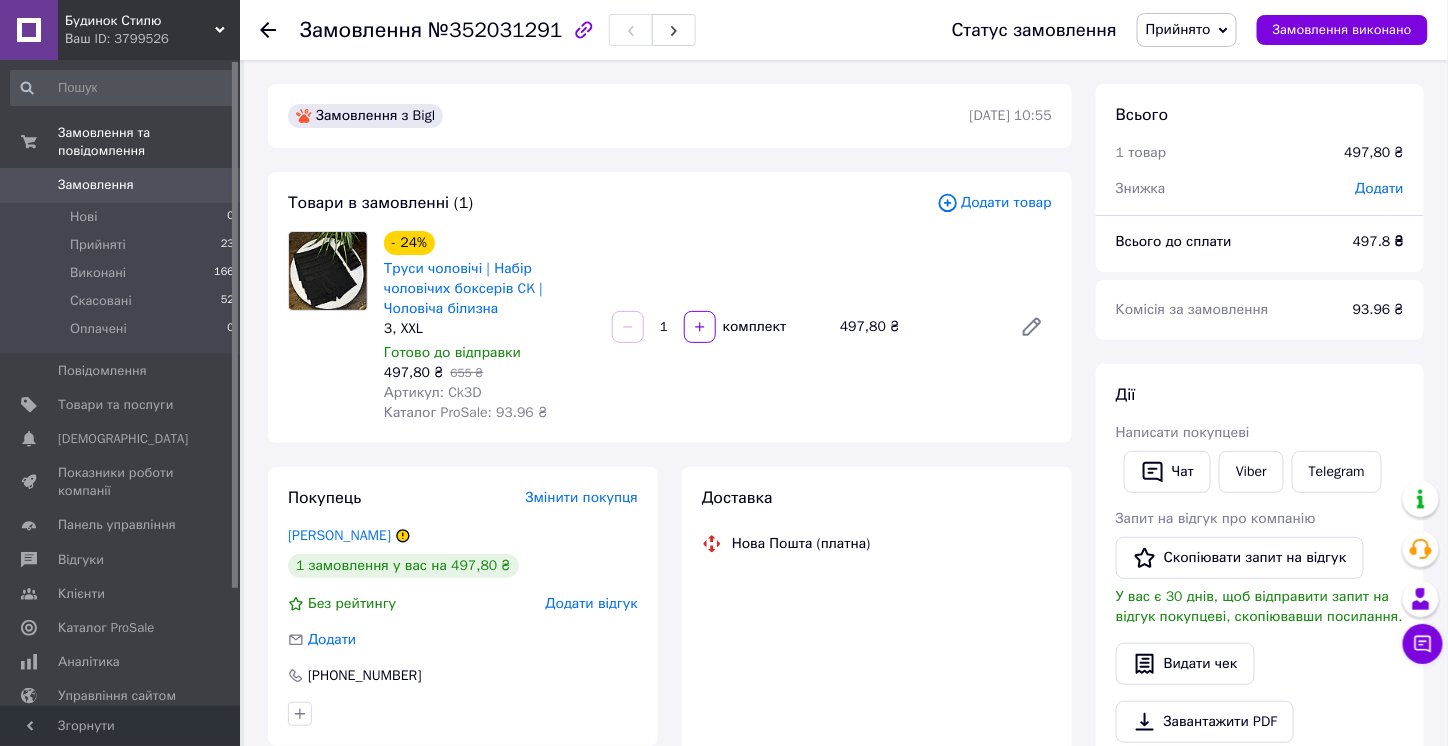 click 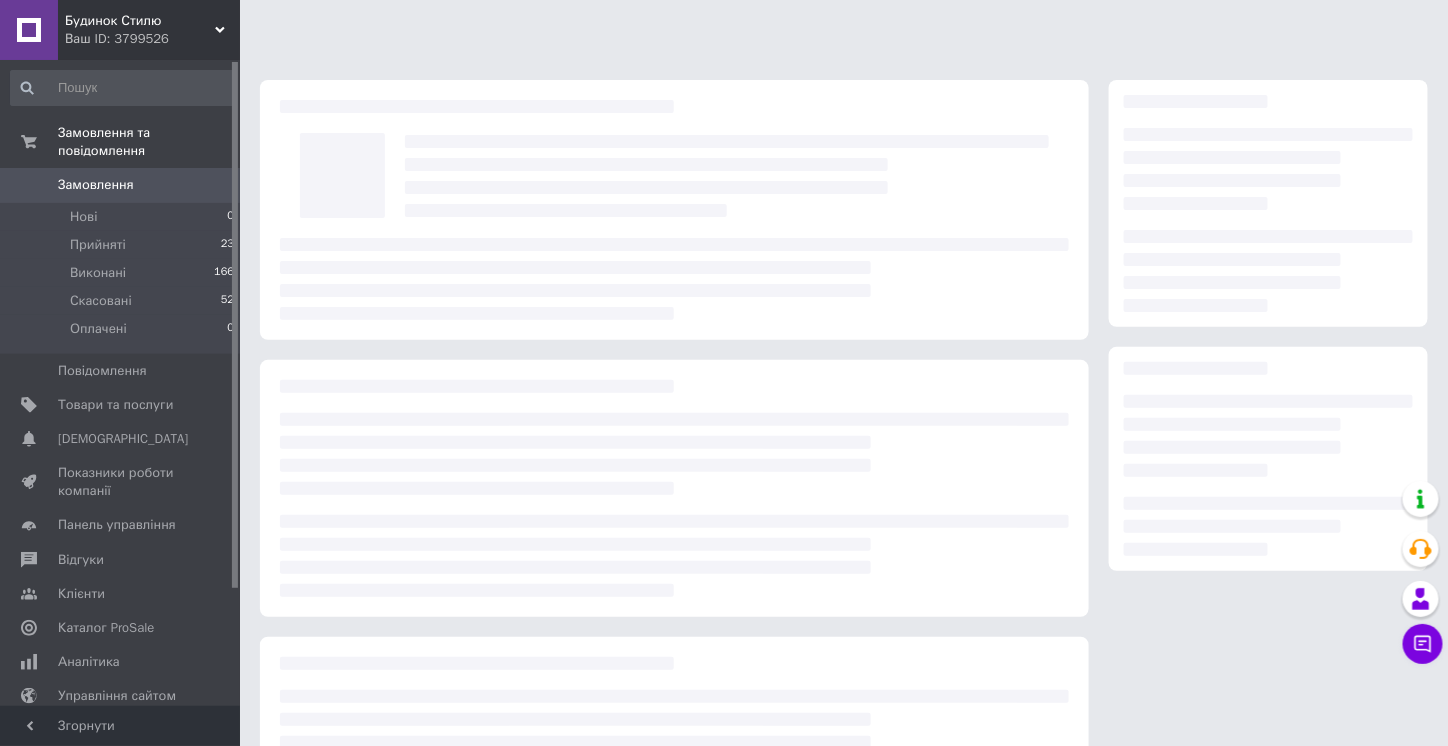 click on "Замовлення" at bounding box center (96, 185) 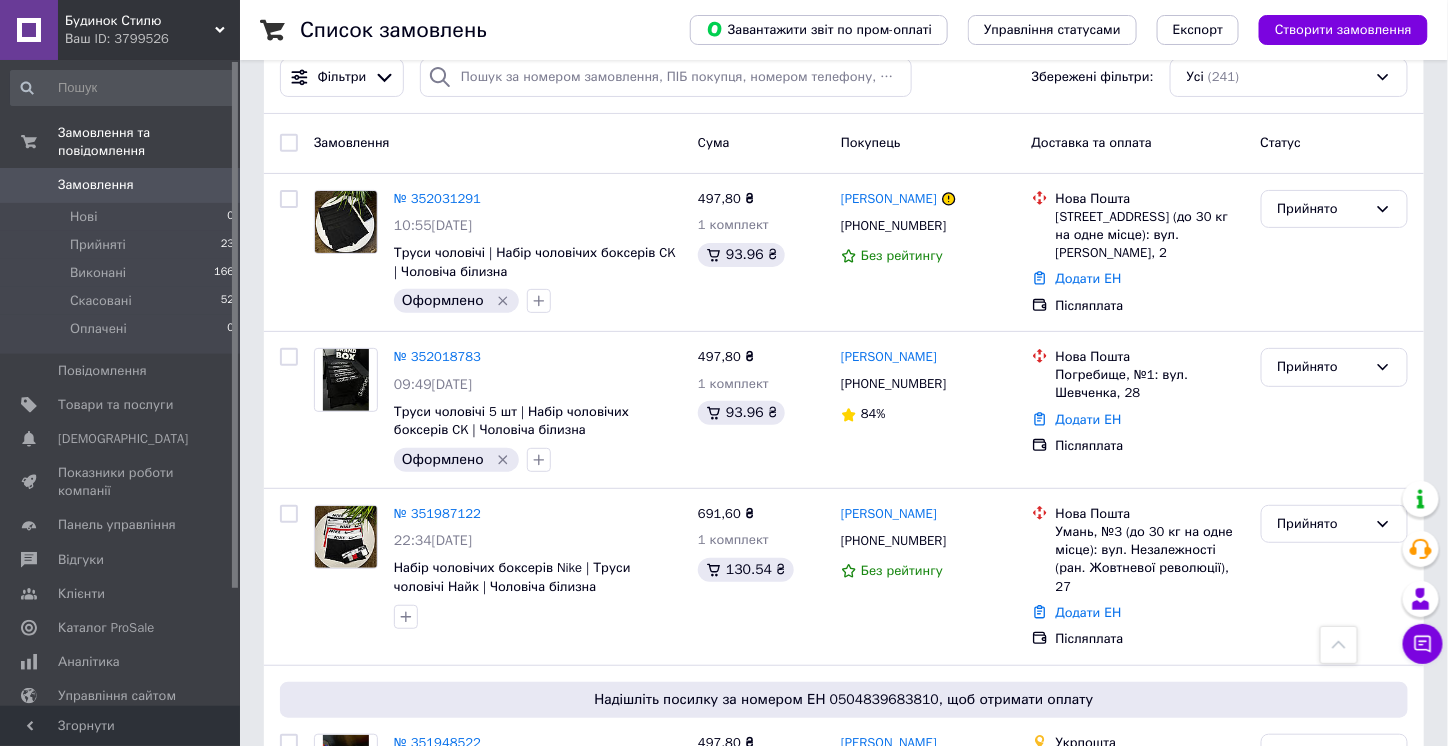scroll, scrollTop: 0, scrollLeft: 0, axis: both 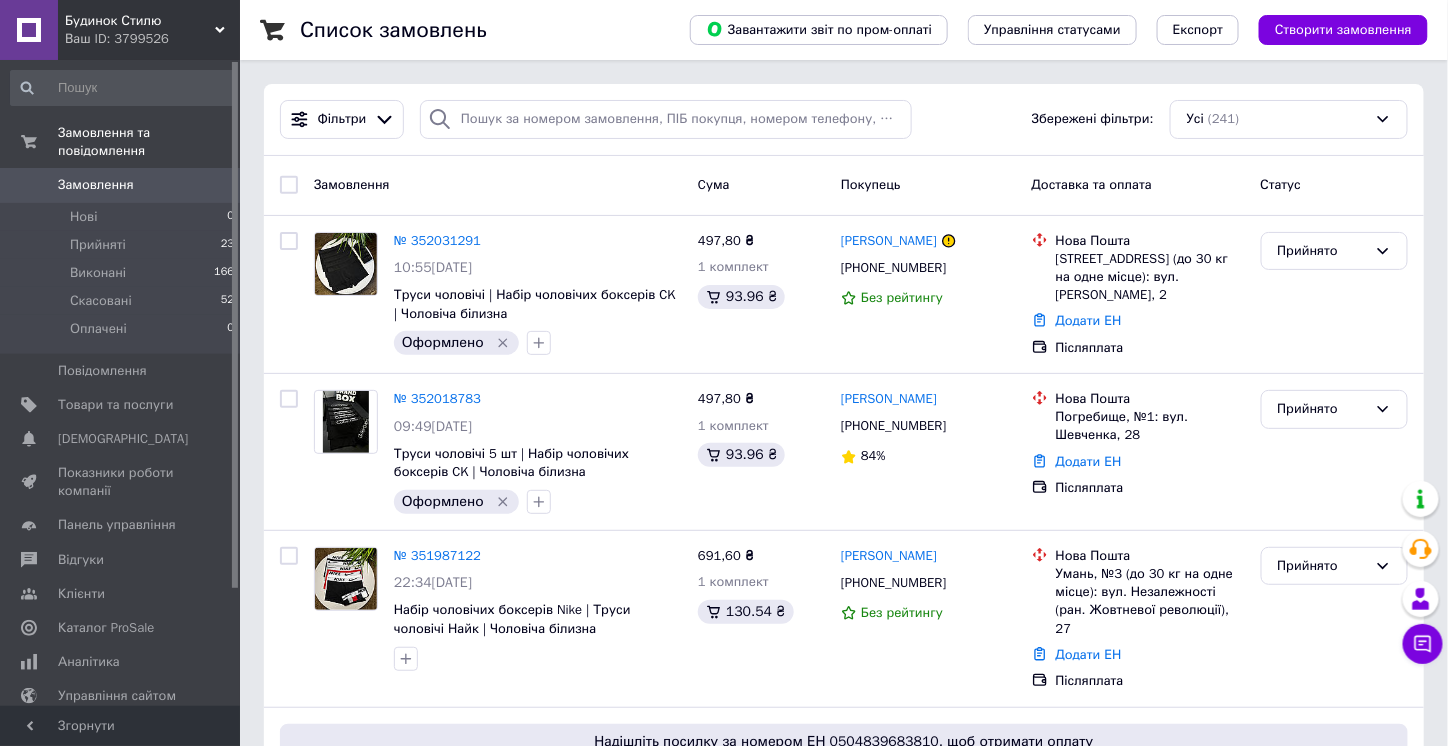 click on "Список замовлень   Завантажити звіт по пром-оплаті Управління статусами Експорт Створити замовлення Фільтри Збережені фільтри: Усі (241) Замовлення Cума Покупець Доставка та оплата Статус № 352031291 10:55, 10.07.2025 Труси чоловічі | Набір чоловічих боксерів CK | Чоловіча білизна Оформлено   497,80 ₴ 1 комплект 93.96 ₴ Серафім Ситюк +380671075049 Без рейтингу Нова Пошта Бровари, №8 (до 30 кг на одне місце): вул. В’ячеслава Чорновола, 2 Додати ЕН Післяплата Прийнято № 352018783 09:49, 10.07.2025 Труси чоловічі 5 шт | Набір чоловічих боксерів CK | Чоловіча білизна Оформлено   497,80 ₴ 1 комплект 93.96 ₴" at bounding box center [844, 4992] 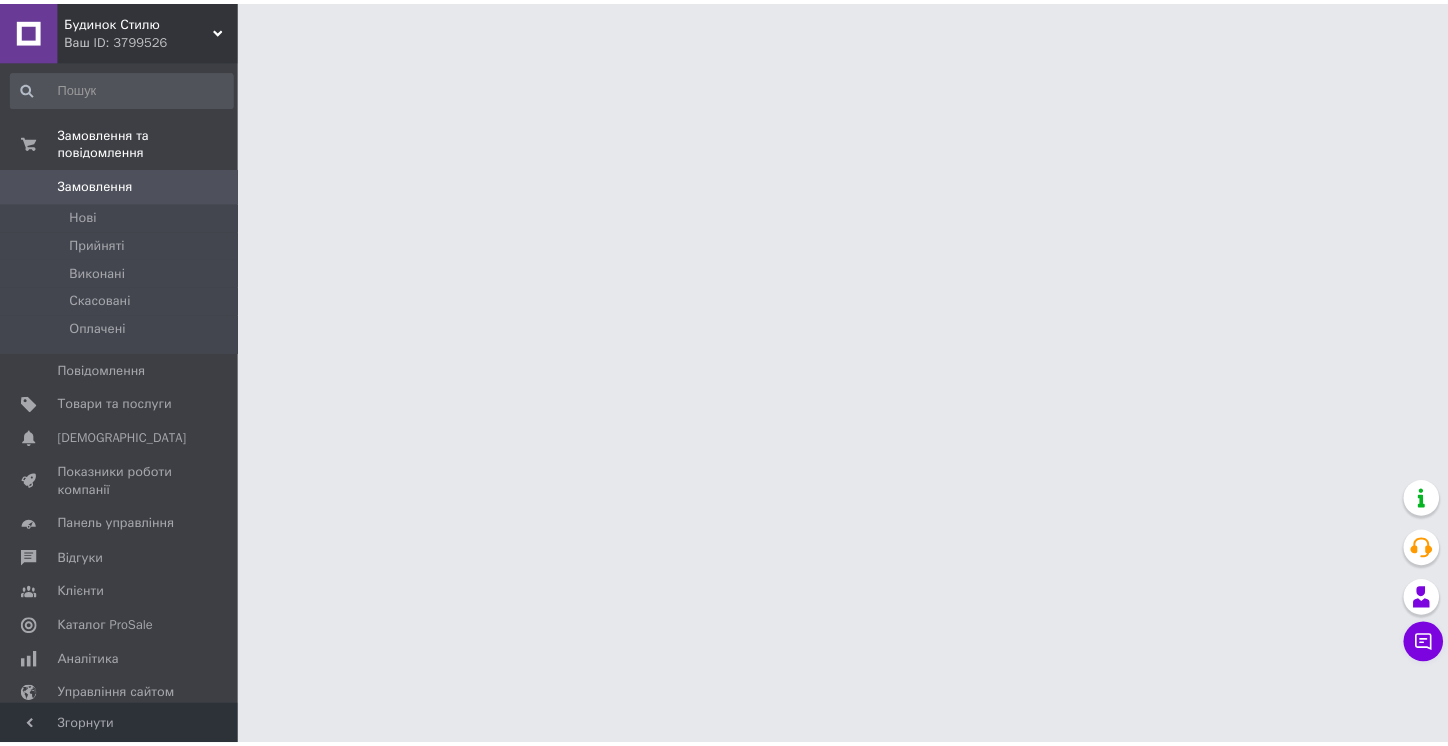 scroll, scrollTop: 0, scrollLeft: 0, axis: both 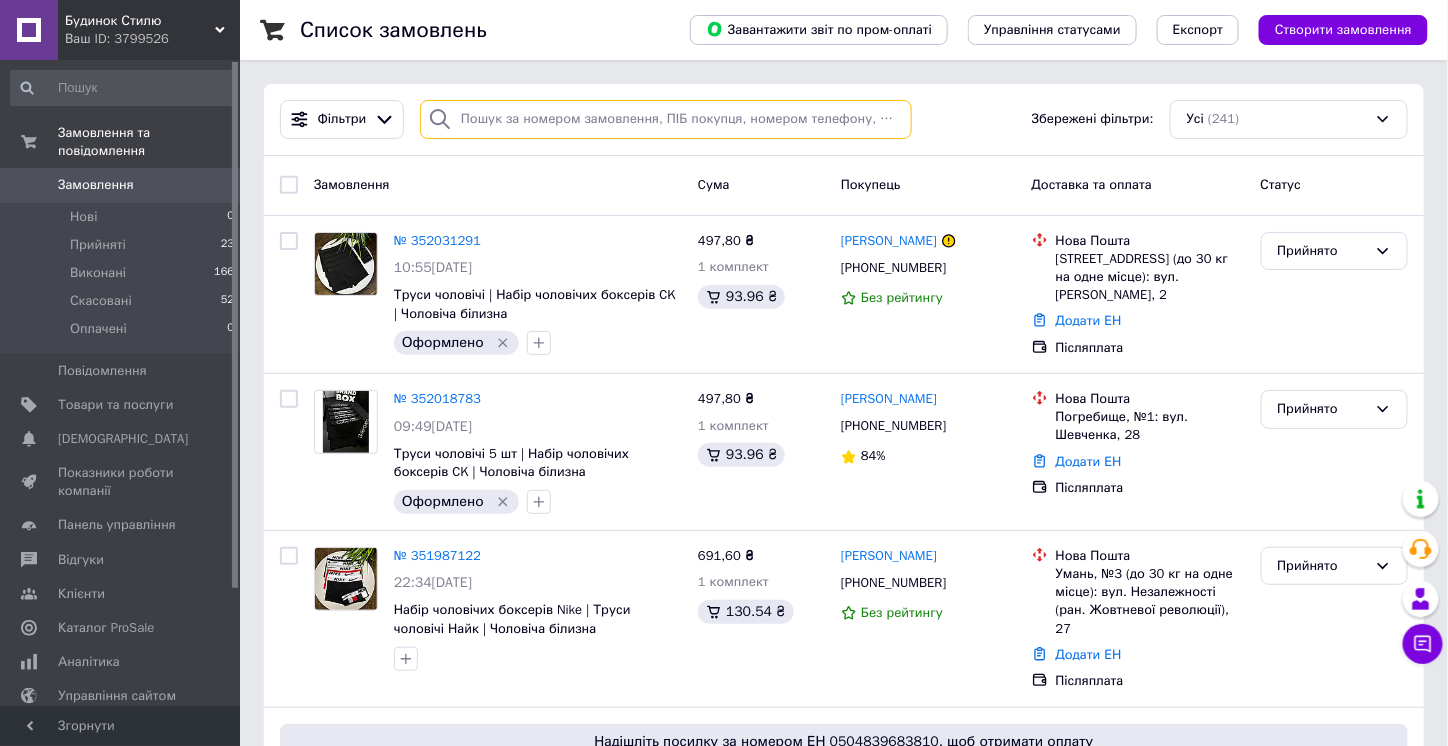 click at bounding box center (666, 119) 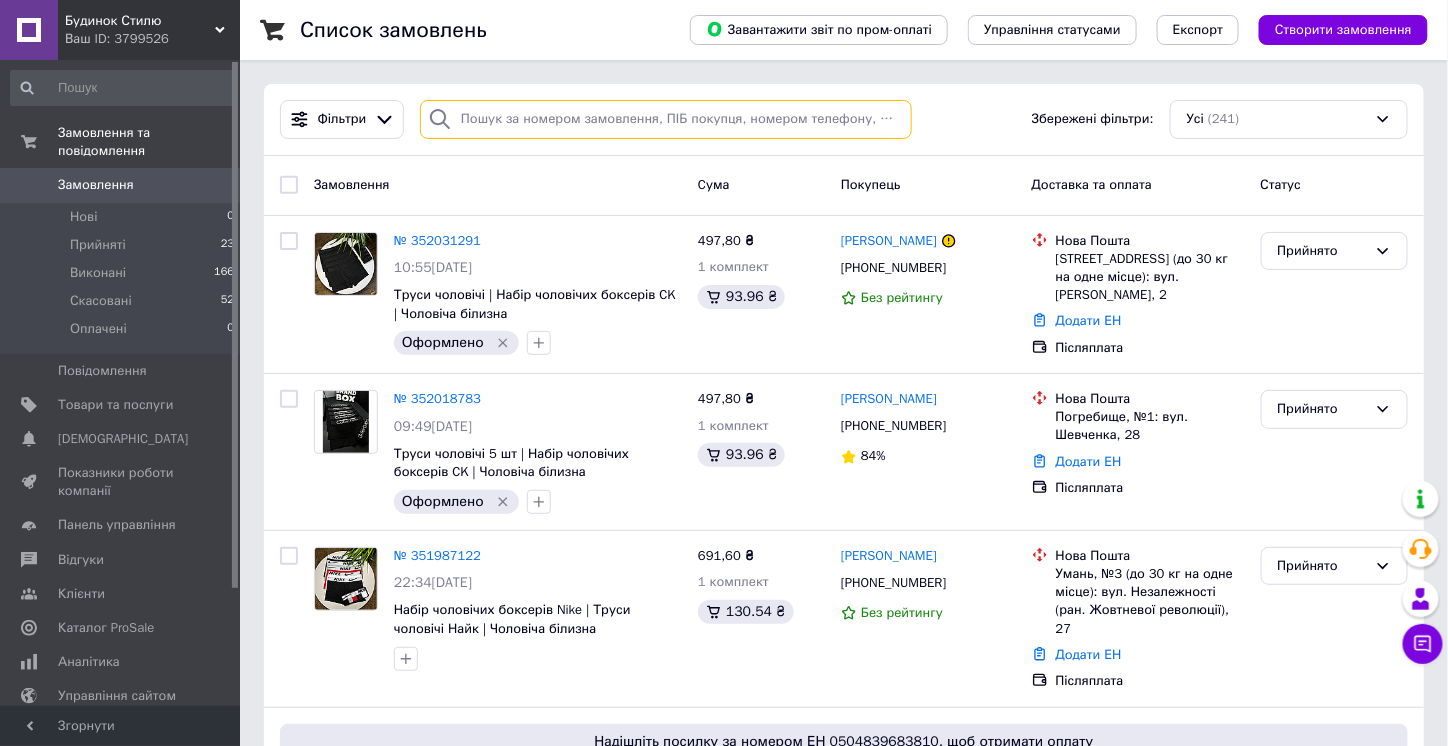 paste on "[PERSON_NAME]" 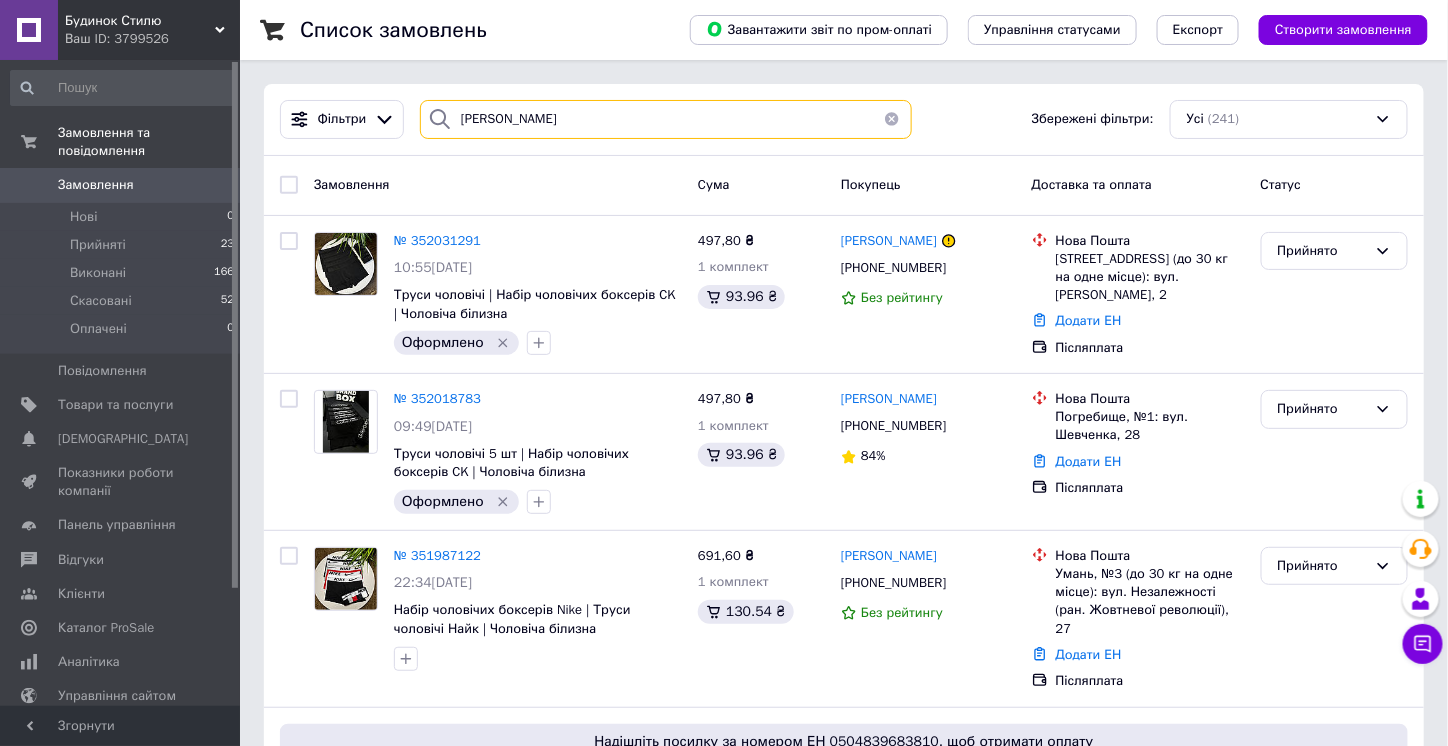 type on "[PERSON_NAME]" 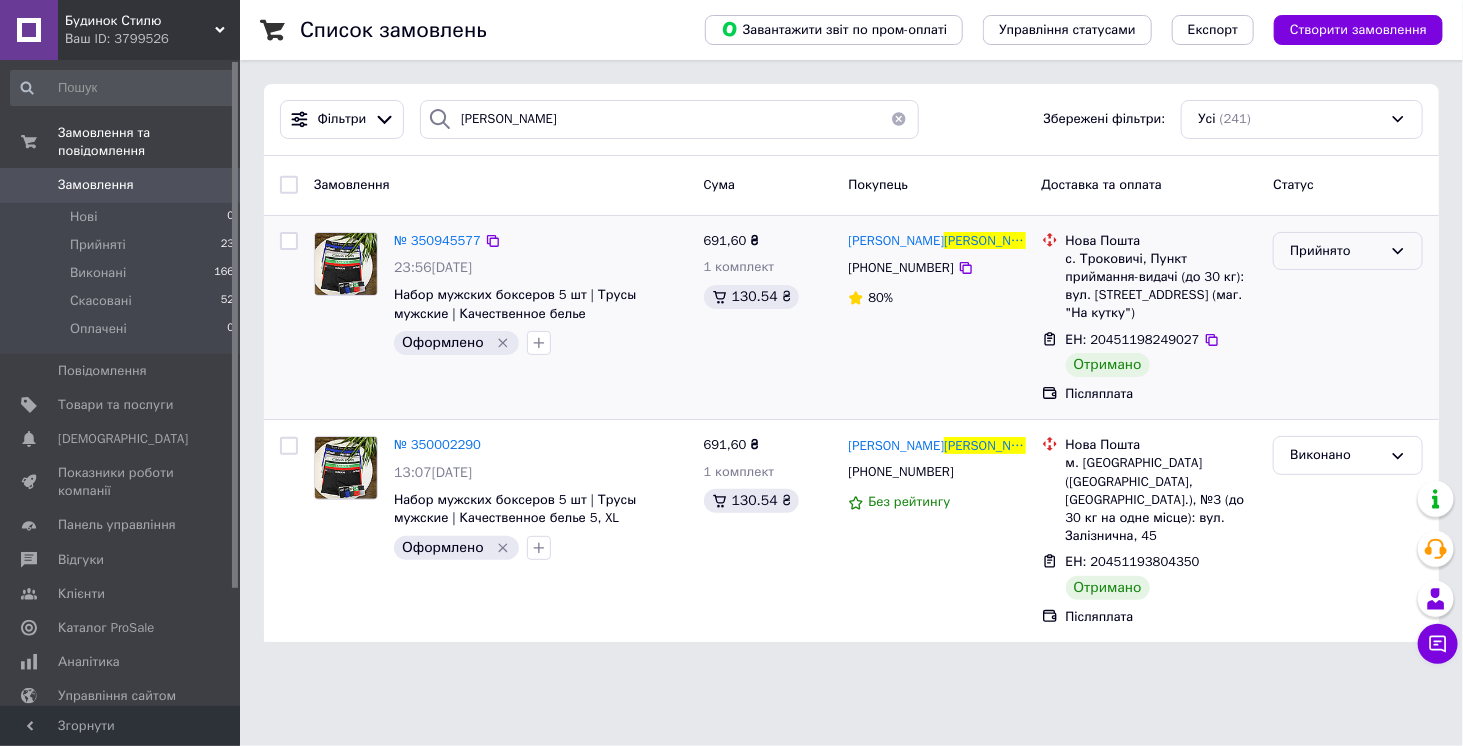 click on "Прийнято" at bounding box center [1336, 251] 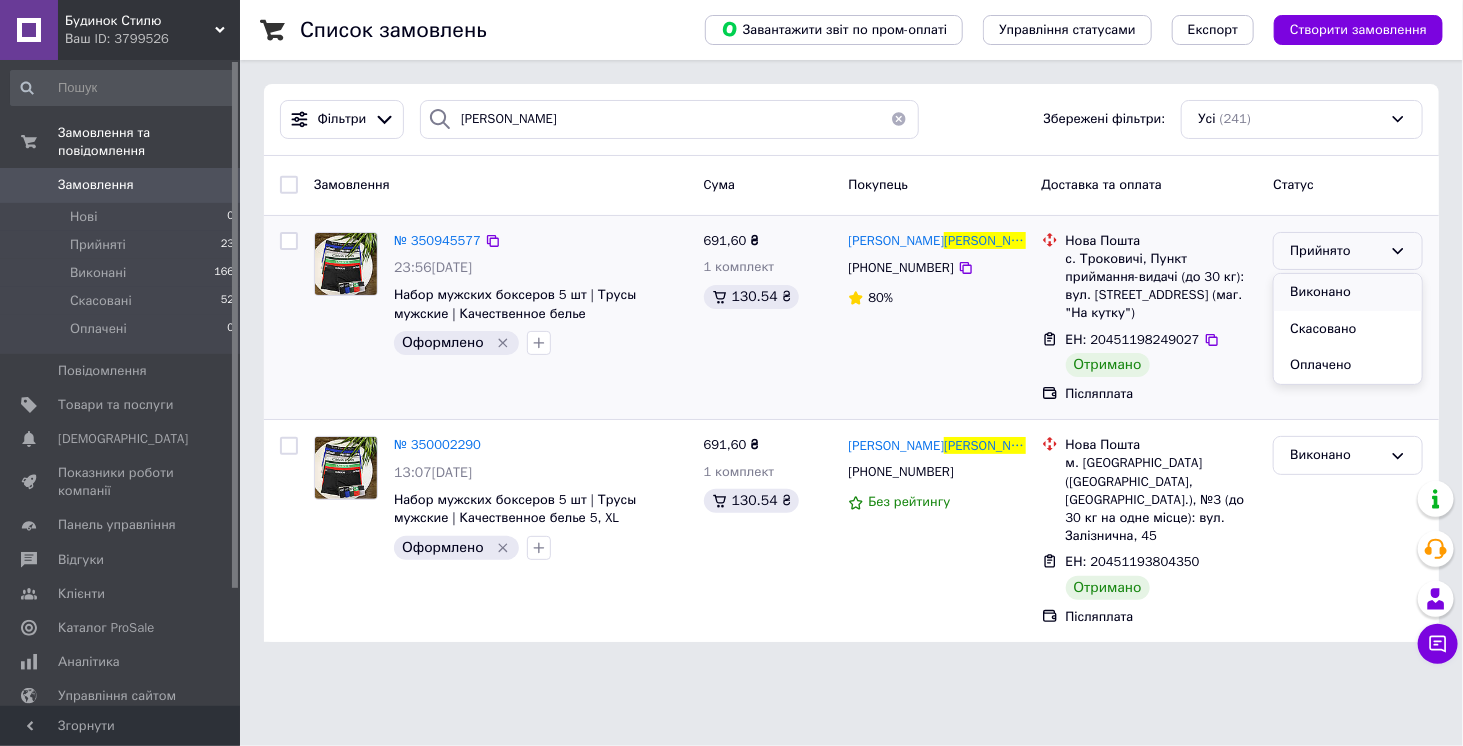 click on "Виконано" at bounding box center [1348, 292] 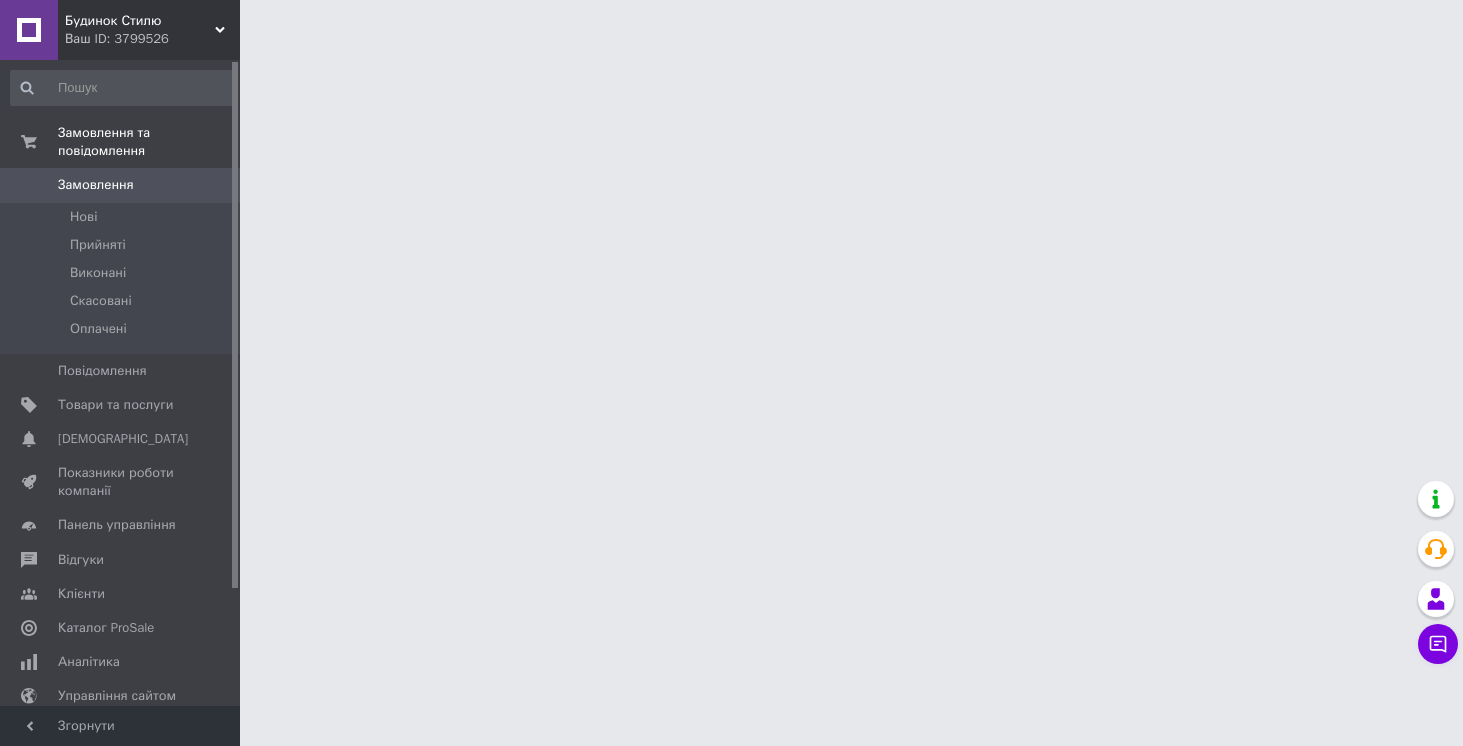 scroll, scrollTop: 0, scrollLeft: 0, axis: both 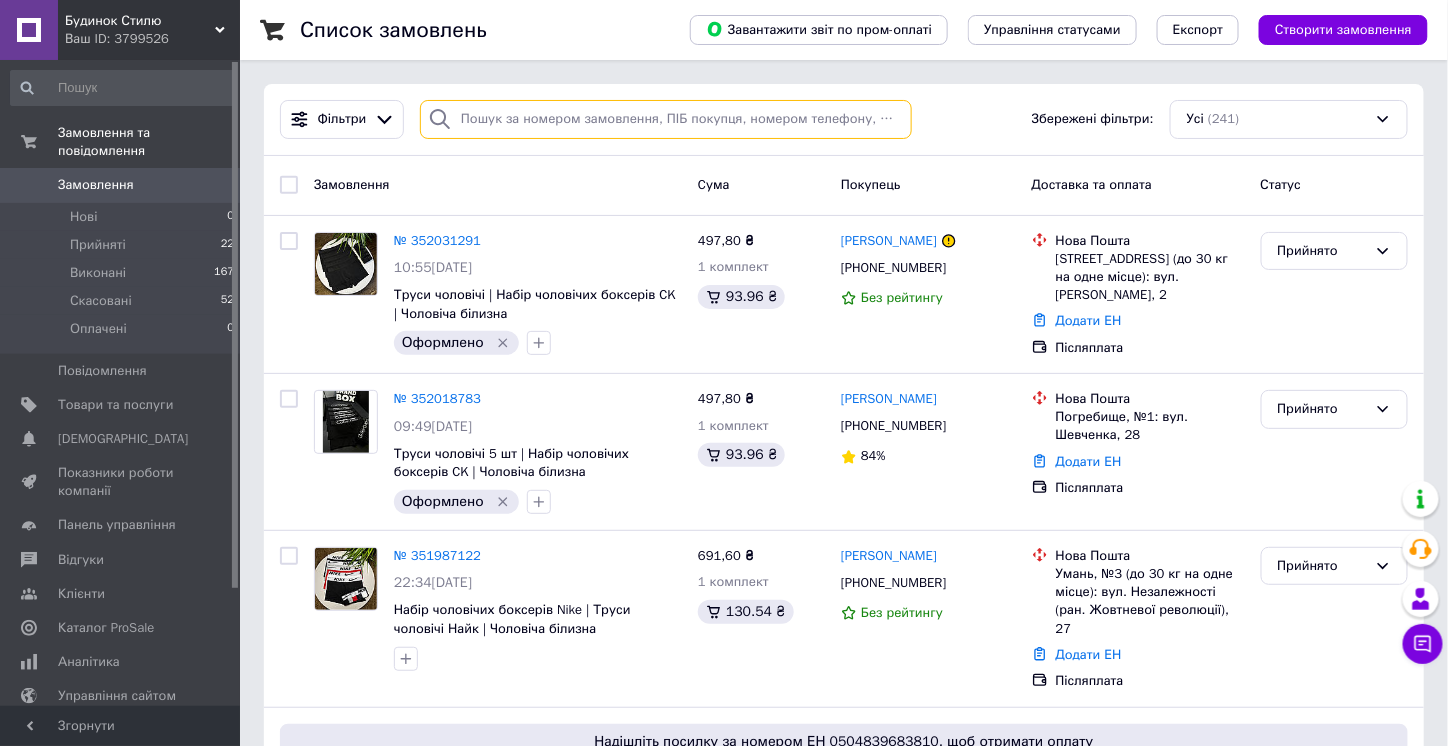 click at bounding box center [666, 119] 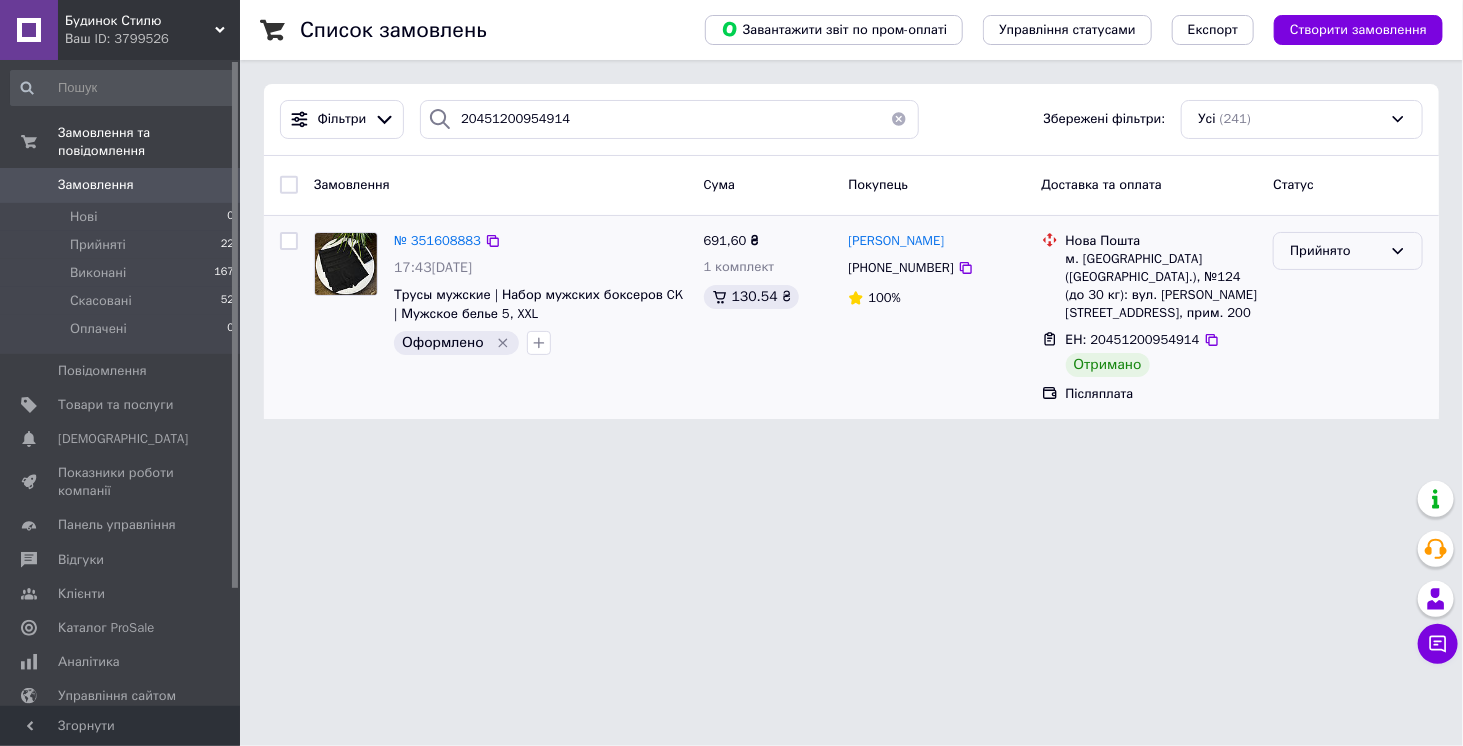 click on "Прийнято" at bounding box center [1336, 251] 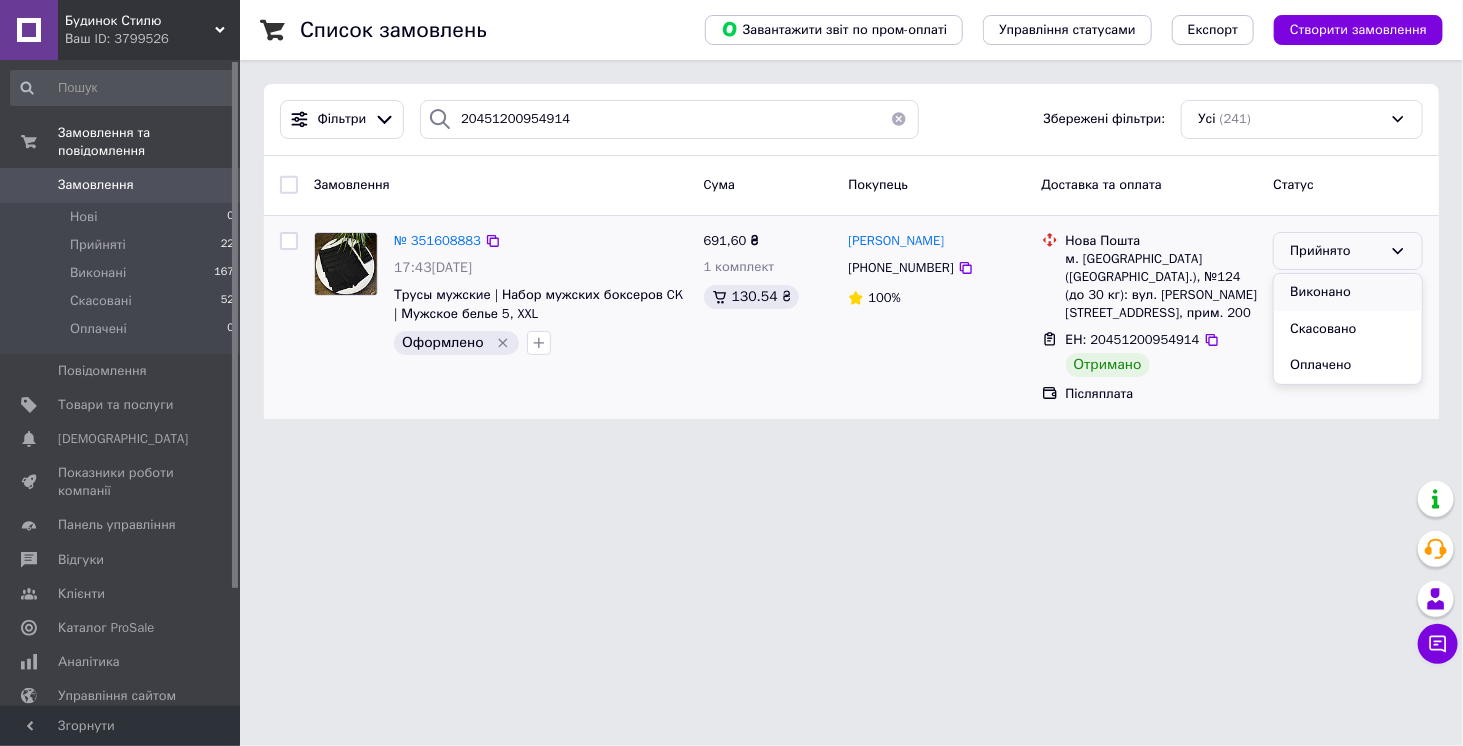 click on "Виконано" at bounding box center (1348, 292) 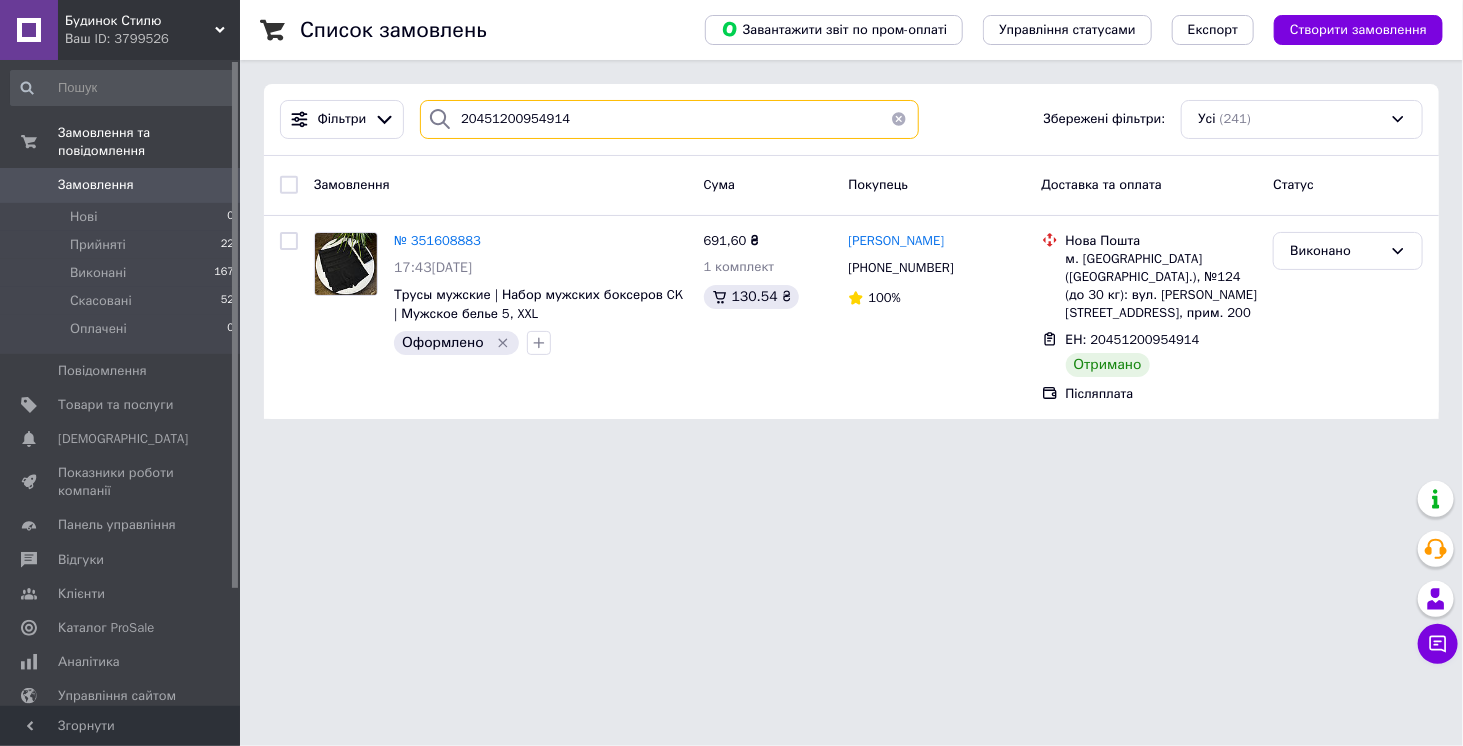 click on "20451200954914" at bounding box center (669, 119) 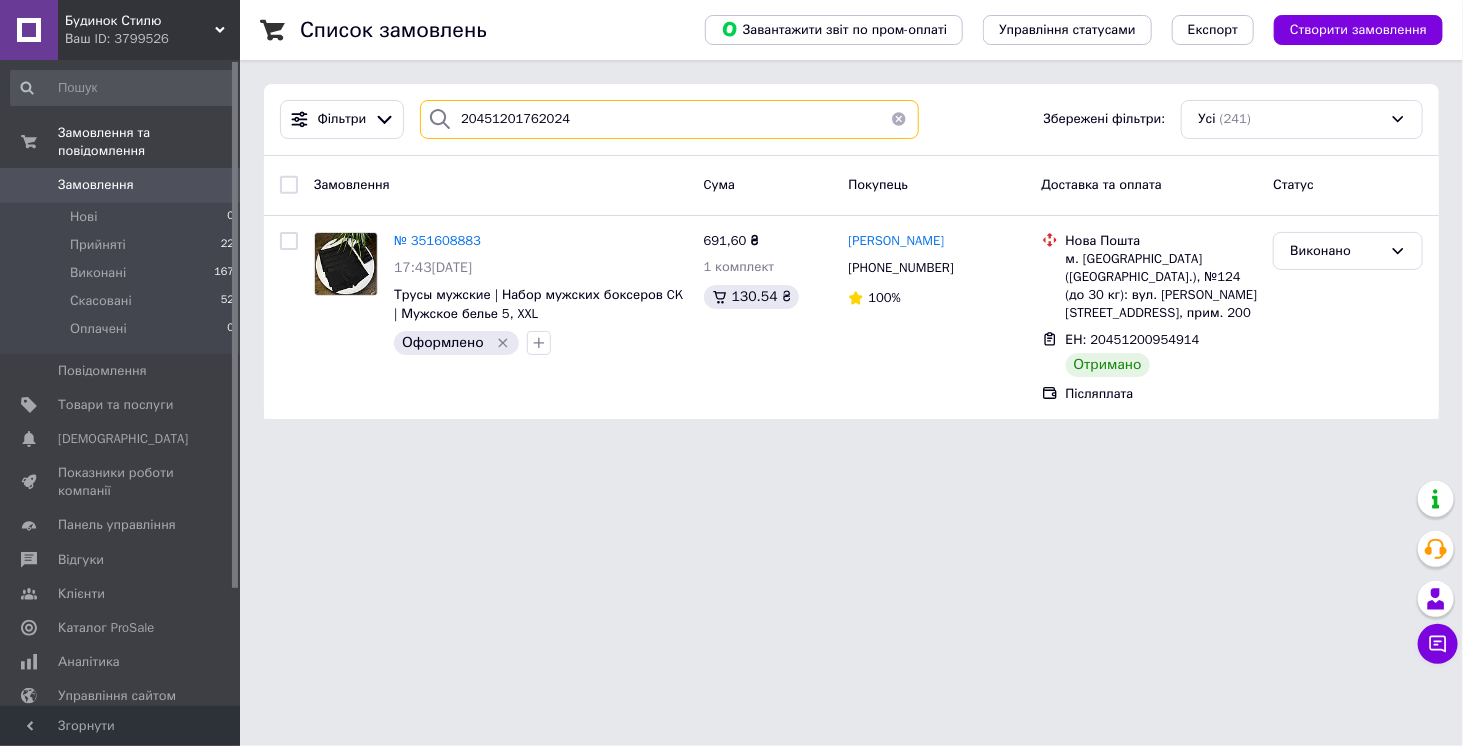 type on "20451201762024" 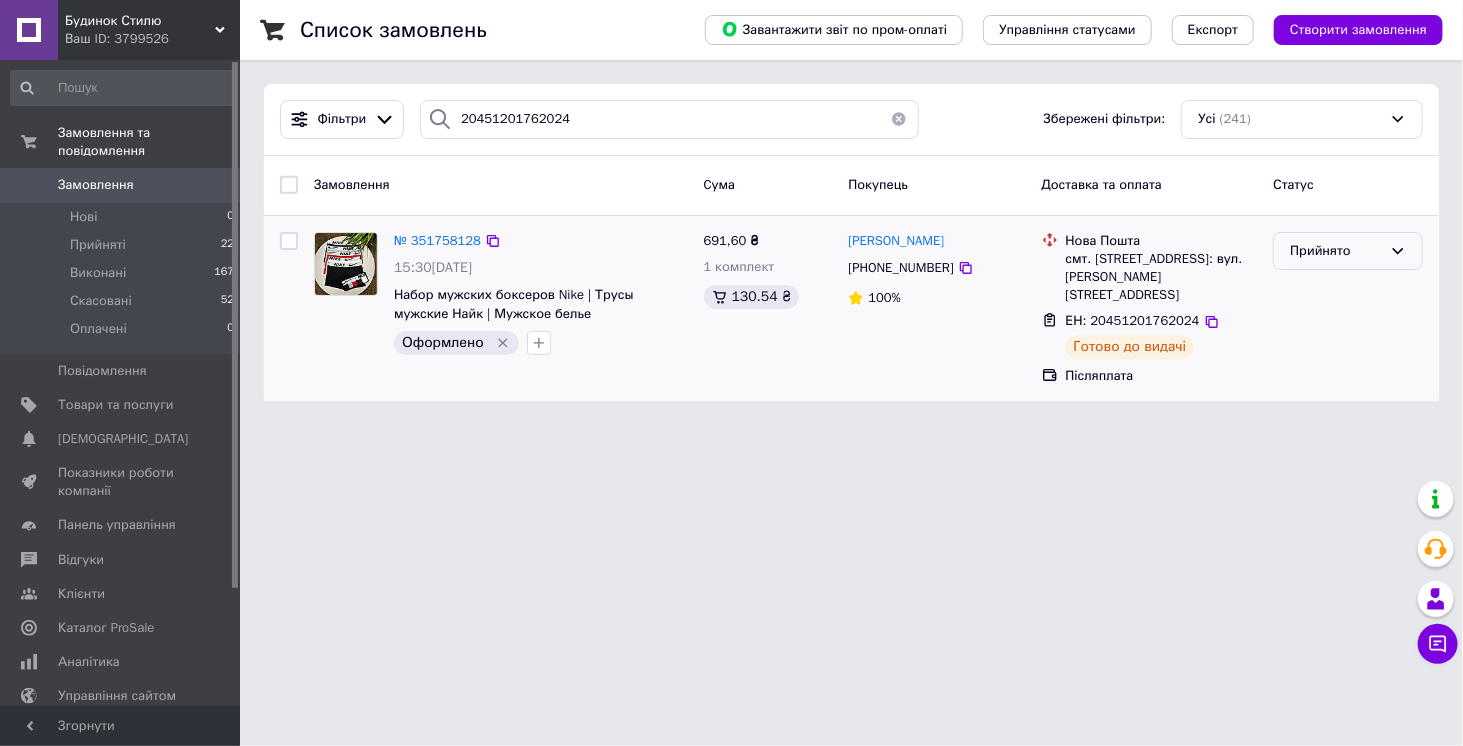 click on "Прийнято" at bounding box center (1336, 251) 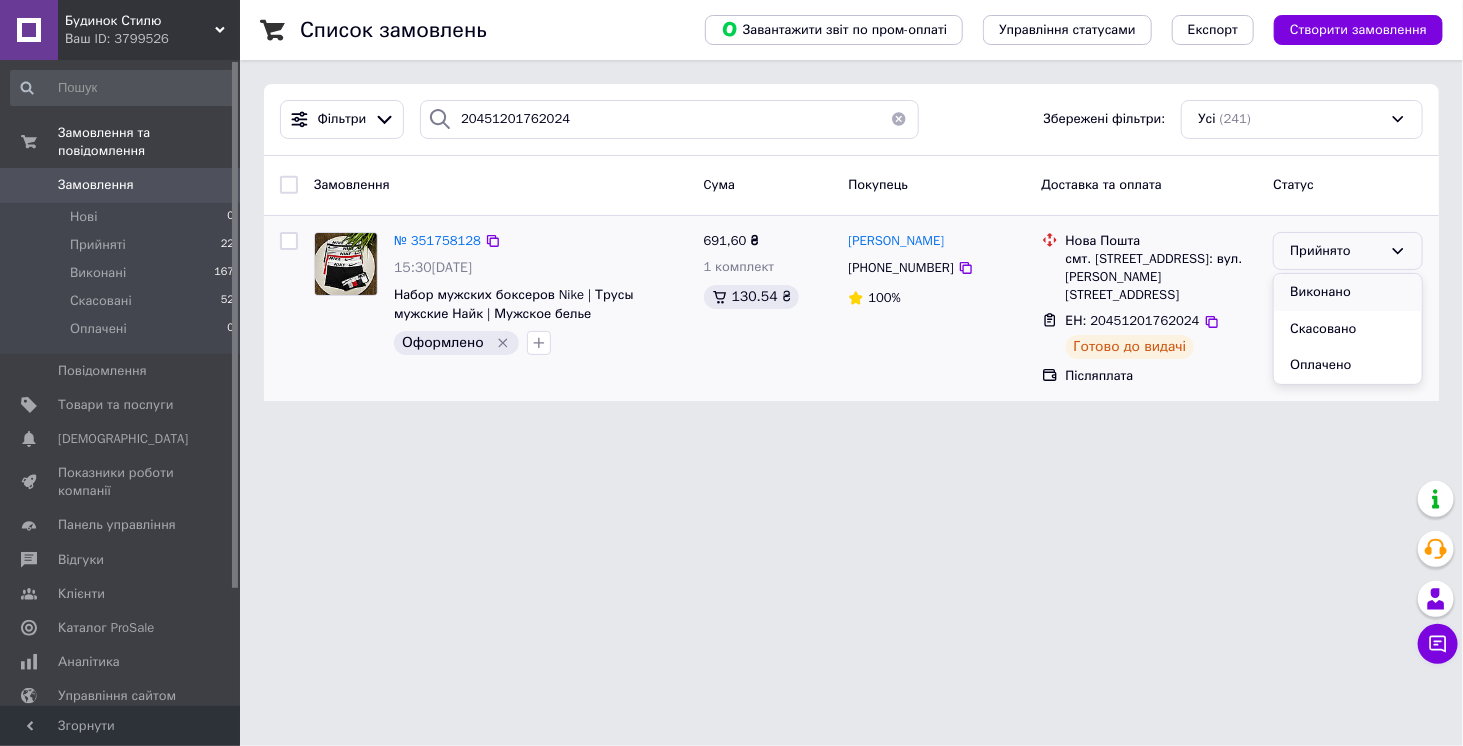 click on "Виконано" at bounding box center [1348, 292] 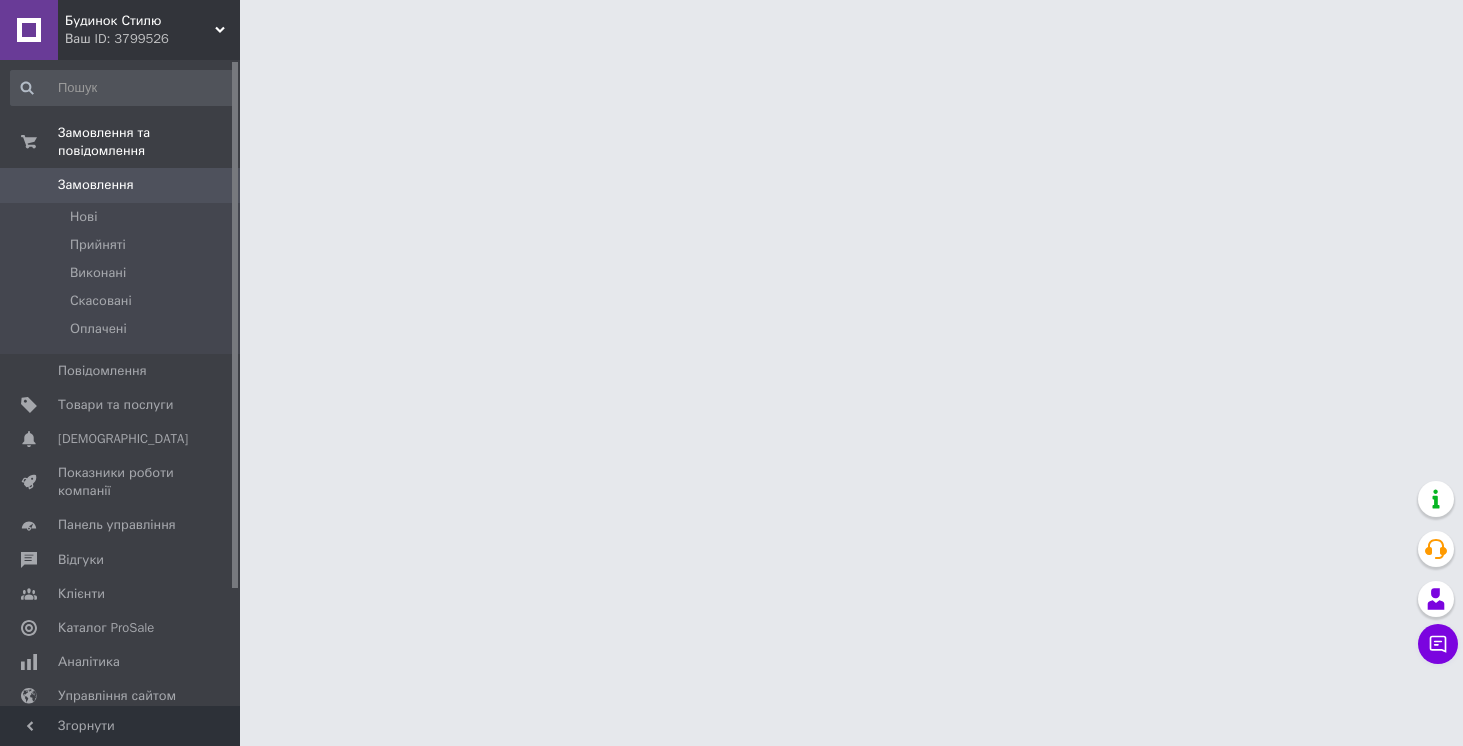scroll, scrollTop: 0, scrollLeft: 0, axis: both 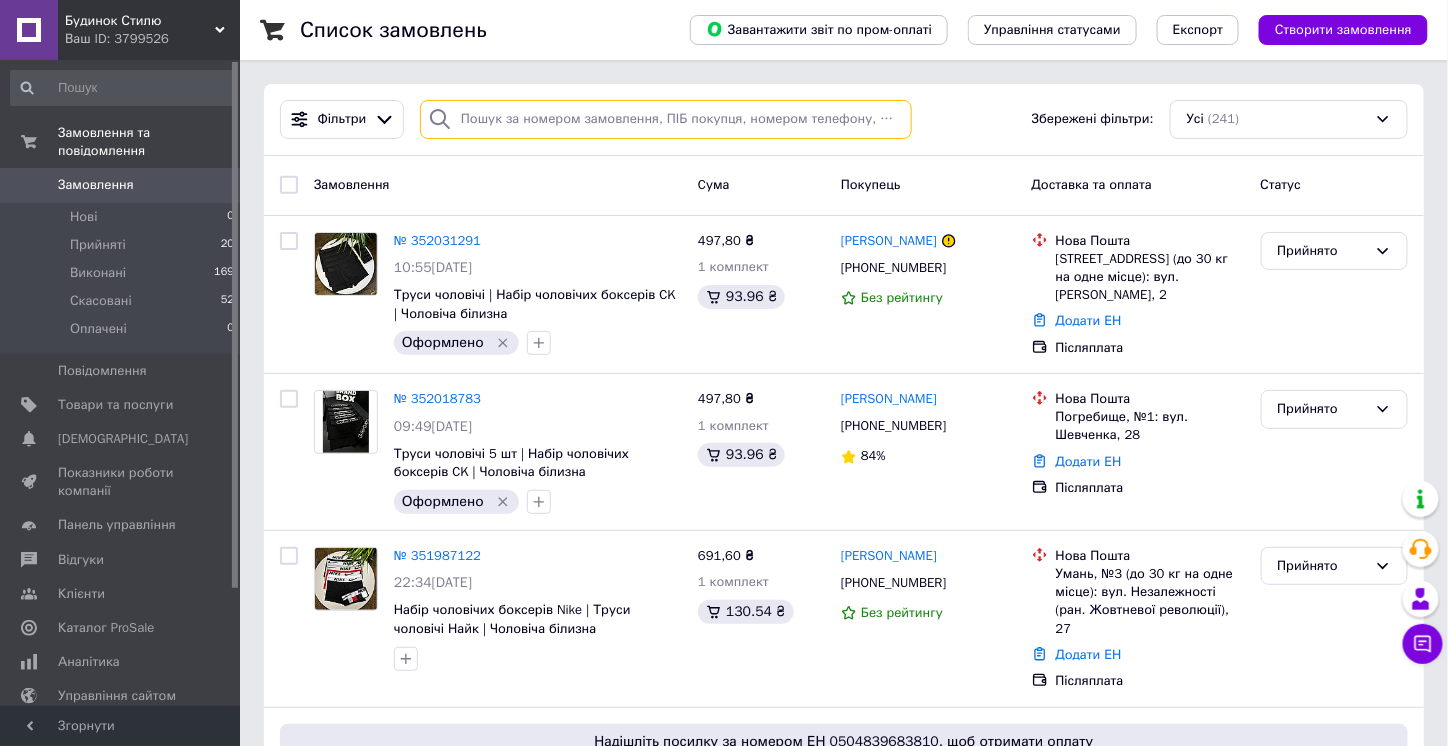 click at bounding box center (666, 119) 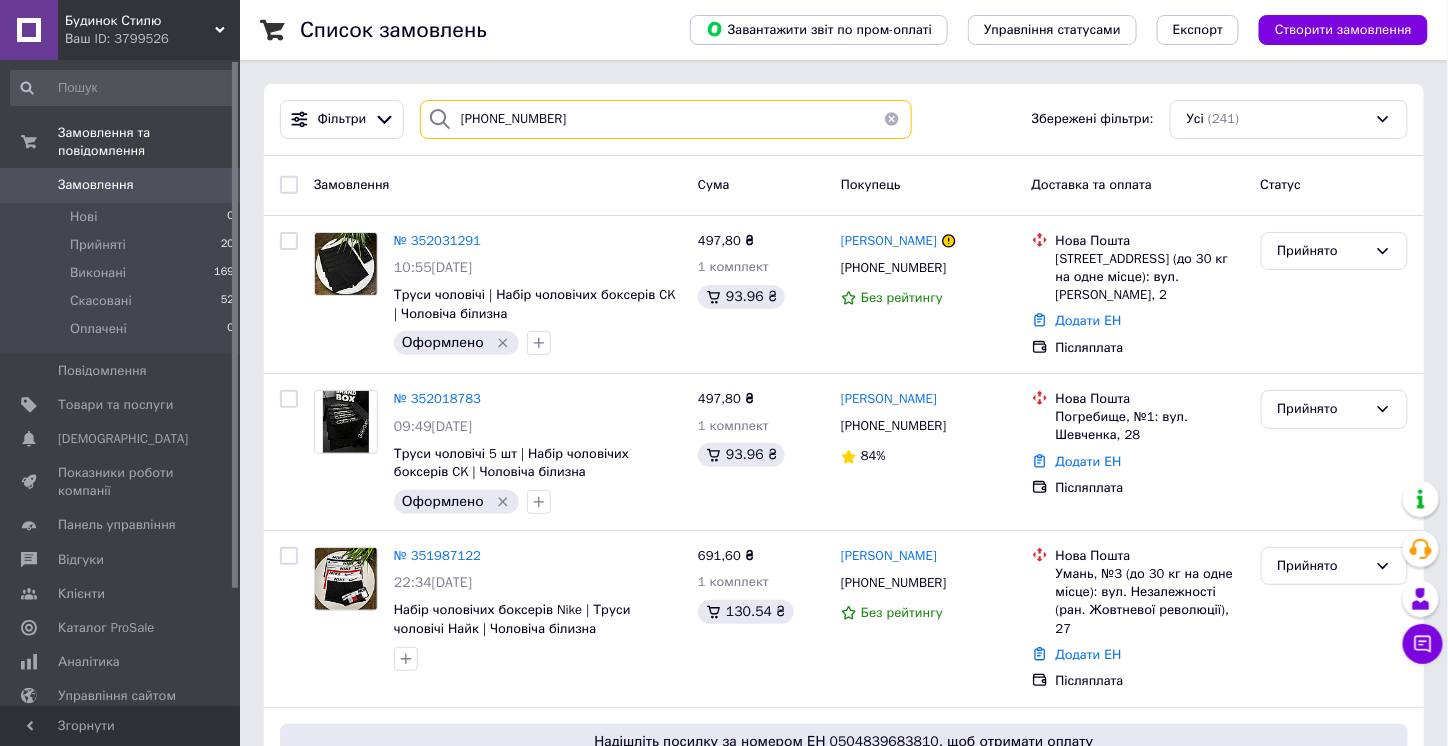 type on "[PHONE_NUMBER]" 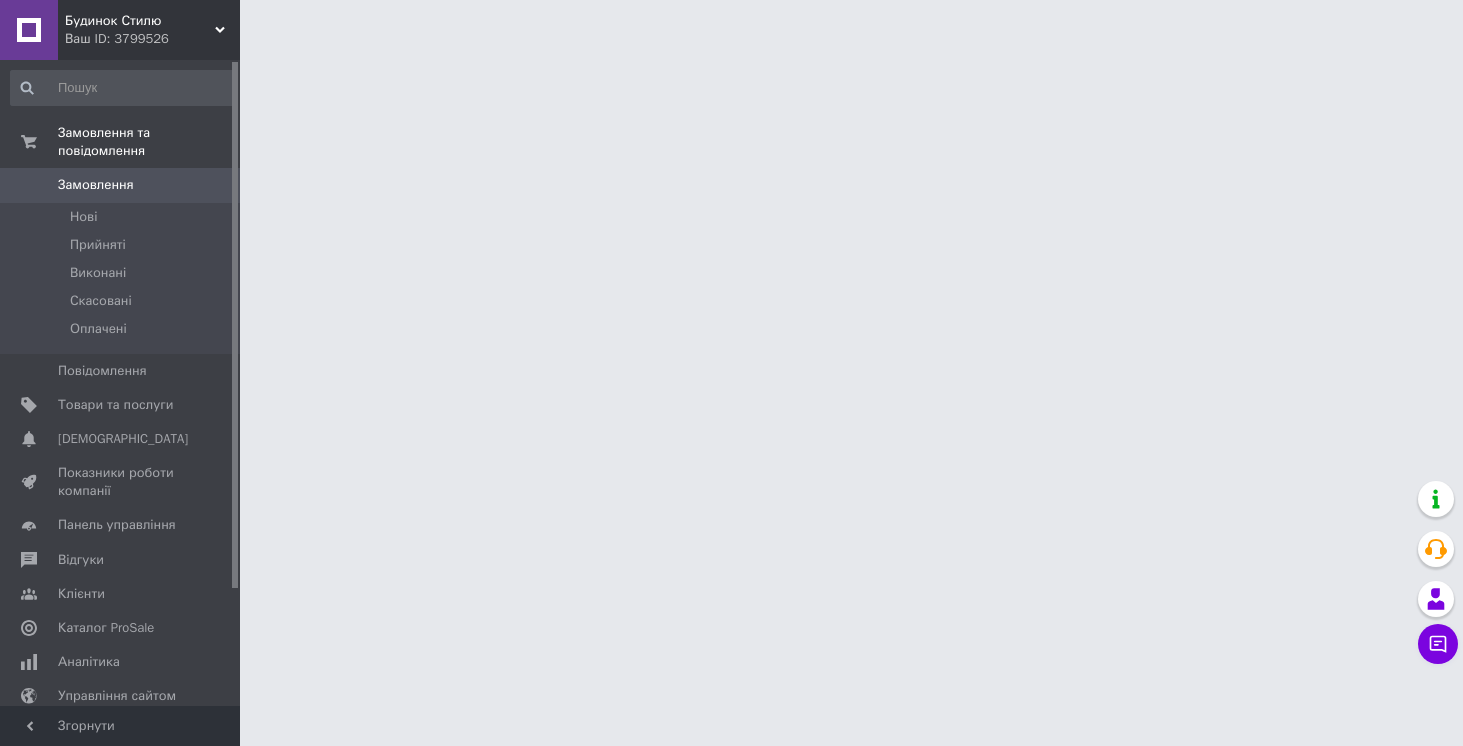 scroll, scrollTop: 0, scrollLeft: 0, axis: both 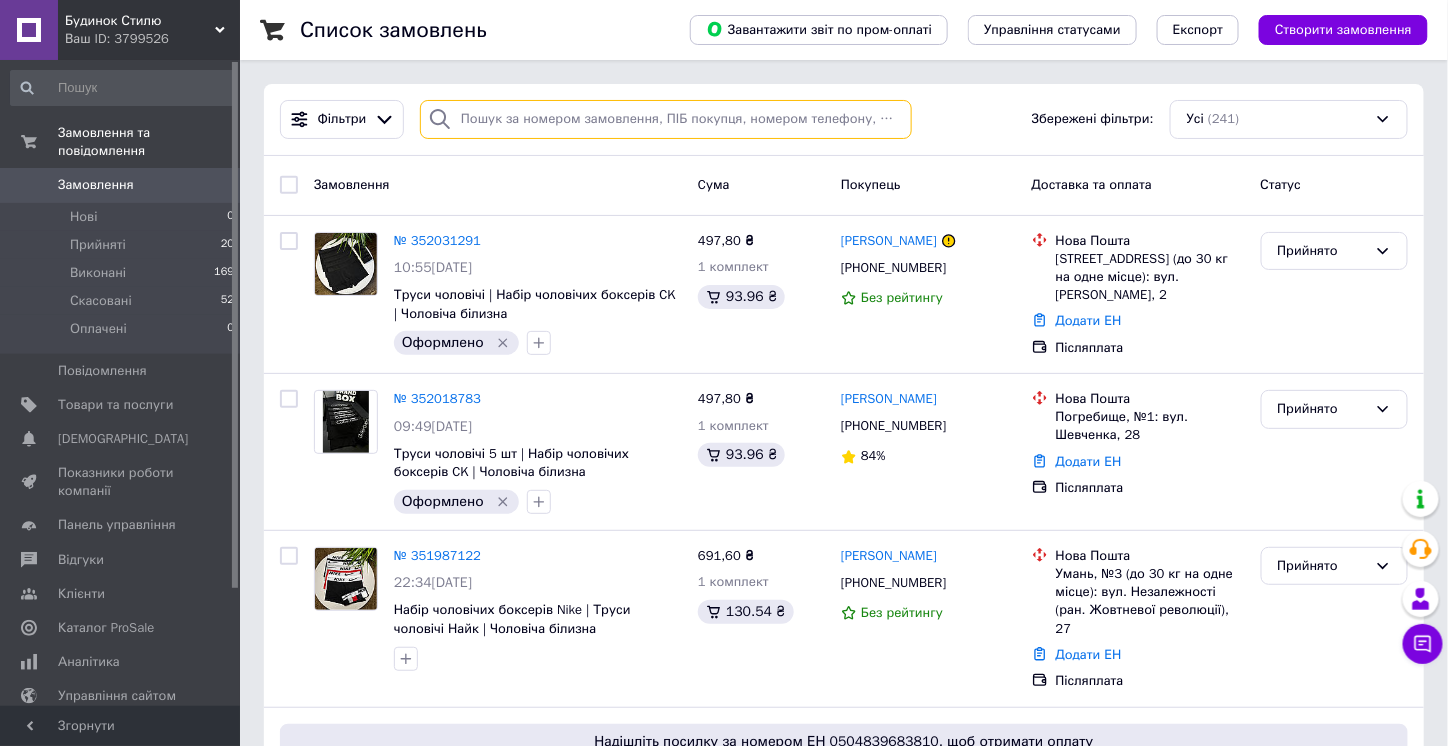click at bounding box center (666, 119) 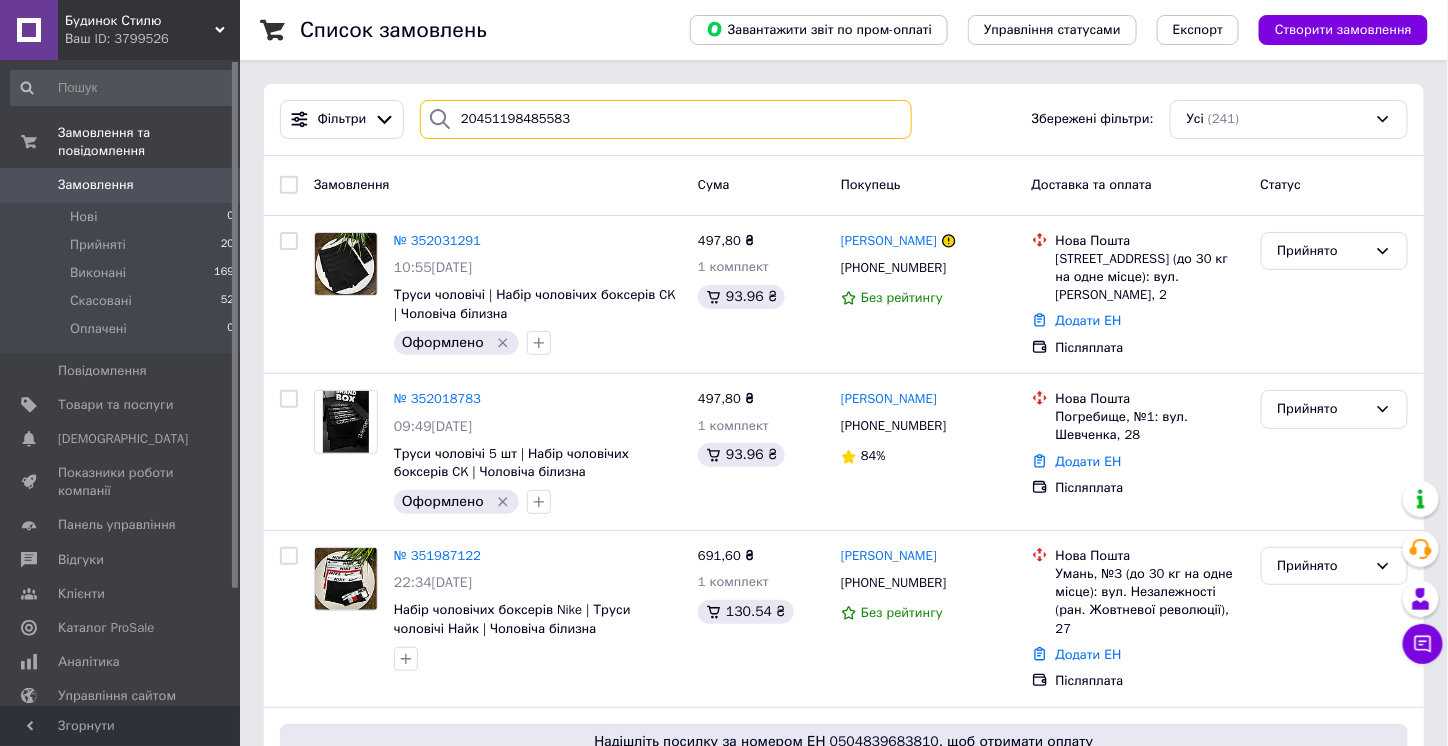 type on "20451198485583" 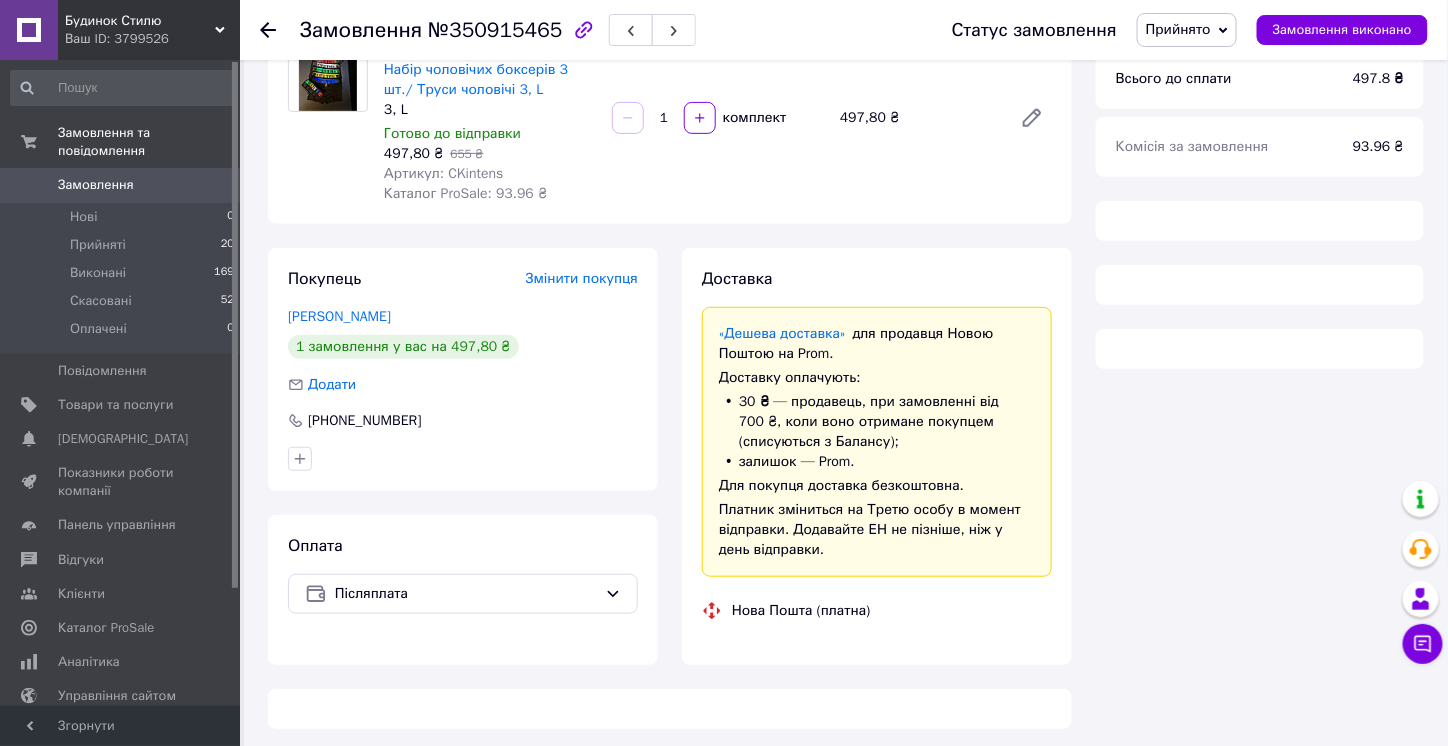 scroll, scrollTop: 200, scrollLeft: 0, axis: vertical 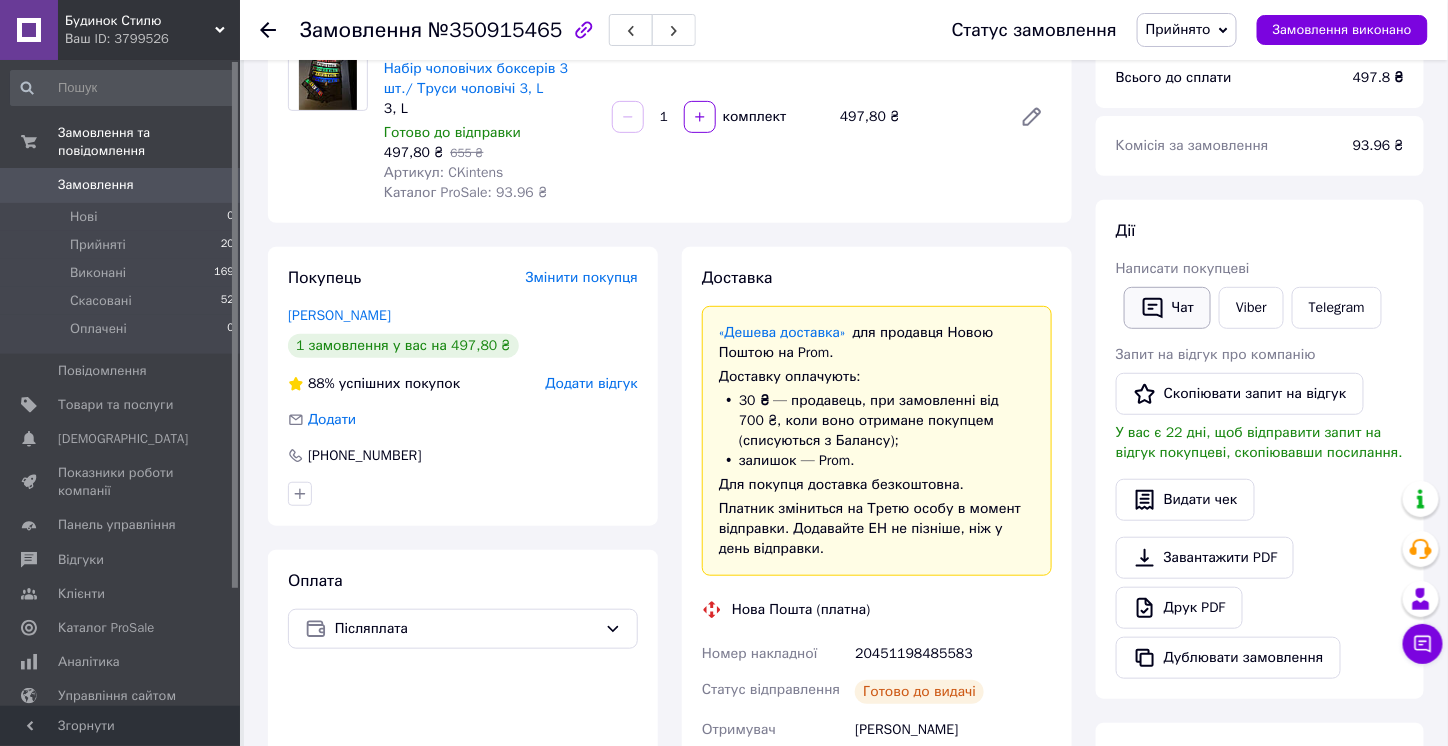 click 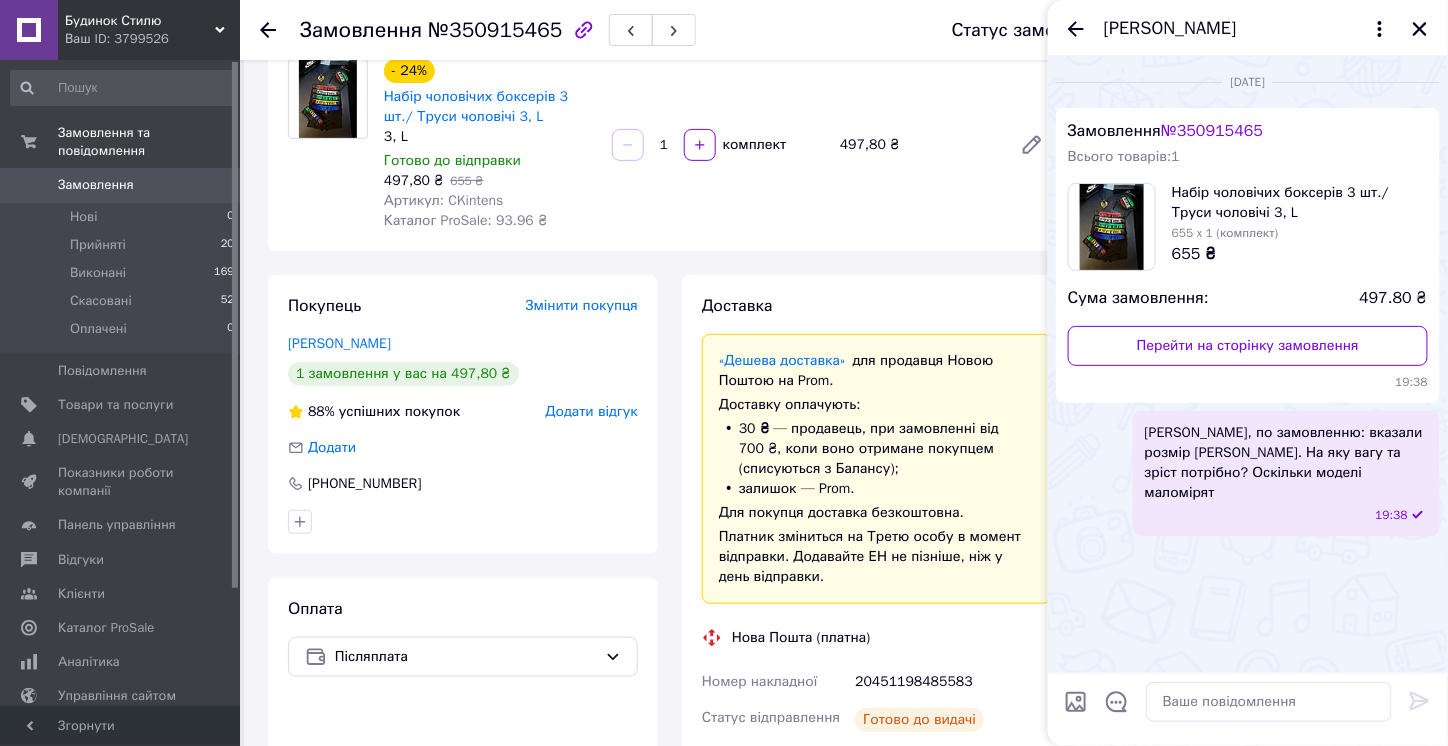 scroll, scrollTop: 200, scrollLeft: 0, axis: vertical 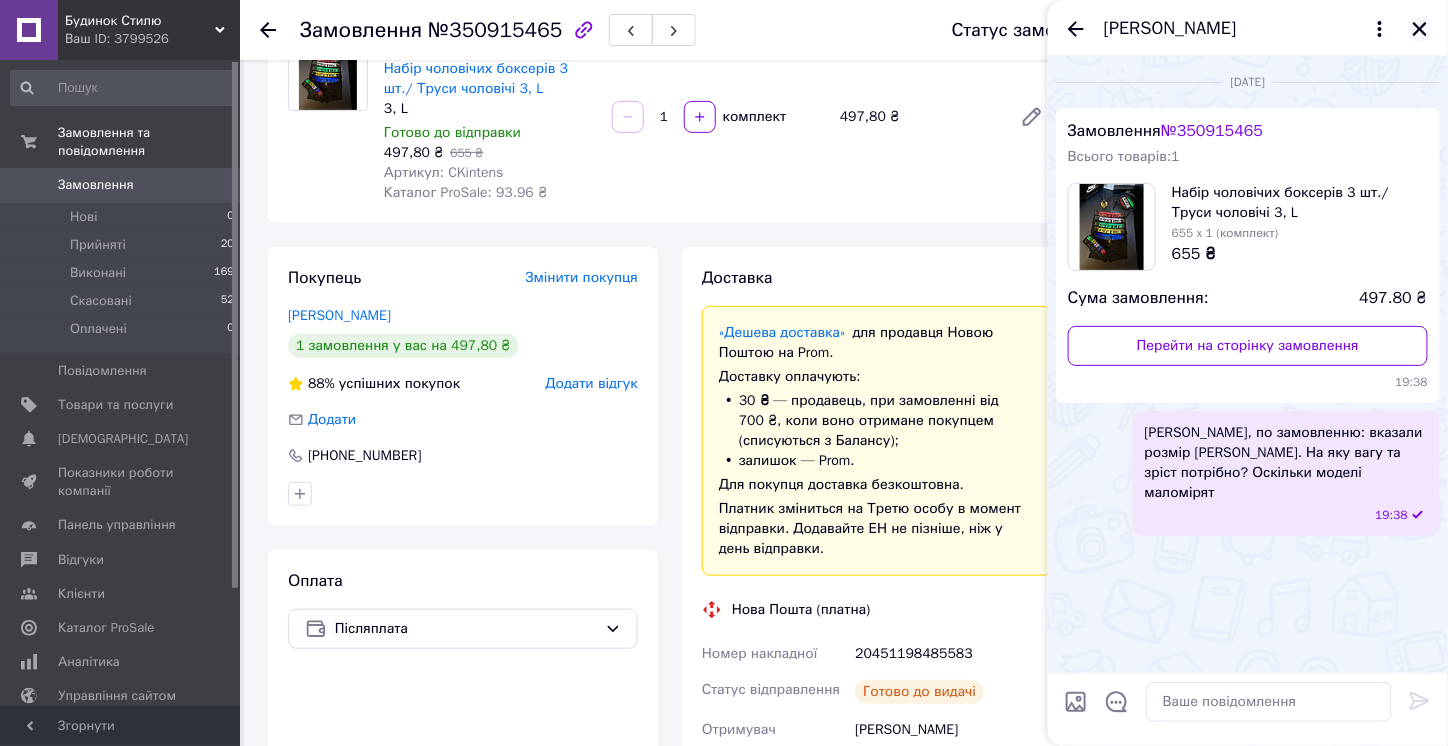 click 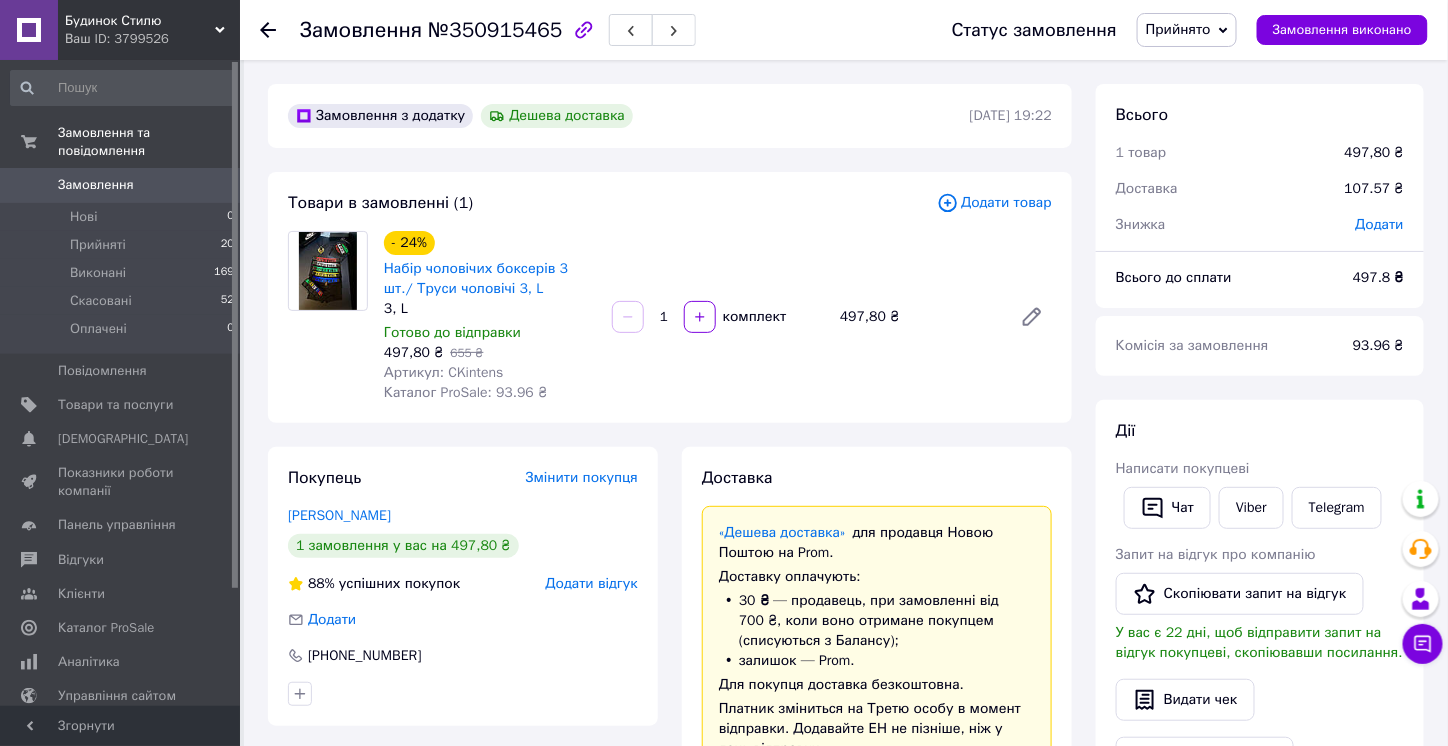 scroll, scrollTop: 500, scrollLeft: 0, axis: vertical 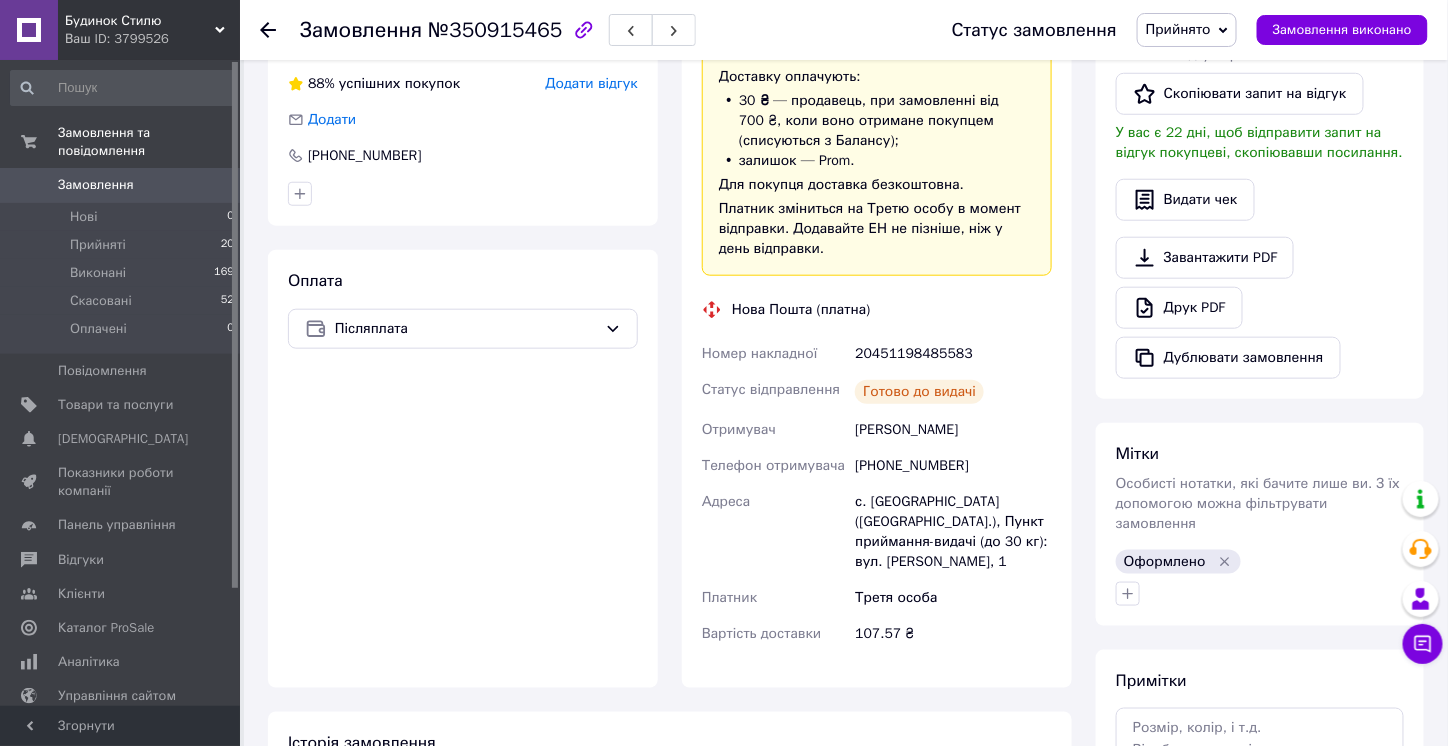 click on "[PHONE_NUMBER]" at bounding box center (953, 466) 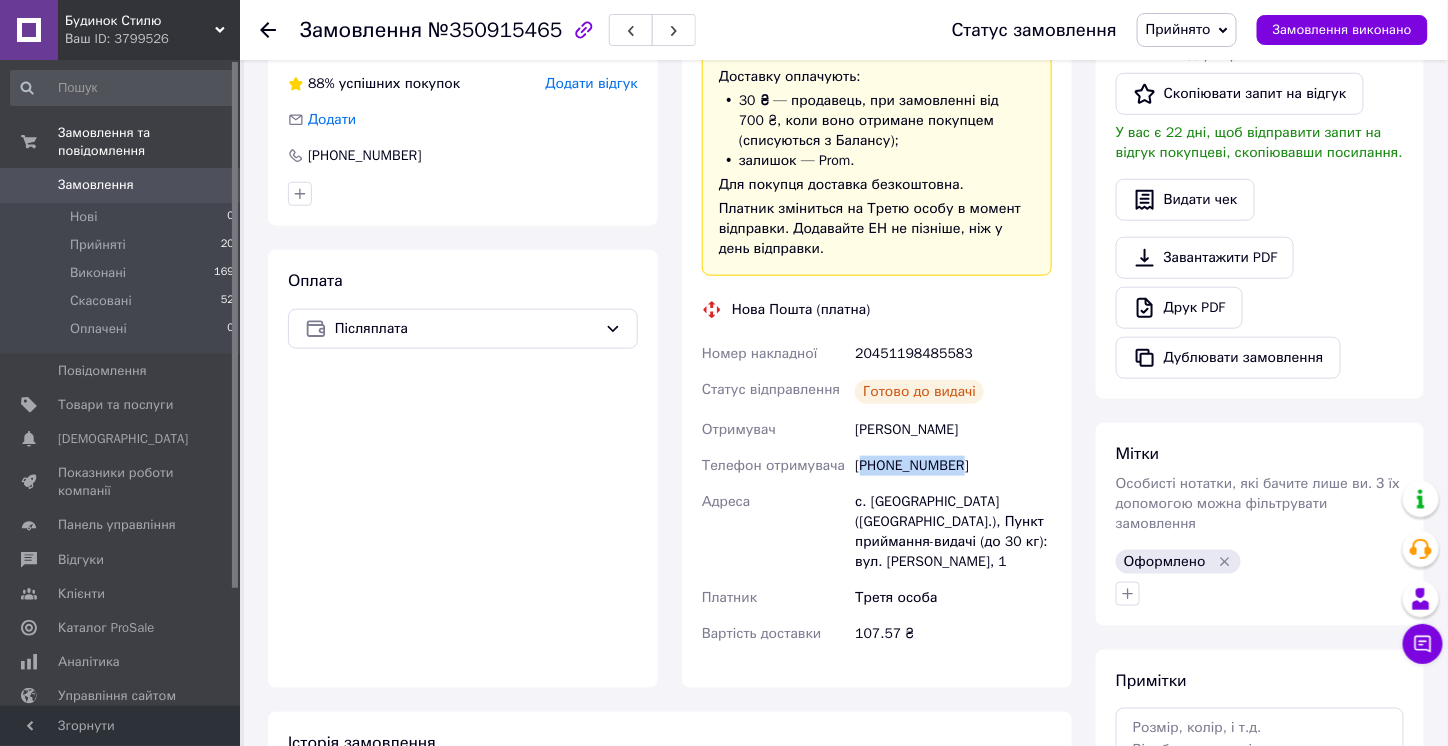 click on "[PHONE_NUMBER]" at bounding box center [953, 466] 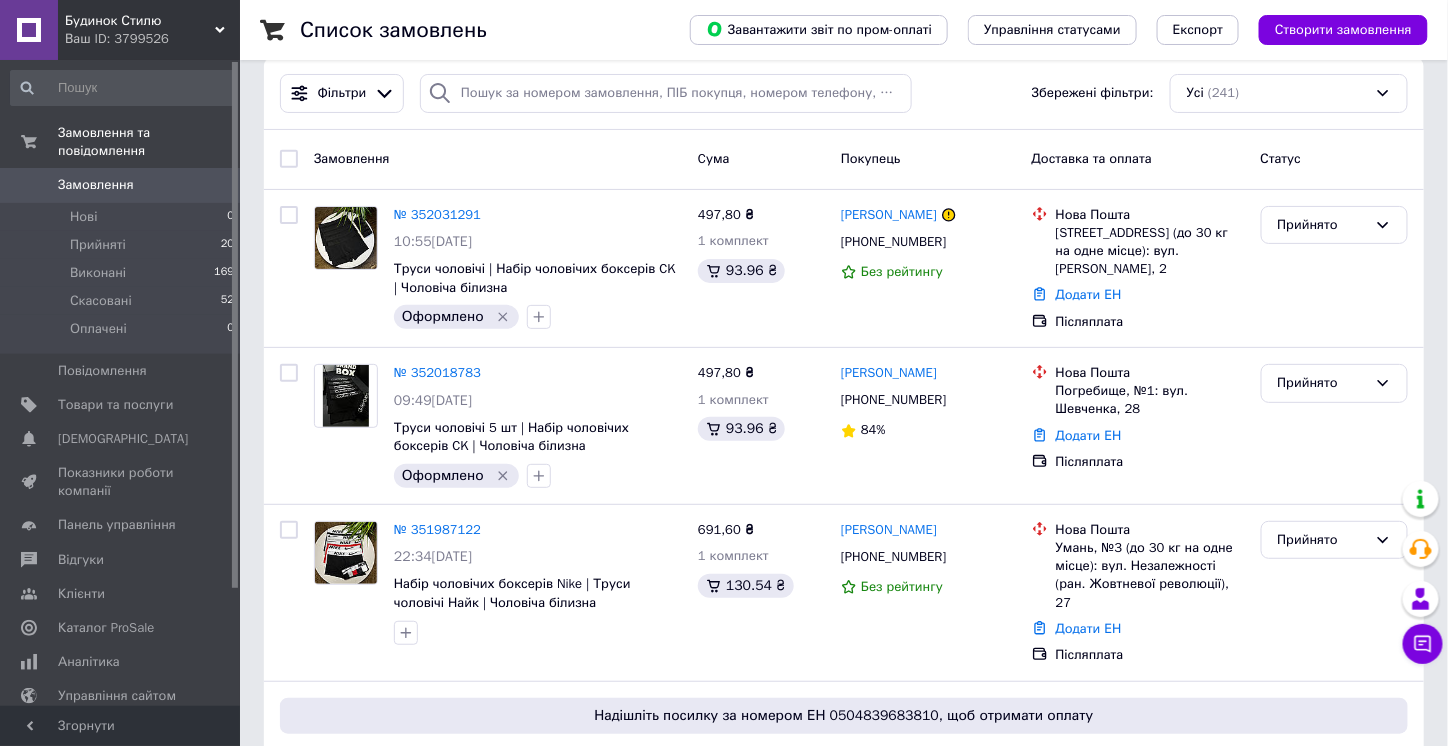 scroll, scrollTop: 0, scrollLeft: 0, axis: both 